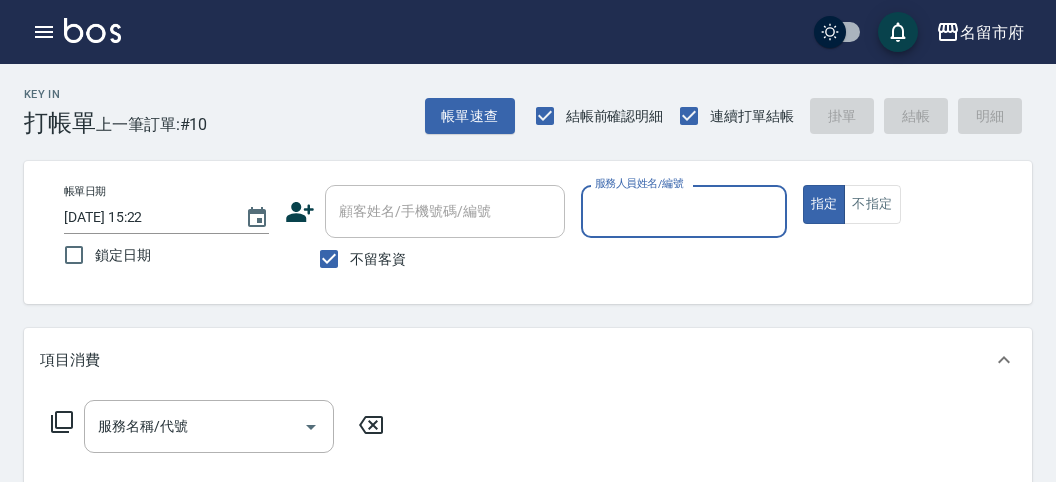 scroll, scrollTop: 0, scrollLeft: 0, axis: both 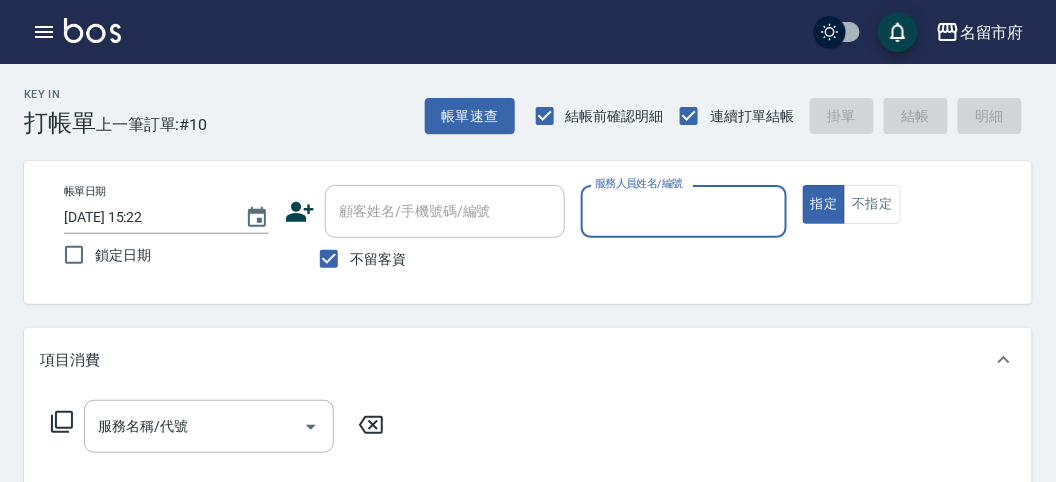 click on "服務人員姓名/編號" at bounding box center (683, 211) 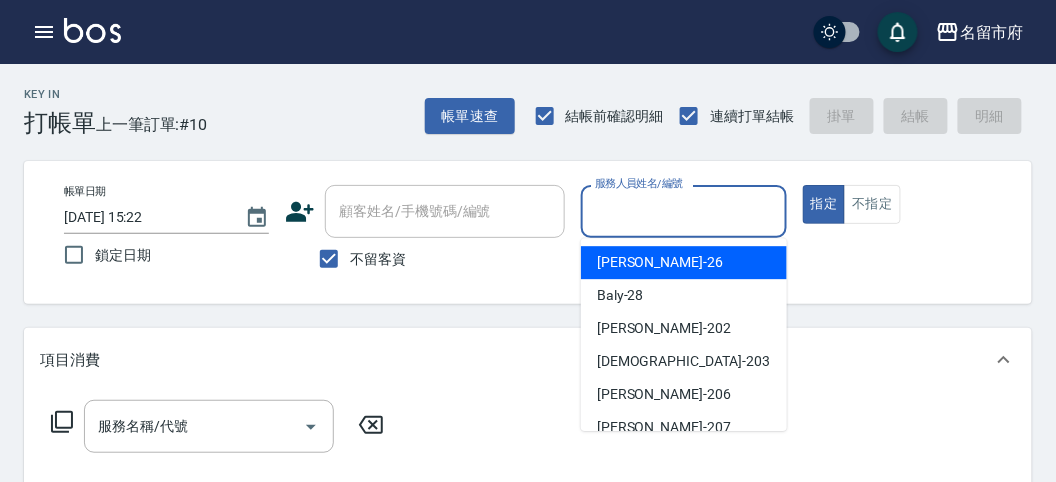 click on "[PERSON_NAME] -26" at bounding box center (684, 262) 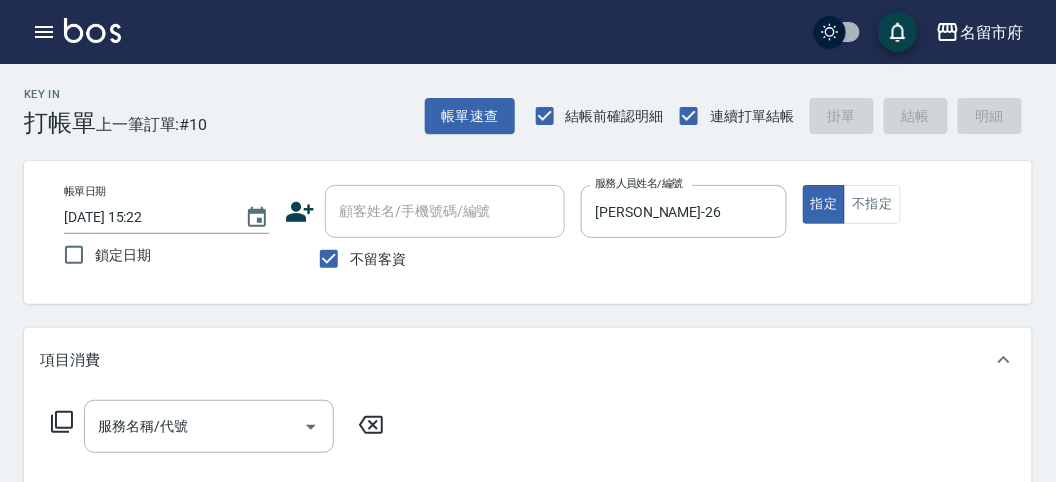 click 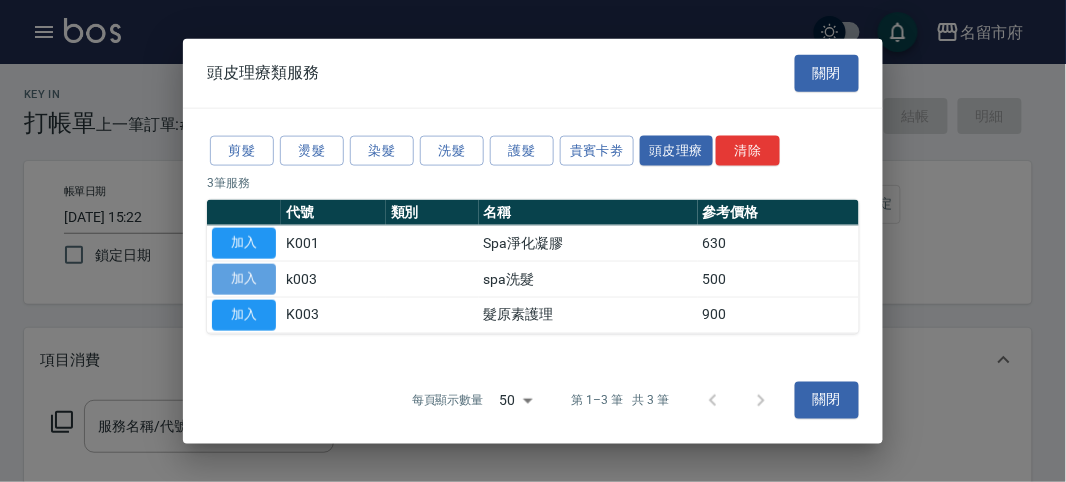 click on "加入" at bounding box center (244, 279) 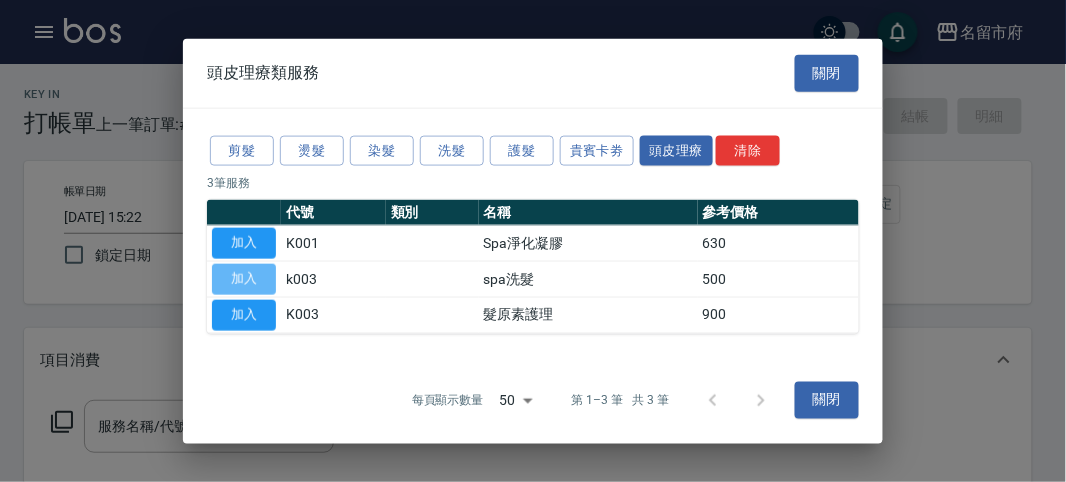 type on "spa洗髮(k003)" 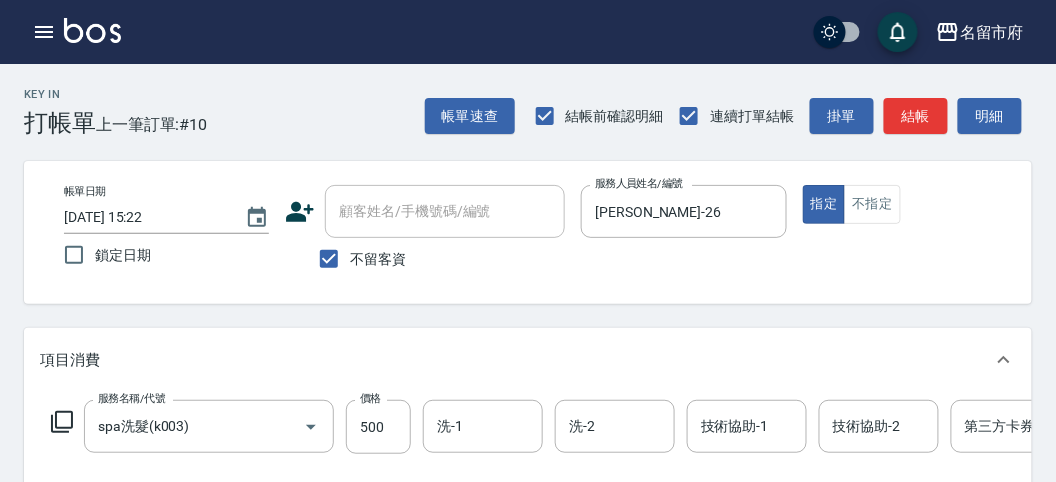 click 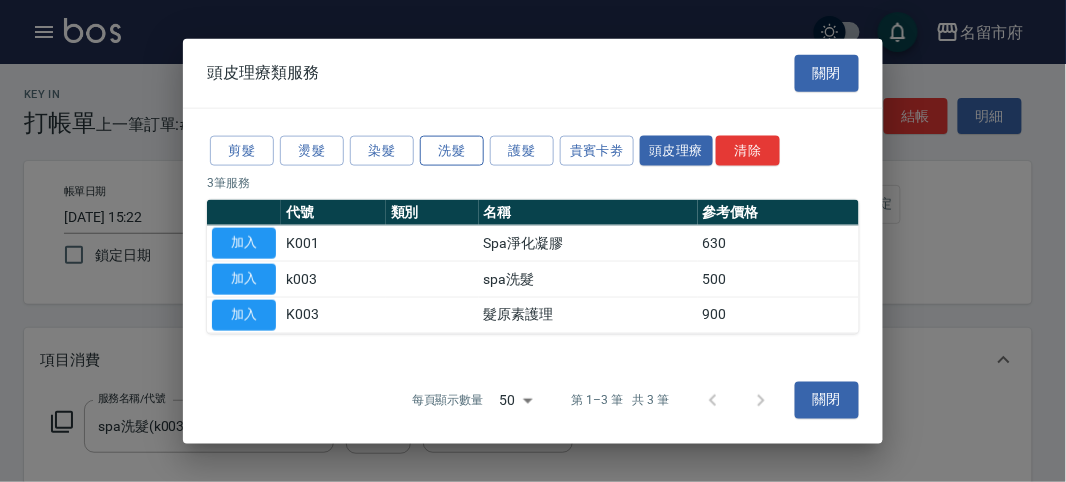 click on "洗髮" at bounding box center [452, 150] 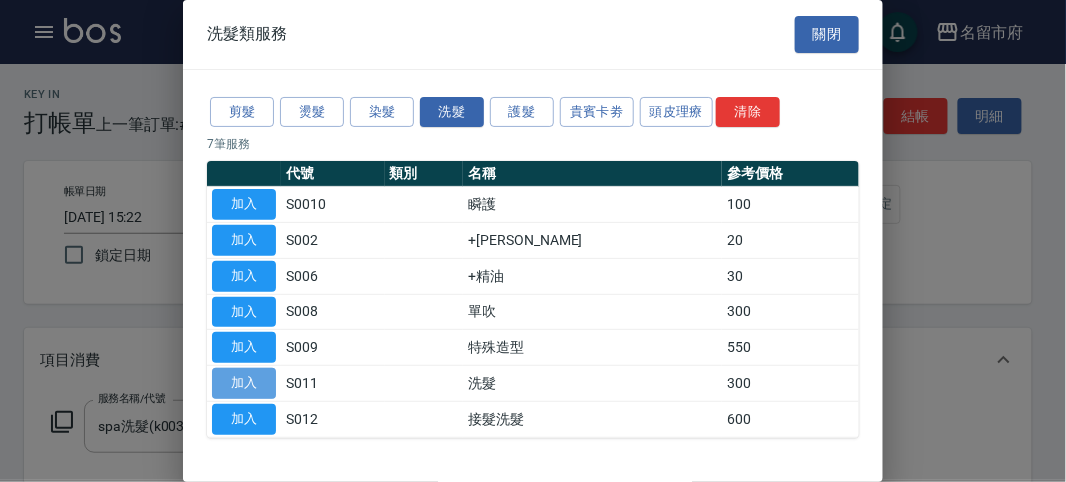 click on "加入" at bounding box center [244, 383] 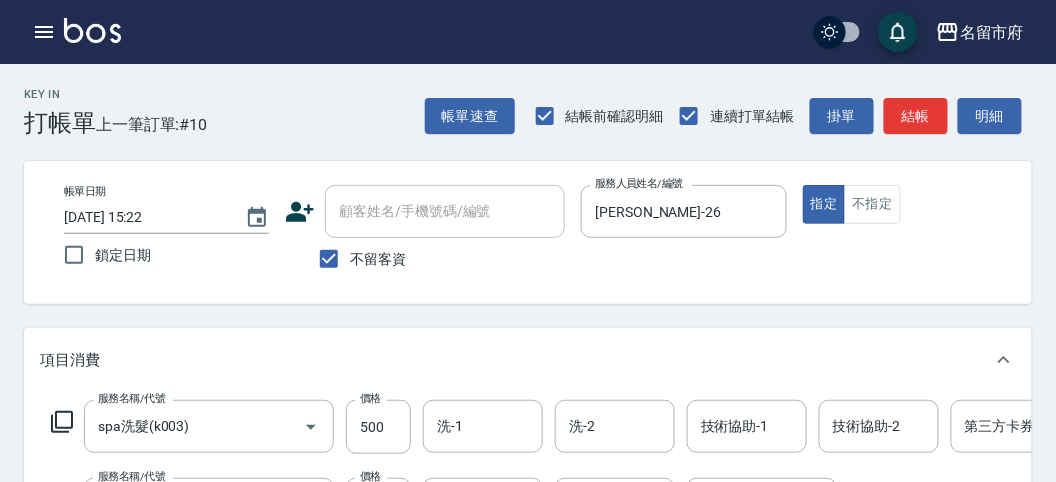 scroll, scrollTop: 222, scrollLeft: 0, axis: vertical 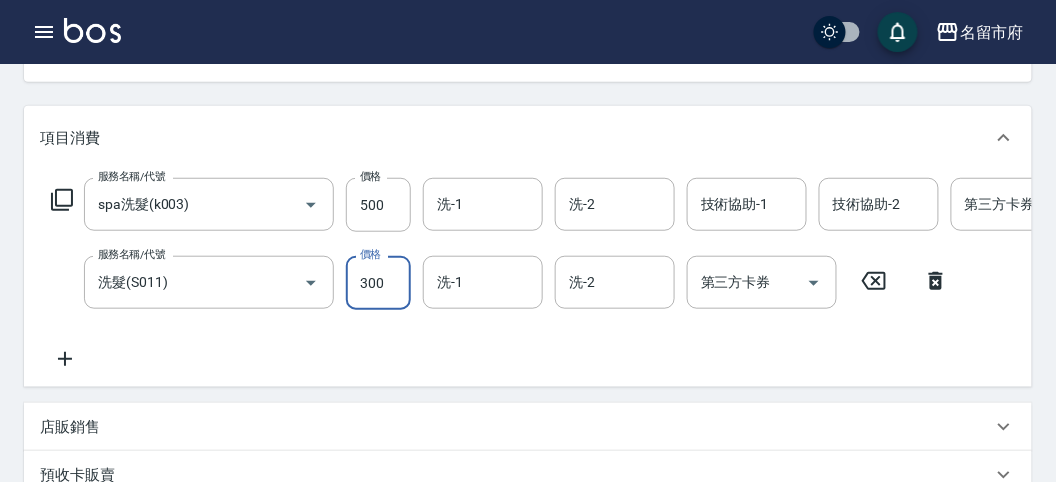 click on "300" at bounding box center [378, 283] 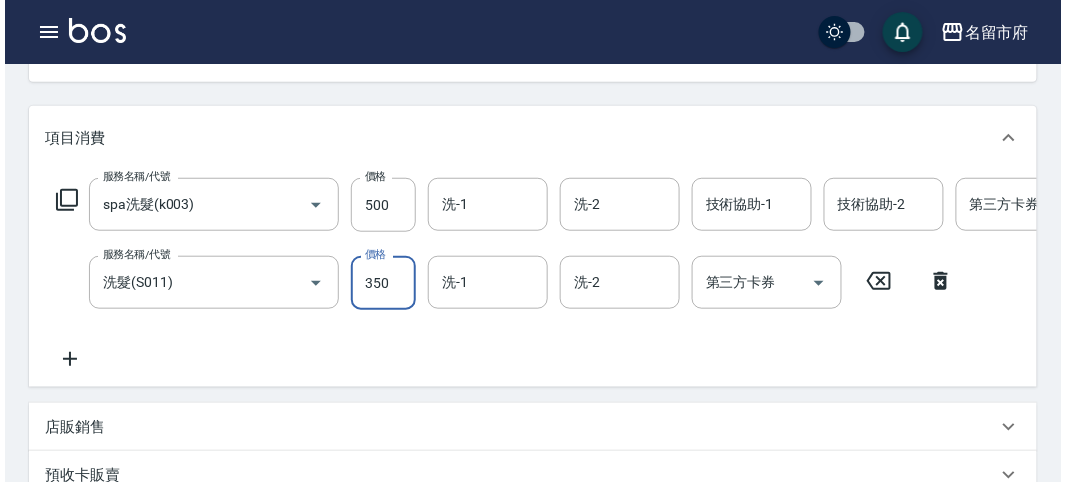scroll, scrollTop: 666, scrollLeft: 0, axis: vertical 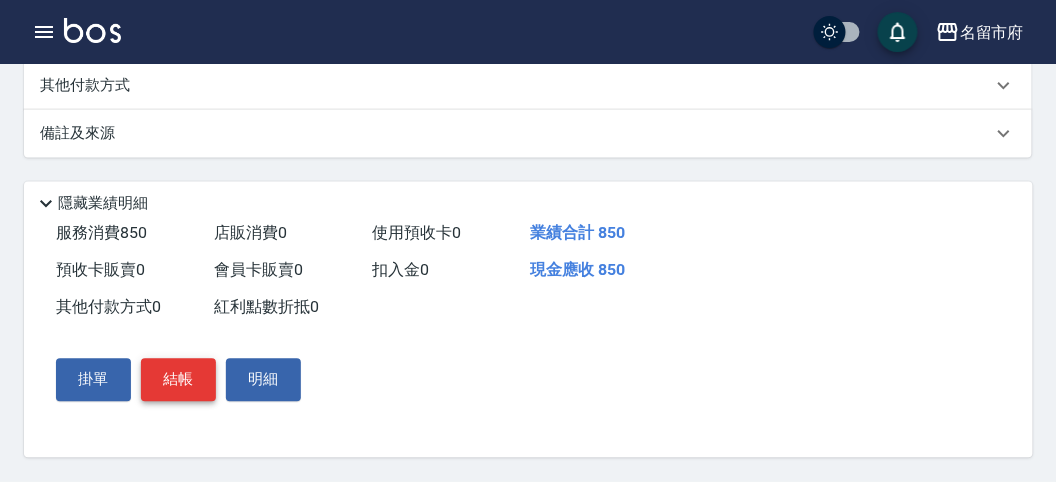 type on "350" 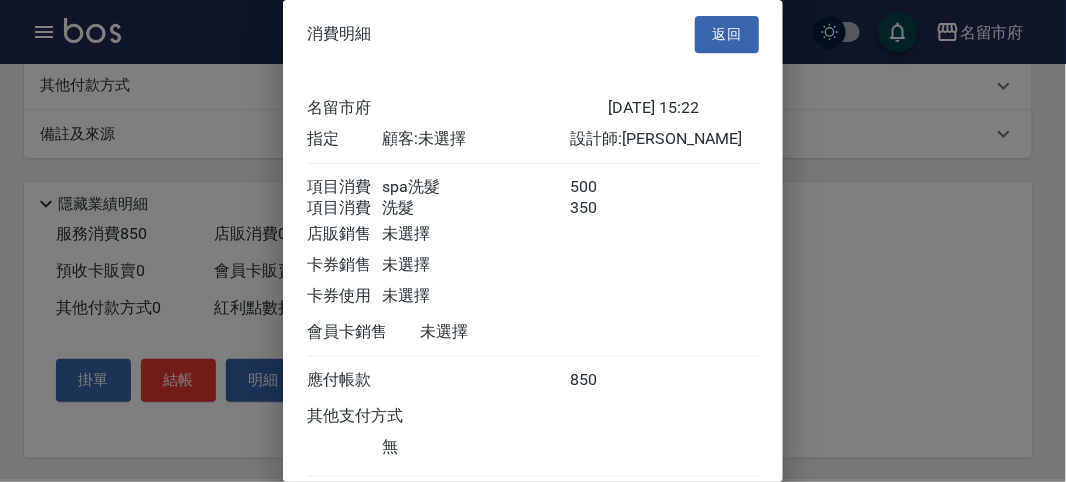 scroll, scrollTop: 133, scrollLeft: 0, axis: vertical 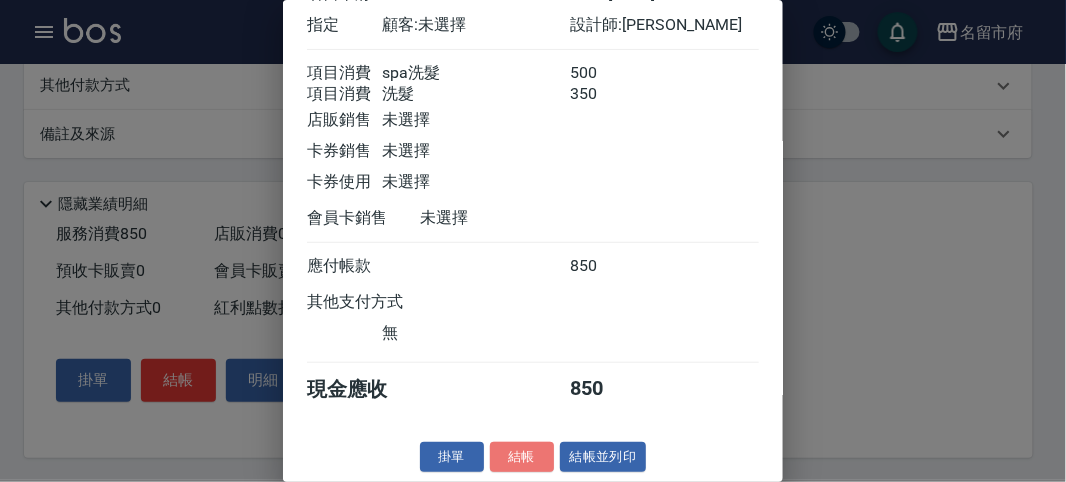 click on "結帳" at bounding box center (522, 457) 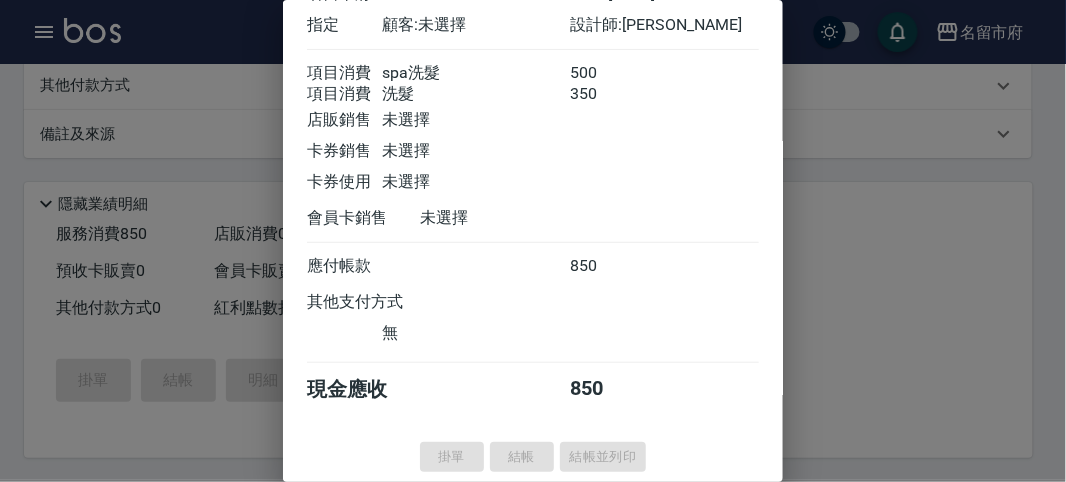 type on "[DATE] 16:31" 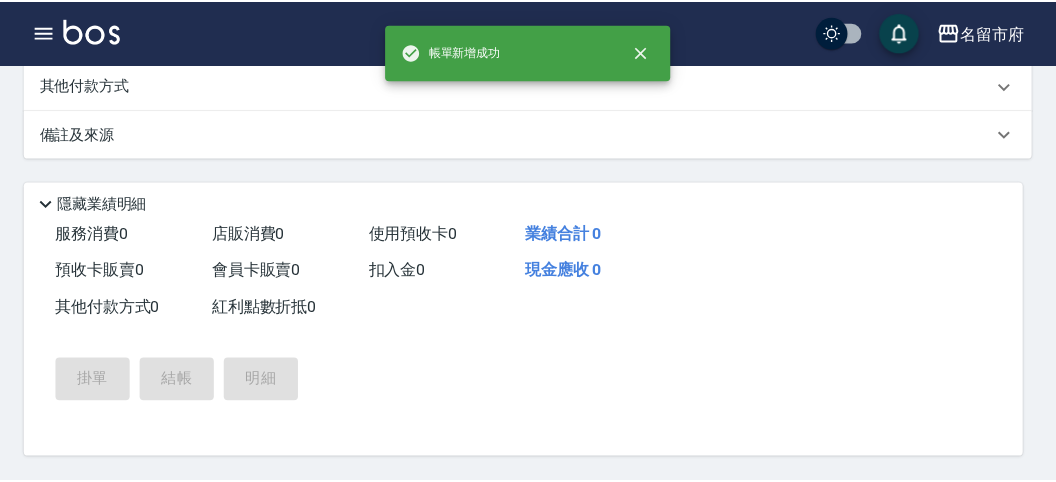 scroll, scrollTop: 0, scrollLeft: 0, axis: both 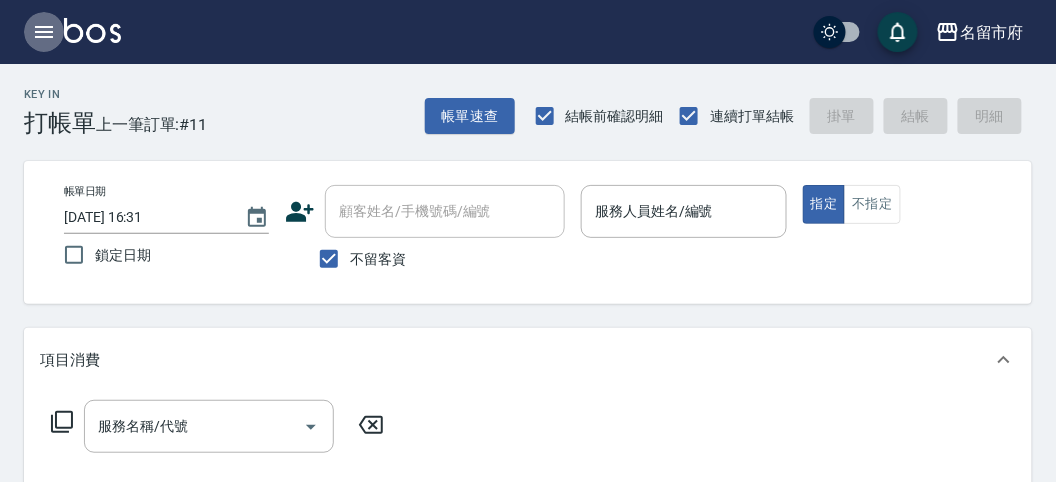click 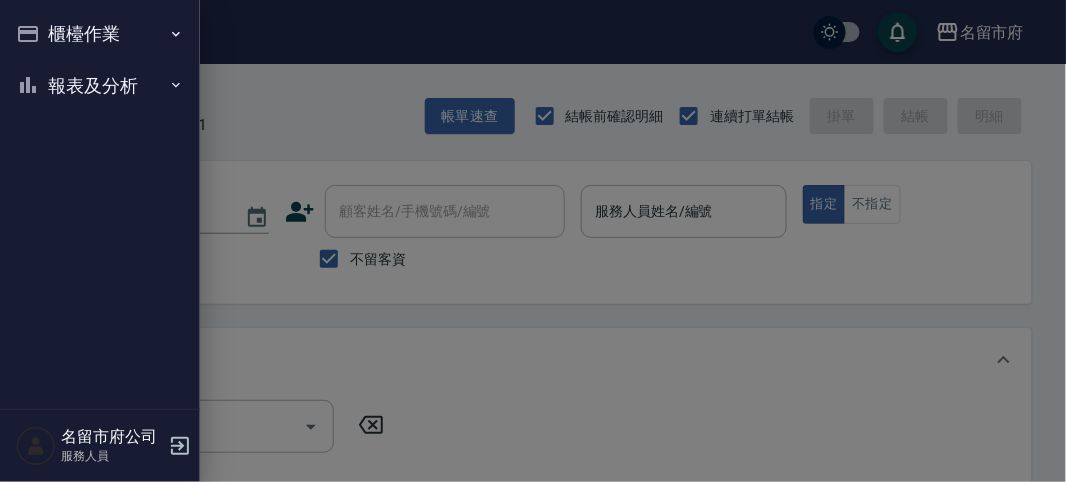 click on "櫃檯作業" at bounding box center [100, 34] 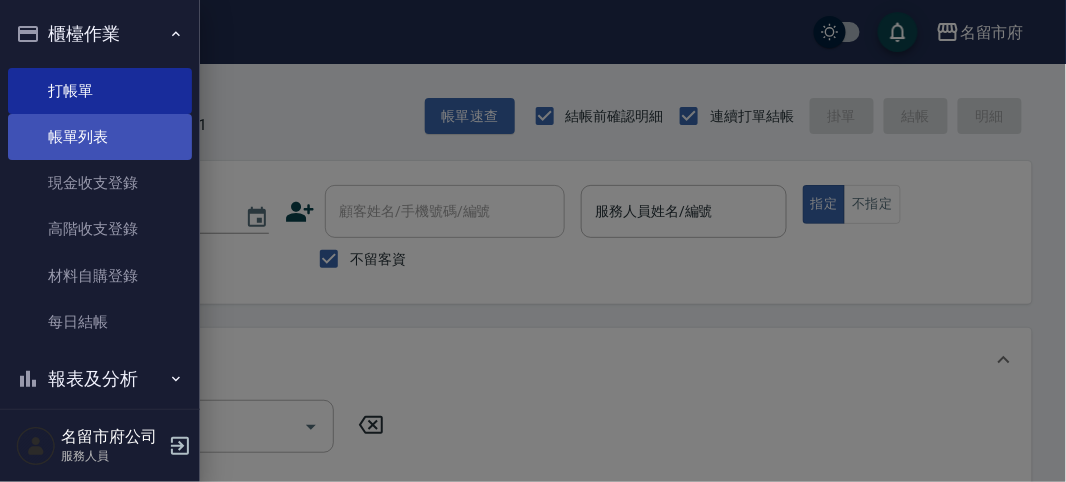 click on "帳單列表" at bounding box center (100, 137) 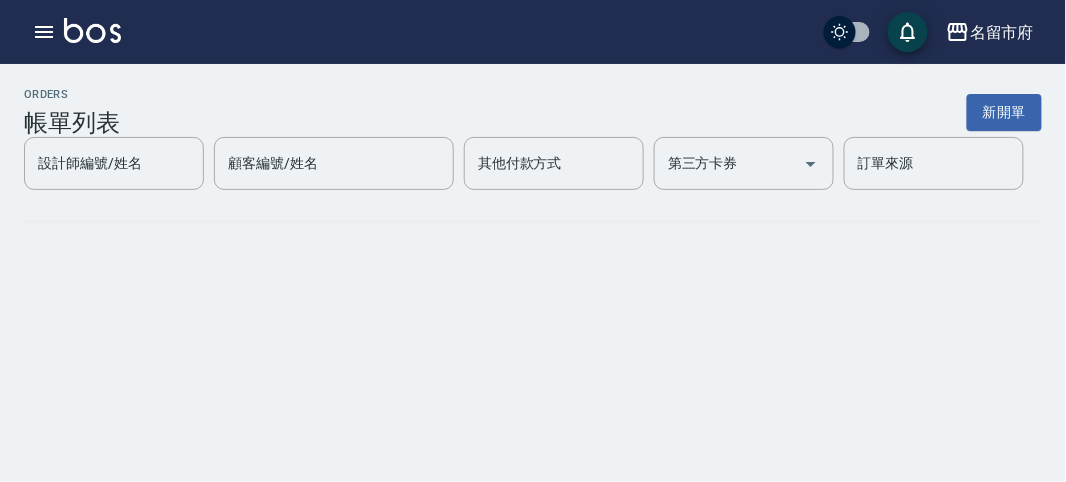 drag, startPoint x: 283, startPoint y: 80, endPoint x: 217, endPoint y: 91, distance: 66.910385 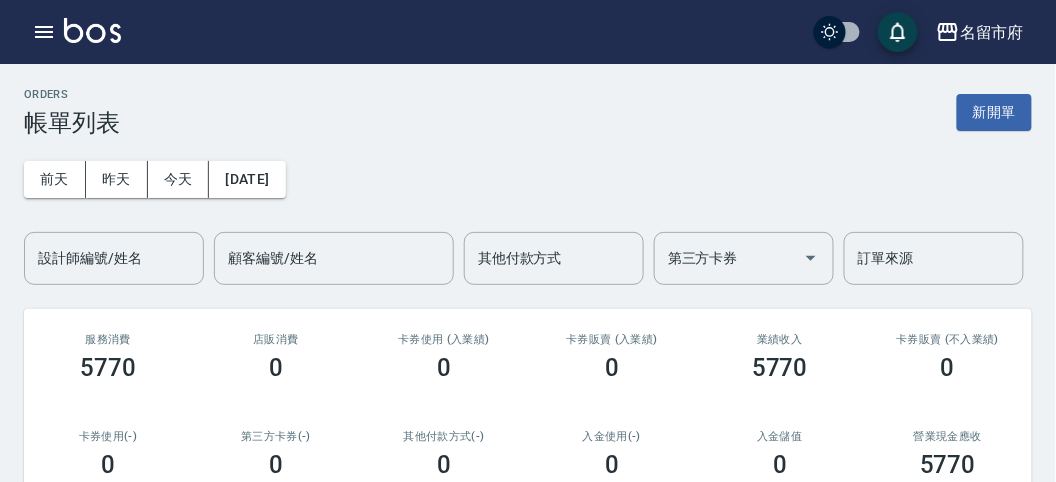 click on "ORDERS 帳單列表 新開單" at bounding box center [528, 112] 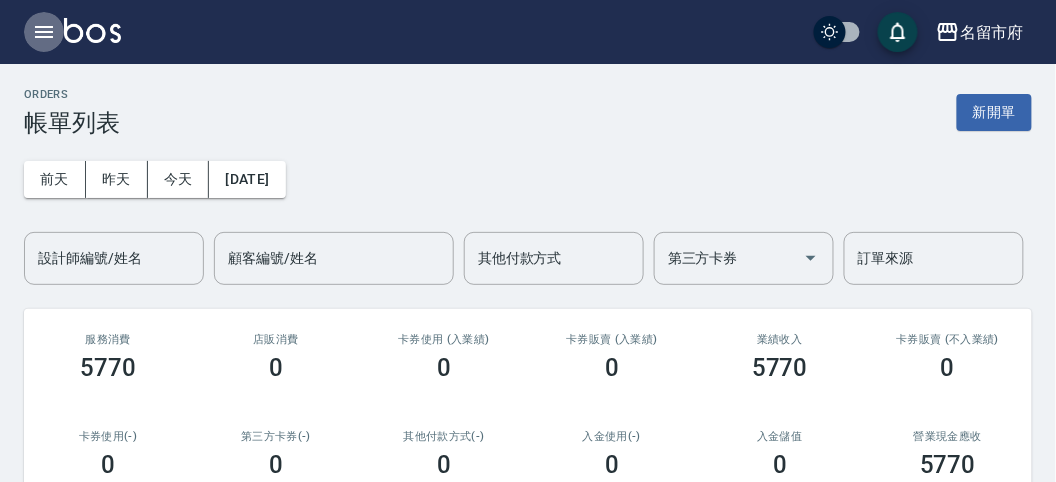 click 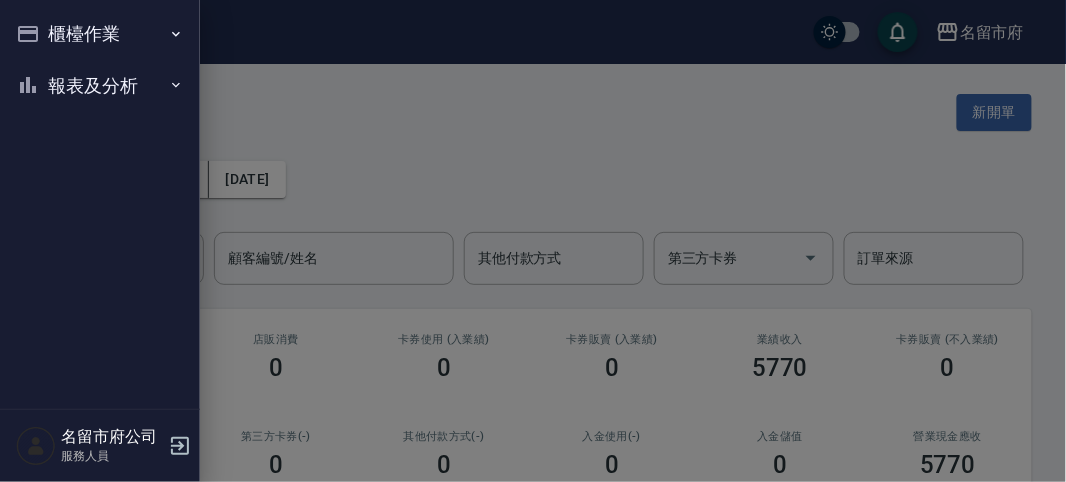 click on "櫃檯作業" at bounding box center (100, 34) 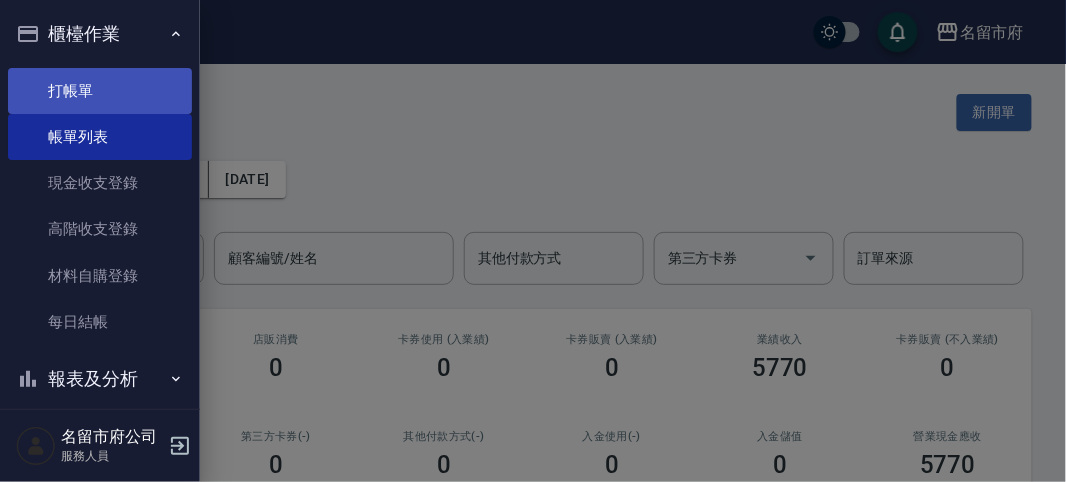 click on "打帳單" at bounding box center (100, 91) 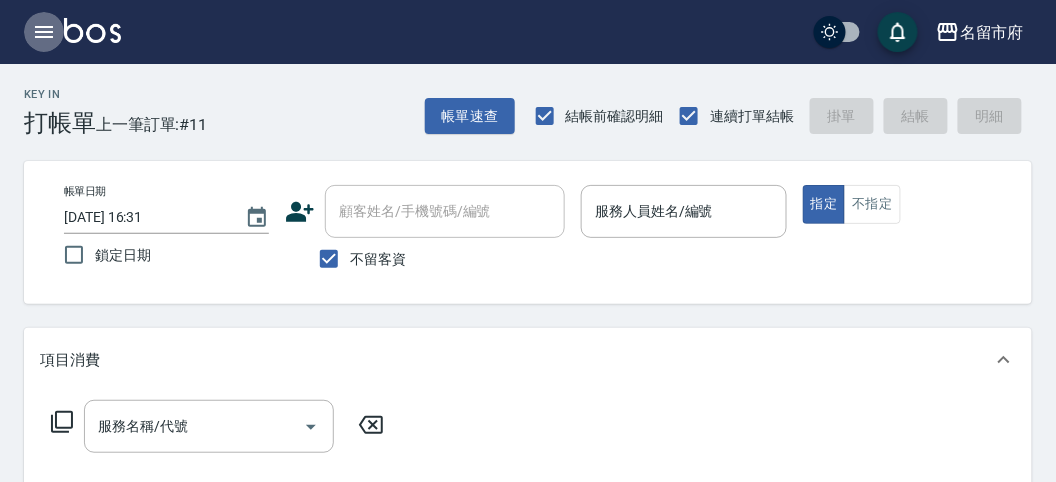 click 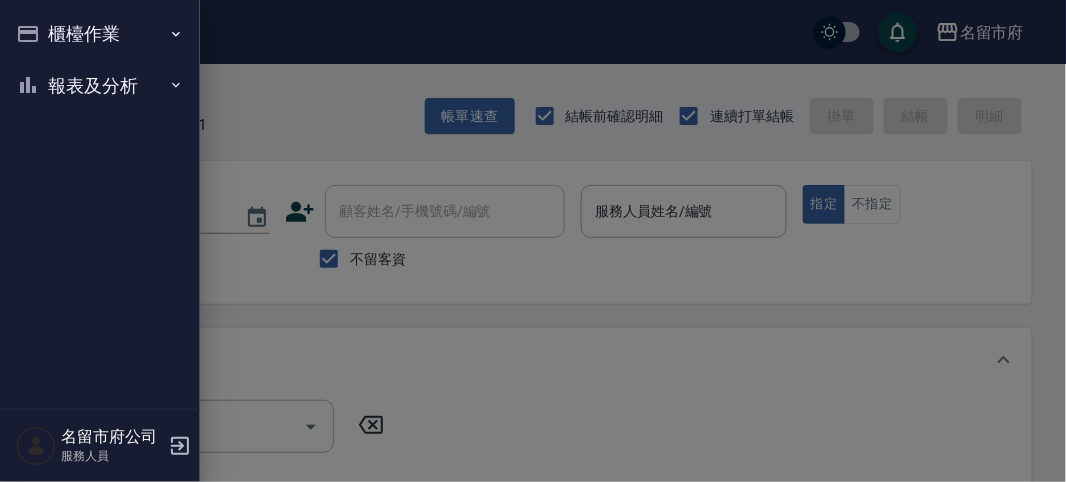 click on "報表及分析" at bounding box center (100, 86) 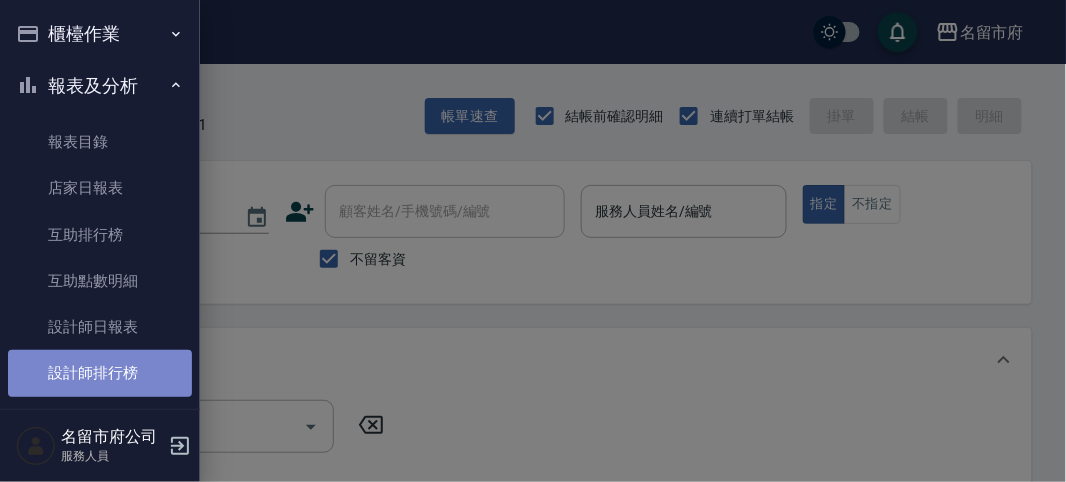 click on "設計師排行榜" at bounding box center (100, 373) 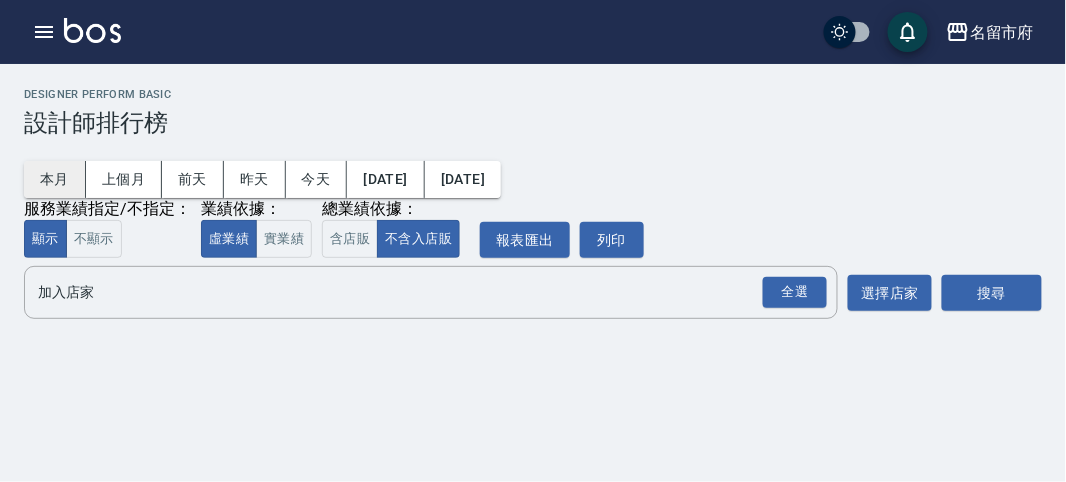 click on "本月" at bounding box center (55, 179) 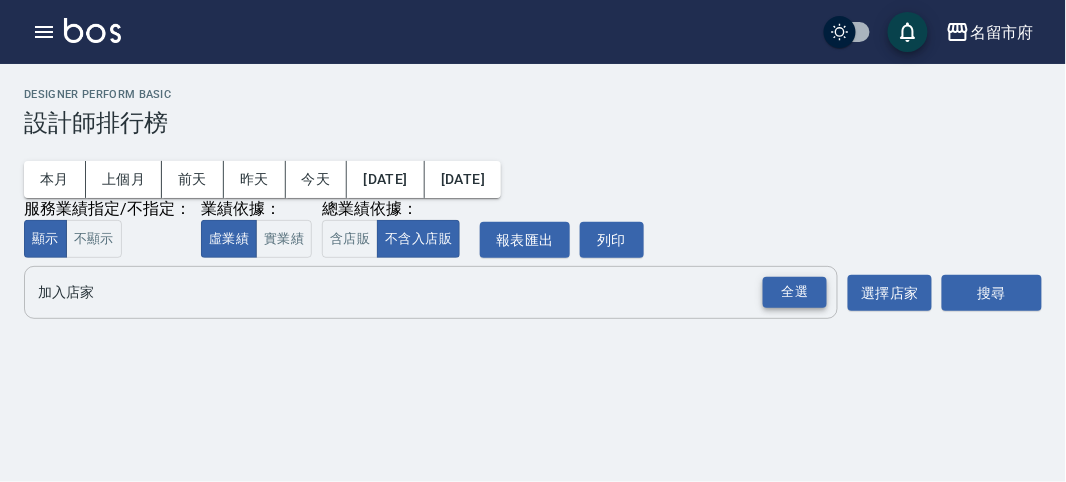 click on "全選" at bounding box center [795, 292] 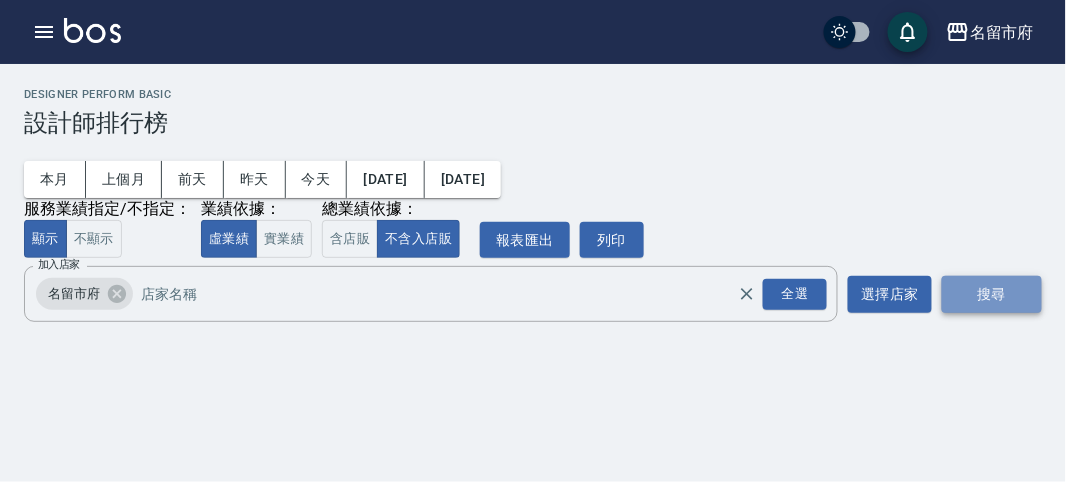 click on "搜尋" at bounding box center (992, 294) 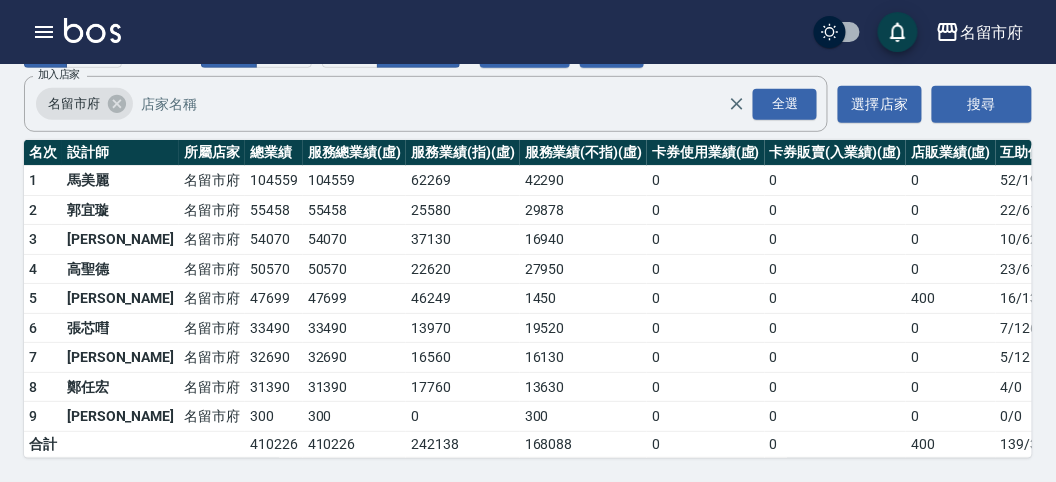 scroll, scrollTop: 0, scrollLeft: 0, axis: both 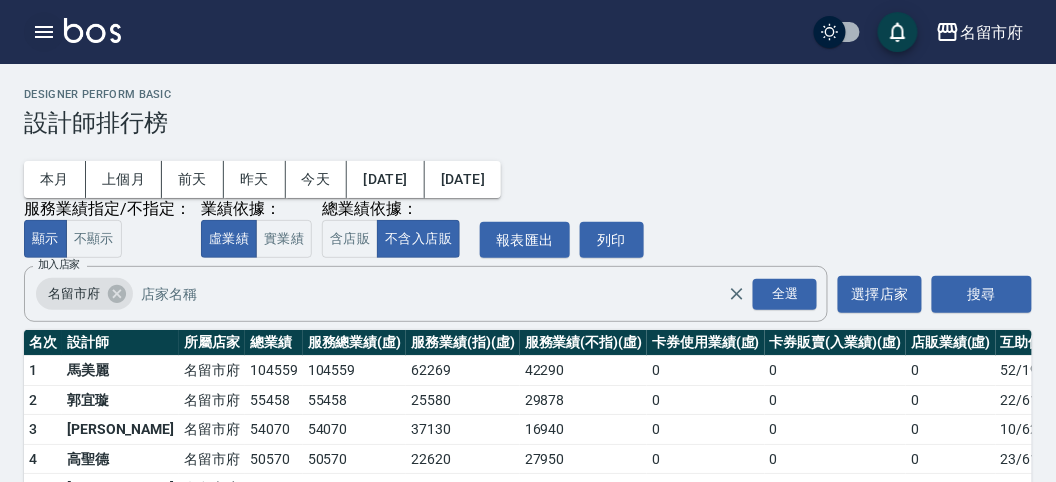 click 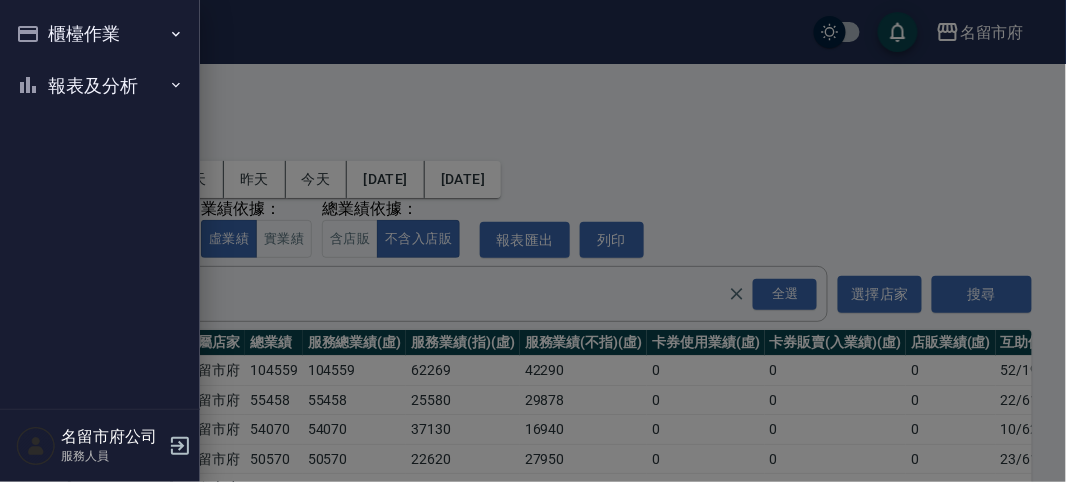 click on "櫃檯作業" at bounding box center (100, 34) 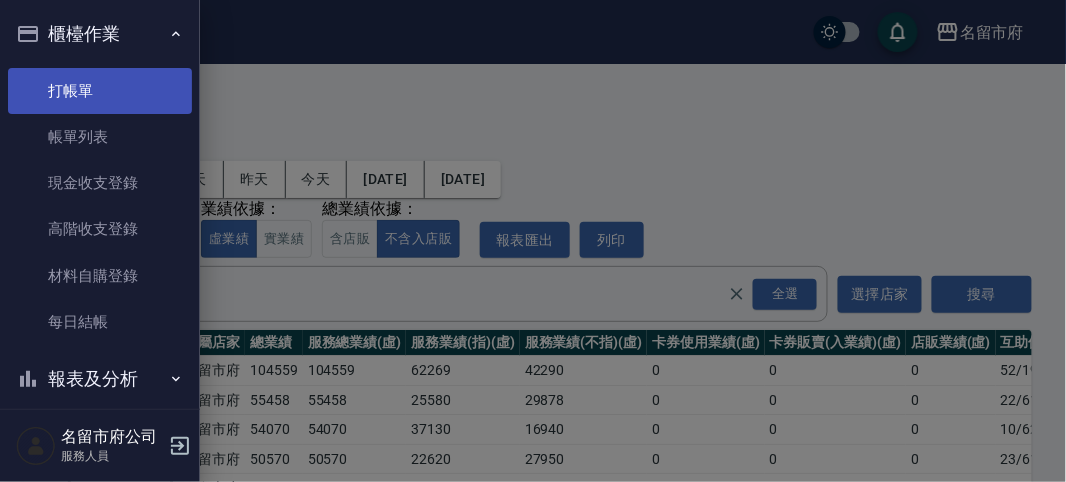 click on "打帳單" at bounding box center (100, 91) 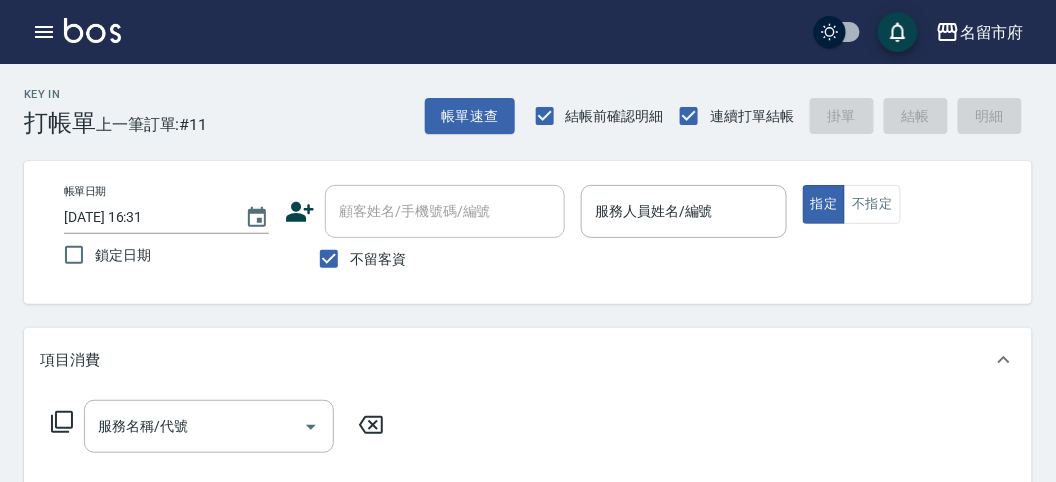 drag, startPoint x: 633, startPoint y: 287, endPoint x: 655, endPoint y: 281, distance: 22.803509 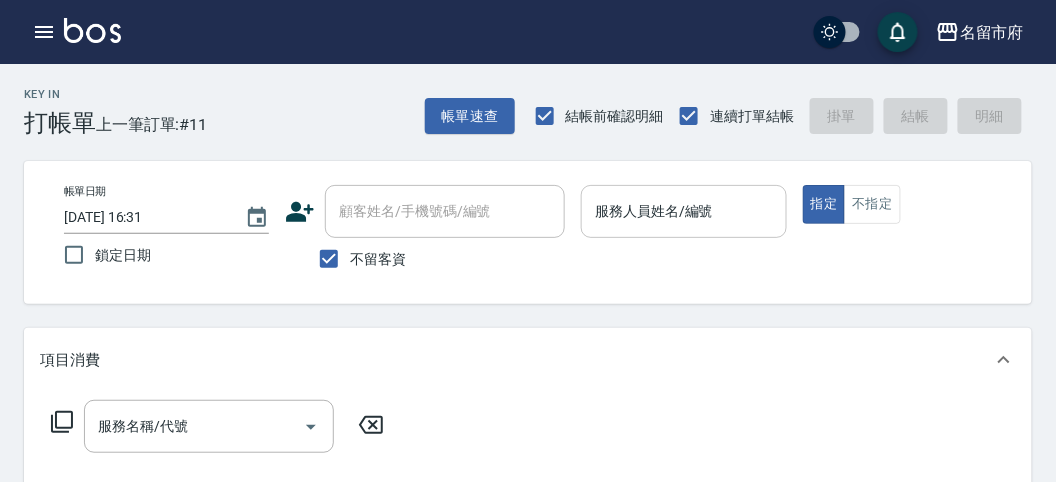click on "服務人員姓名/編號" at bounding box center (683, 211) 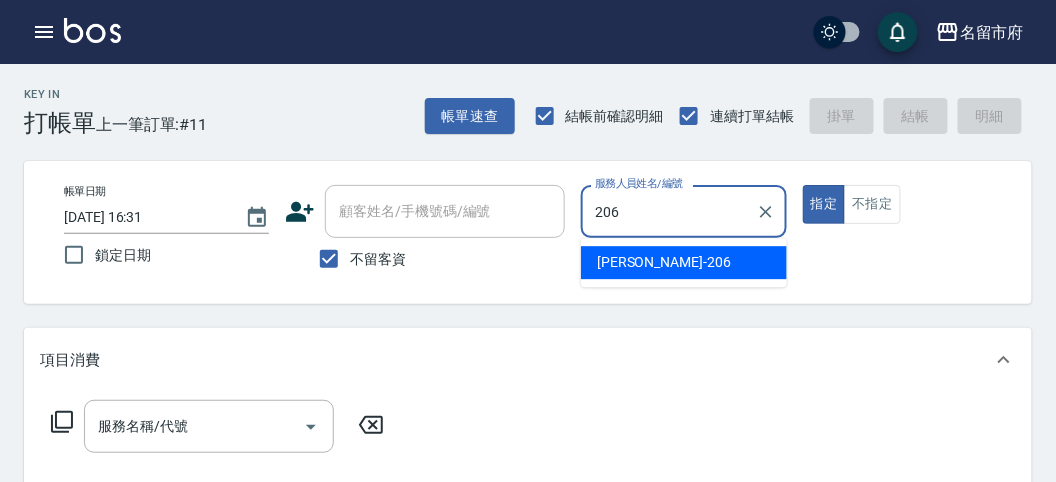 type on "[PERSON_NAME]-206" 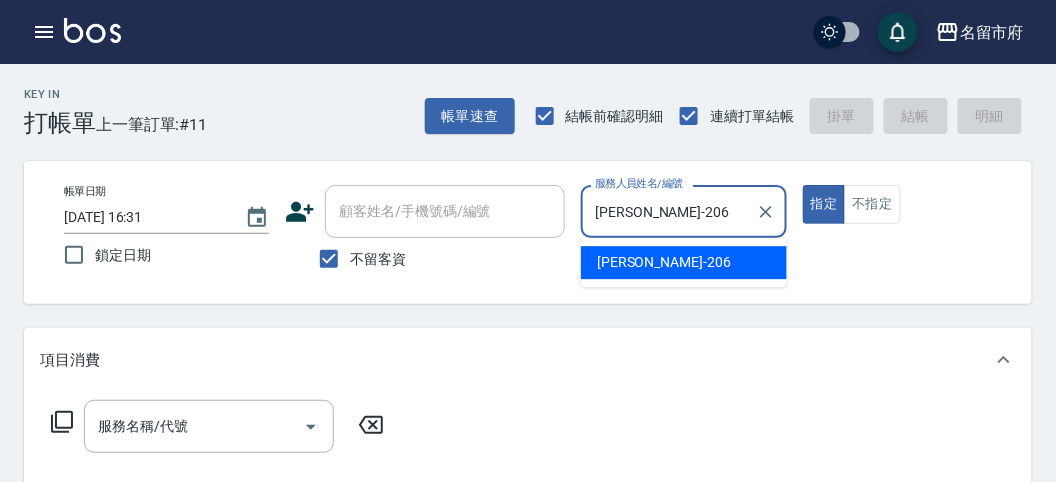 type on "true" 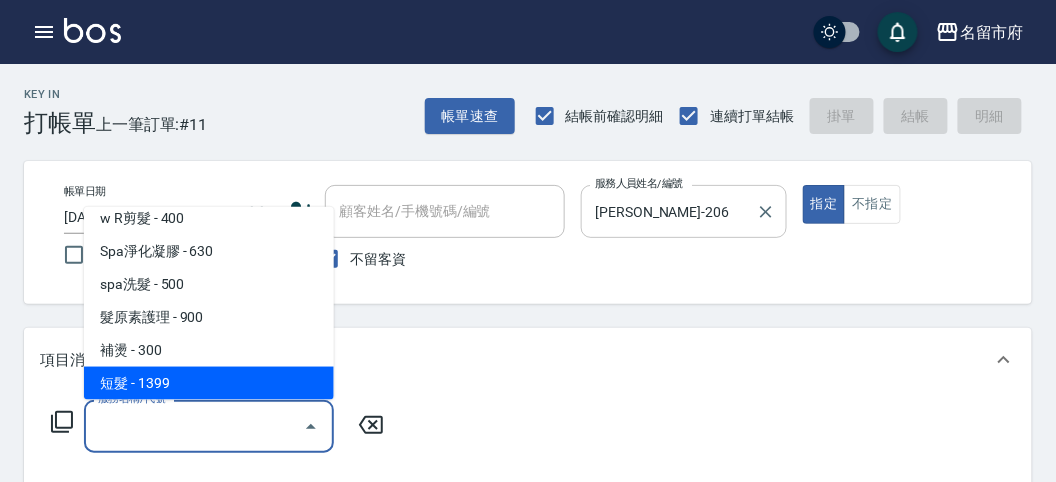 scroll, scrollTop: 177, scrollLeft: 0, axis: vertical 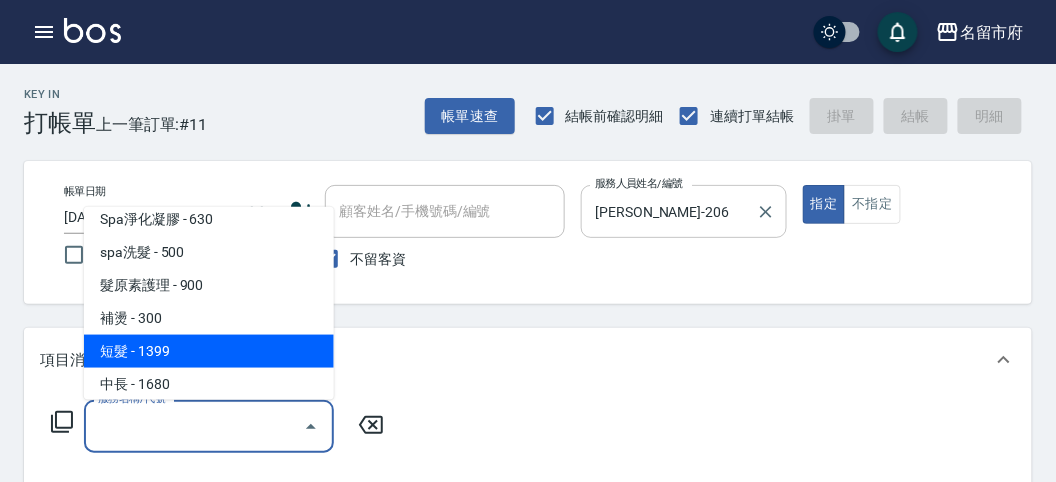 type on "短髮(P001)" 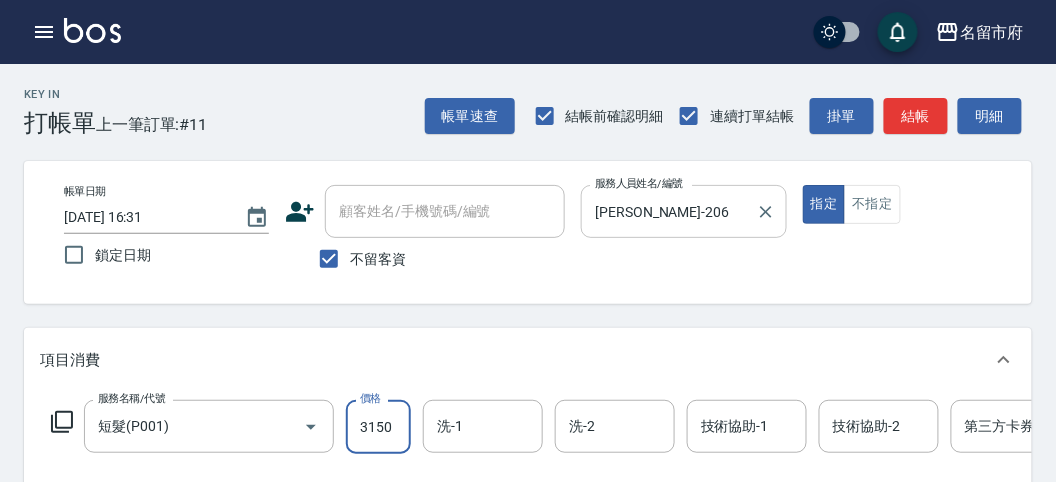 type on "3150" 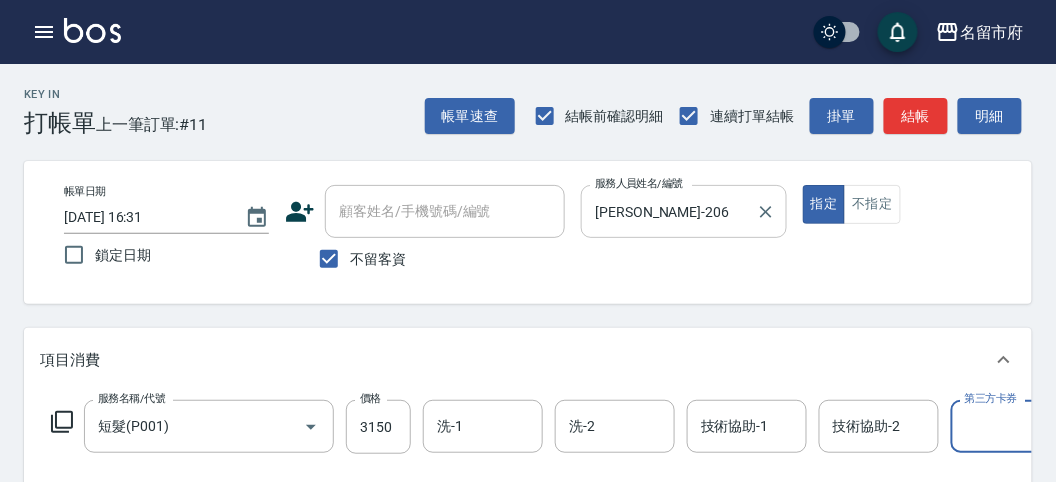 scroll, scrollTop: 0, scrollLeft: 29, axis: horizontal 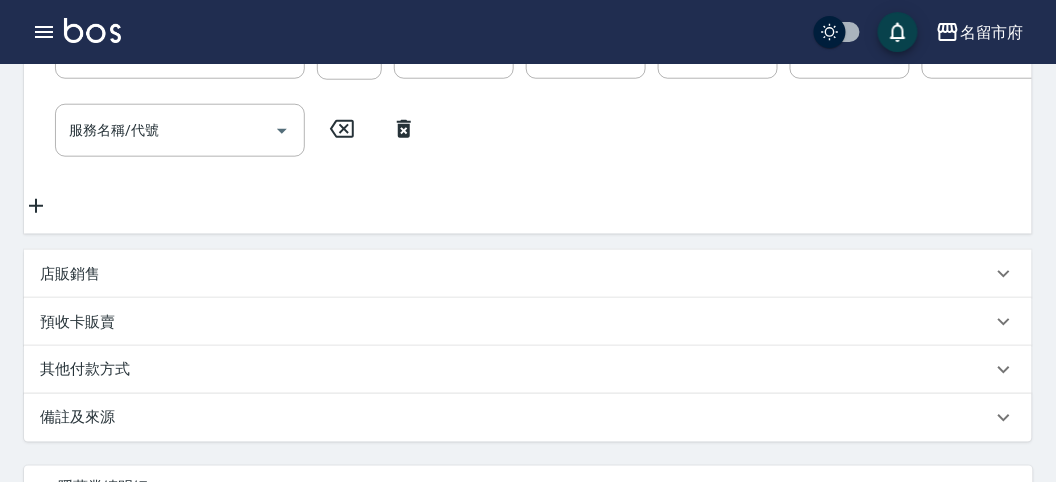 click on "預收卡販賣" at bounding box center [516, 322] 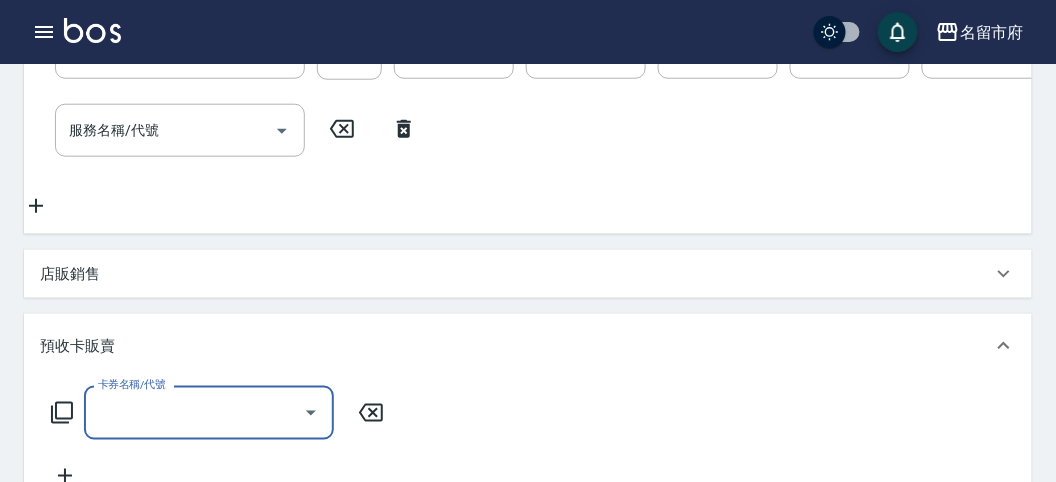 scroll, scrollTop: 0, scrollLeft: 0, axis: both 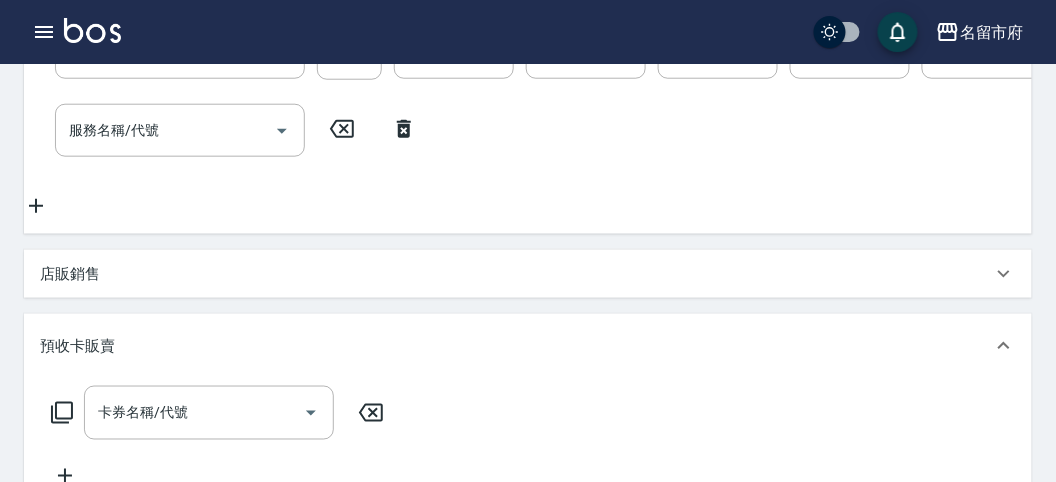 click on "預收卡販賣" at bounding box center (516, 346) 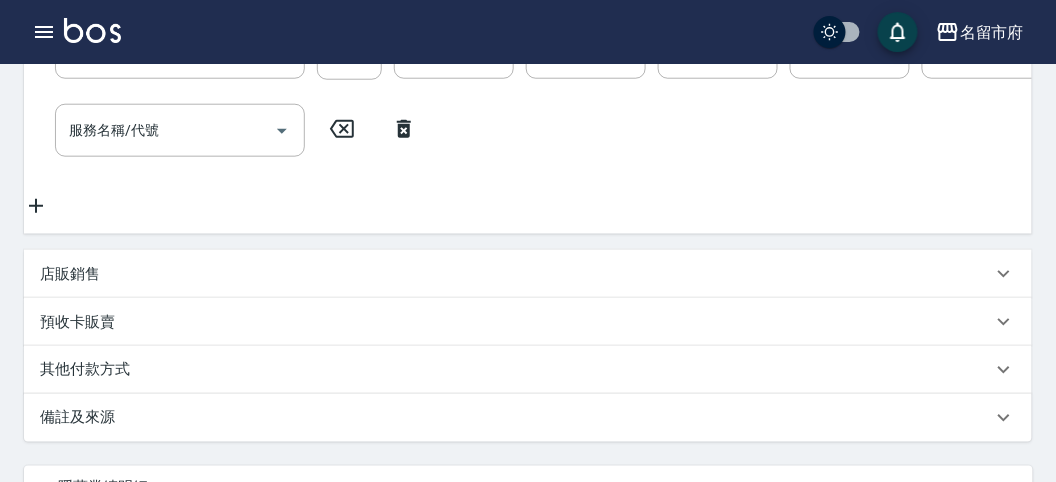 click on "其他付款方式" at bounding box center (516, 370) 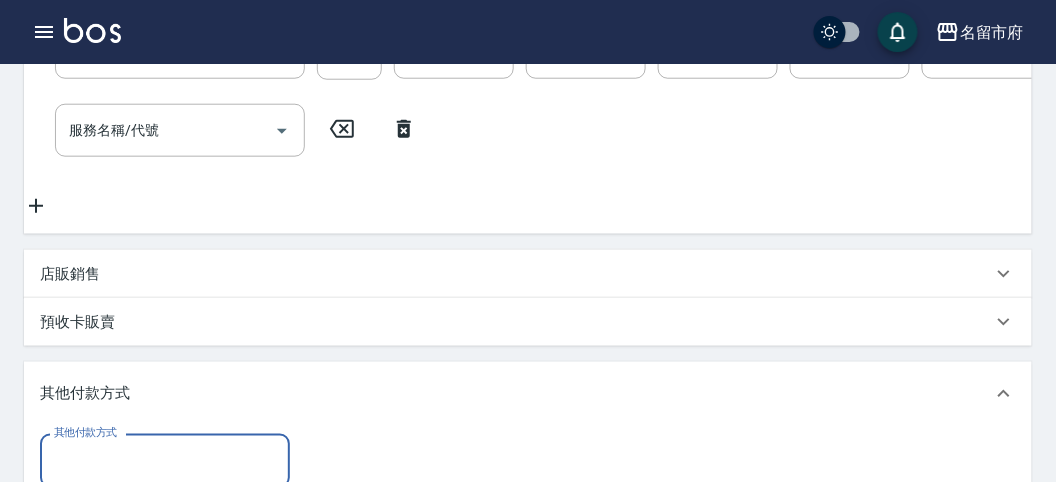 scroll, scrollTop: 0, scrollLeft: 0, axis: both 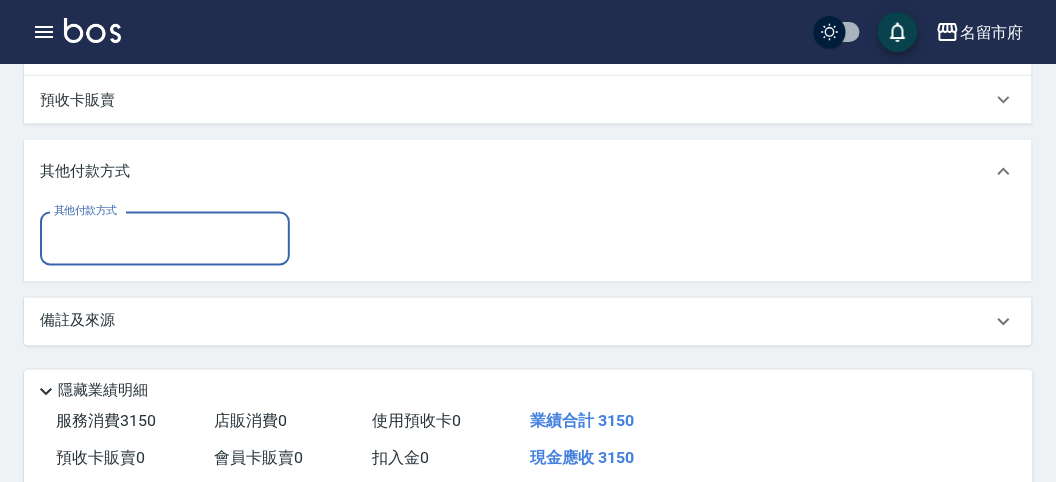 click on "其他付款方式" at bounding box center [165, 238] 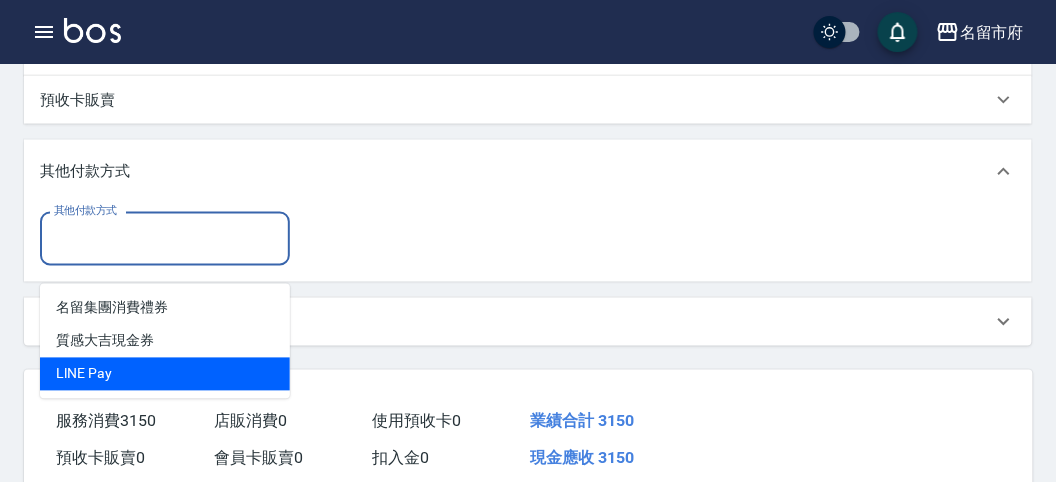 click on "LlNE Pay" at bounding box center [165, 374] 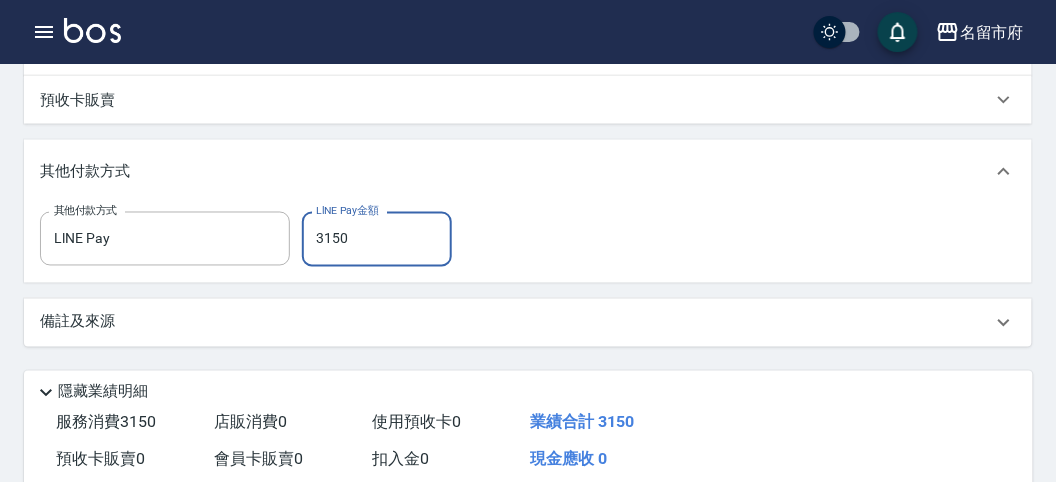 type on "3150" 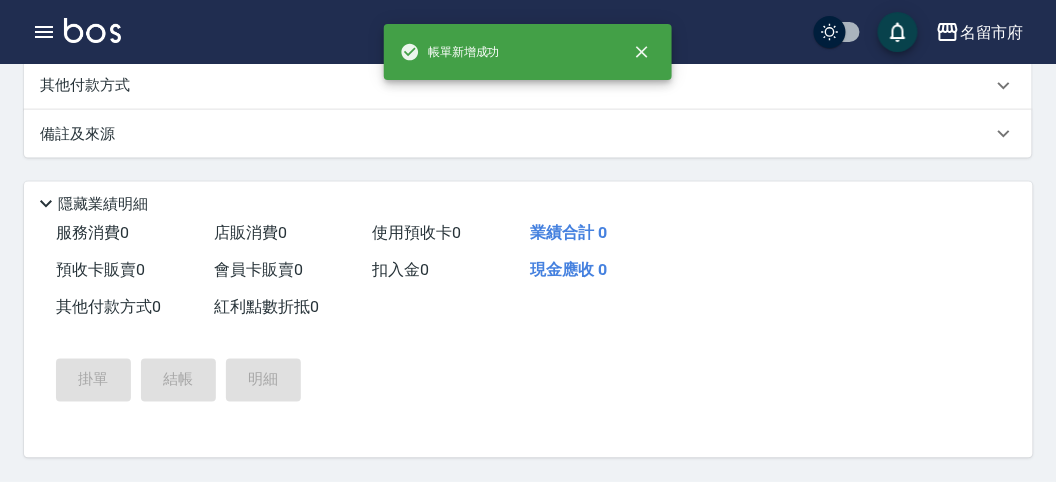 scroll, scrollTop: 0, scrollLeft: 0, axis: both 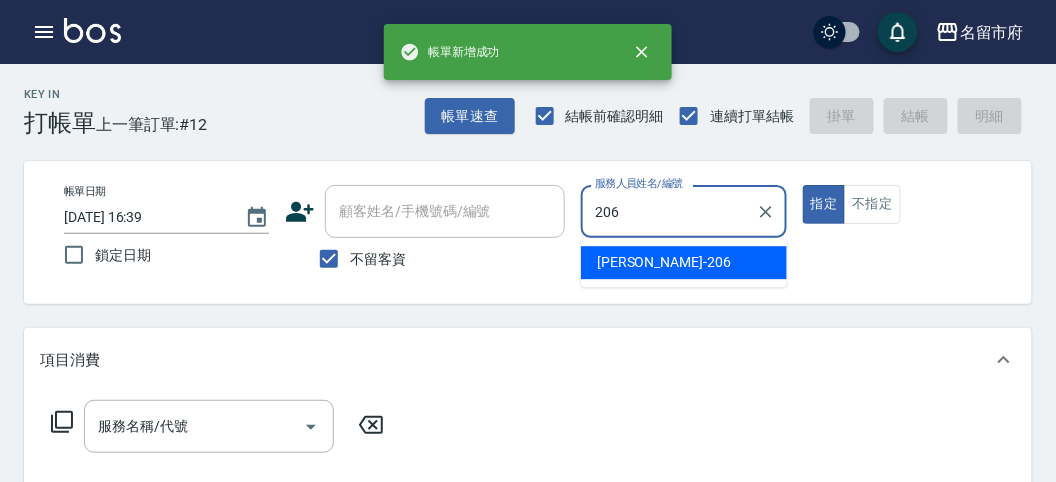 type on "[PERSON_NAME]-206" 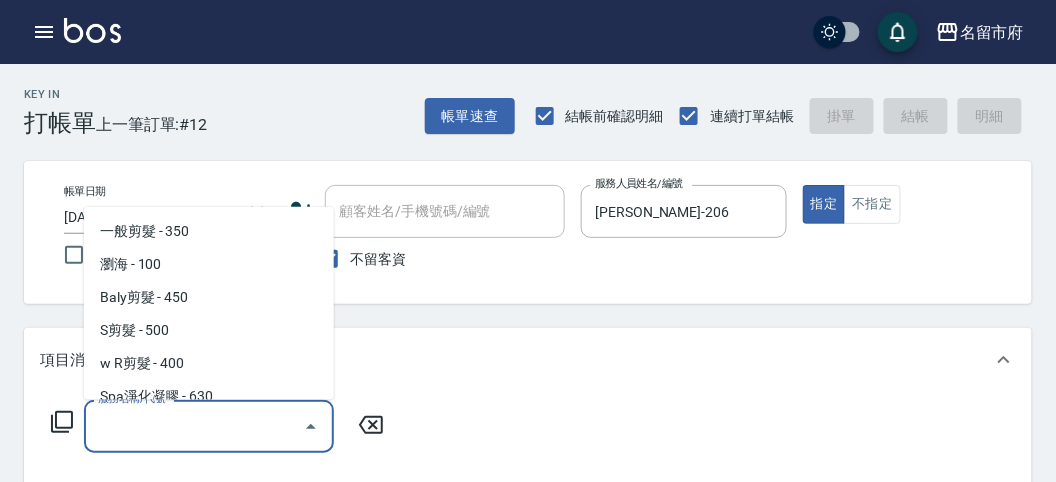 scroll, scrollTop: 45, scrollLeft: 0, axis: vertical 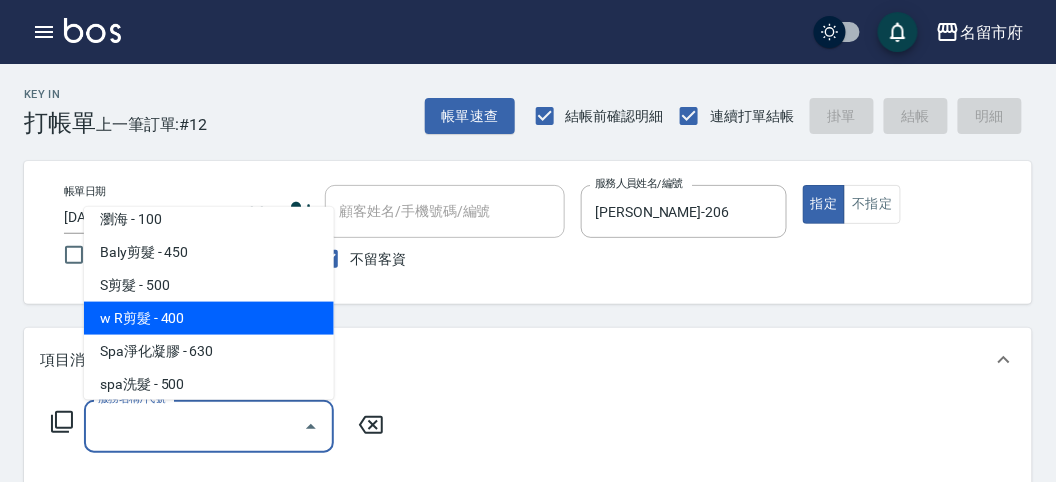 type on "w R剪髮(C011)" 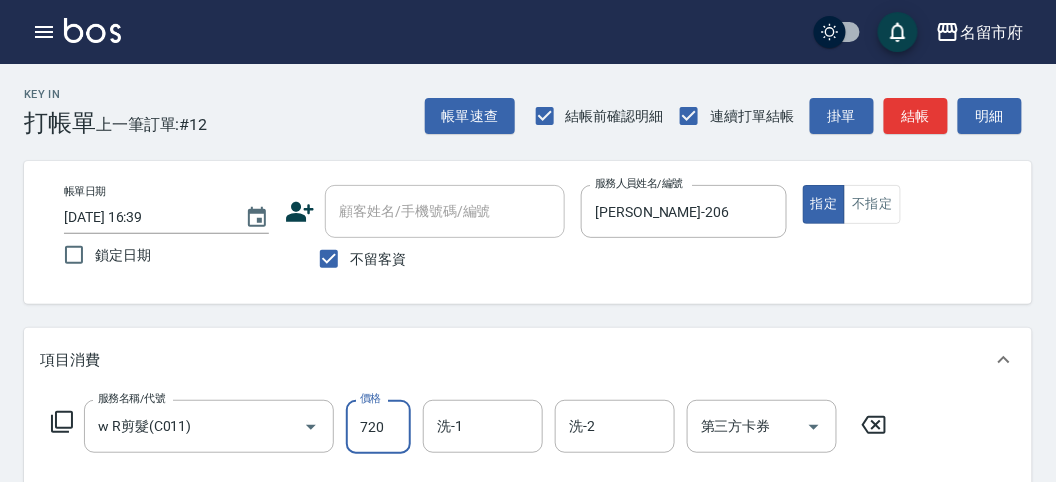 type on "720" 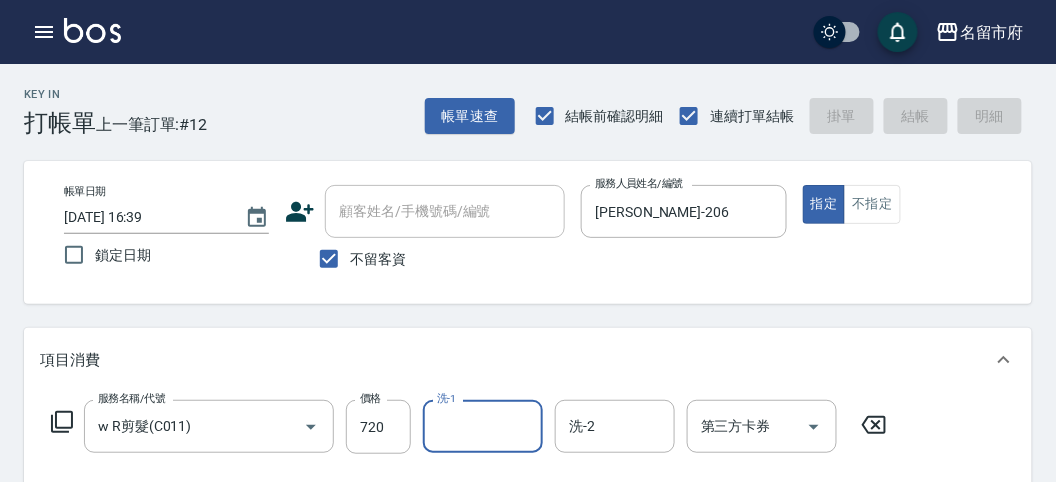 type 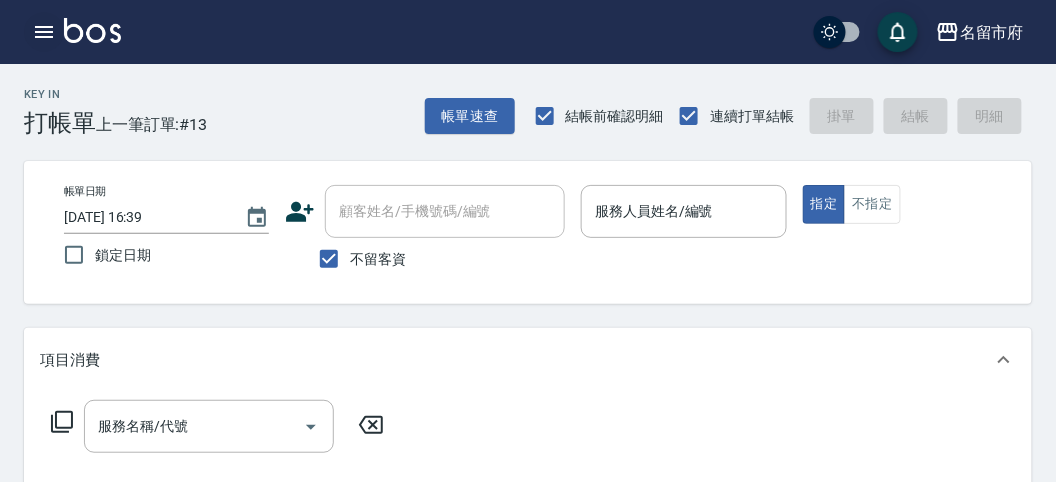 drag, startPoint x: 35, startPoint y: 54, endPoint x: 46, endPoint y: 46, distance: 13.601471 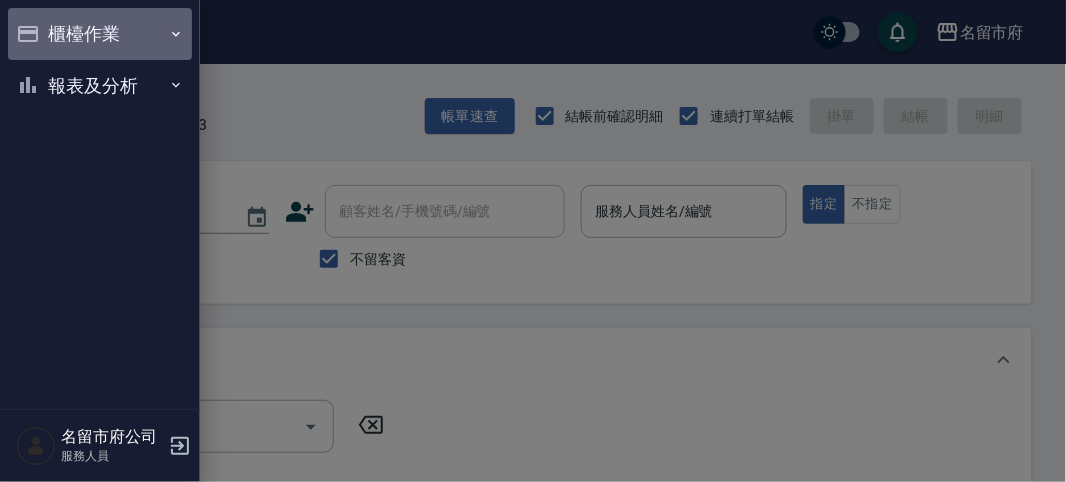 click on "櫃檯作業" at bounding box center [100, 34] 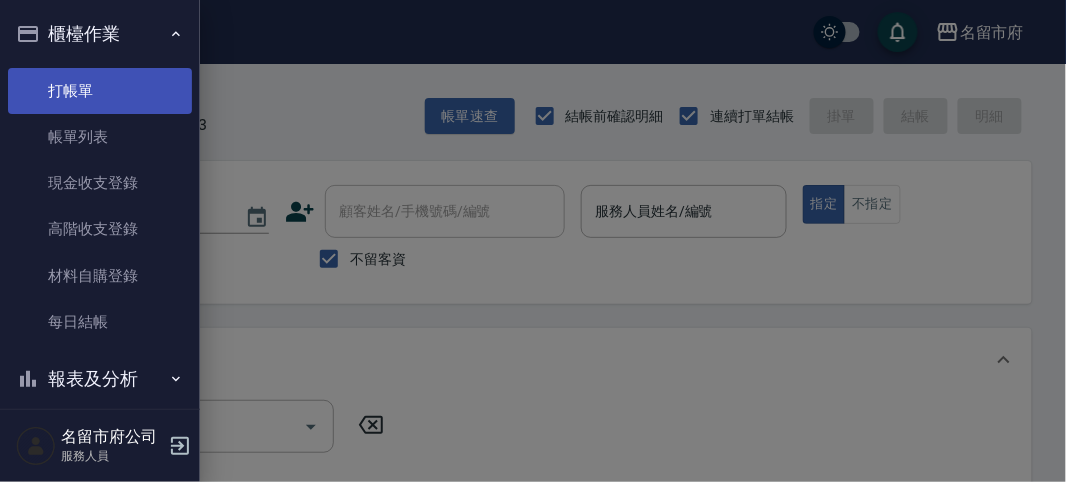 click on "打帳單" at bounding box center (100, 91) 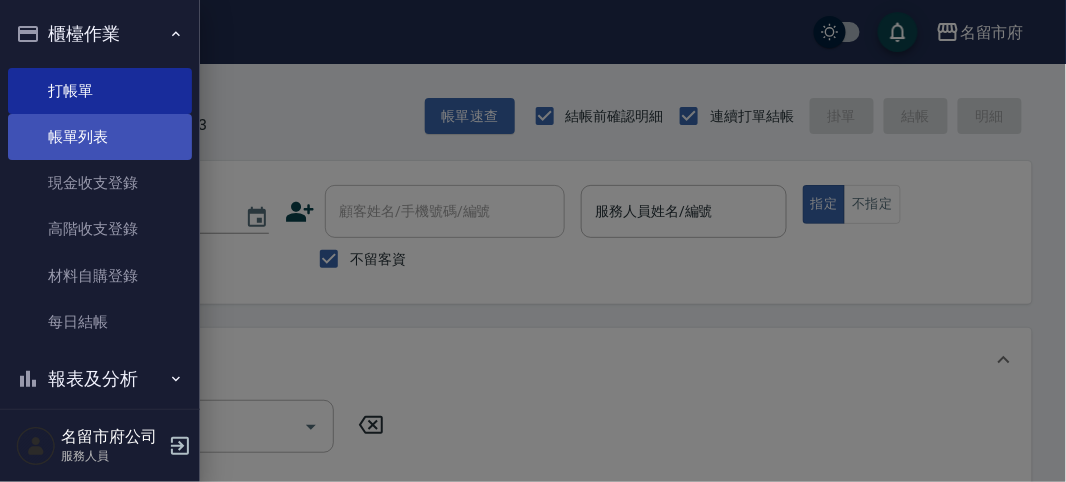 click on "帳單列表" at bounding box center (100, 137) 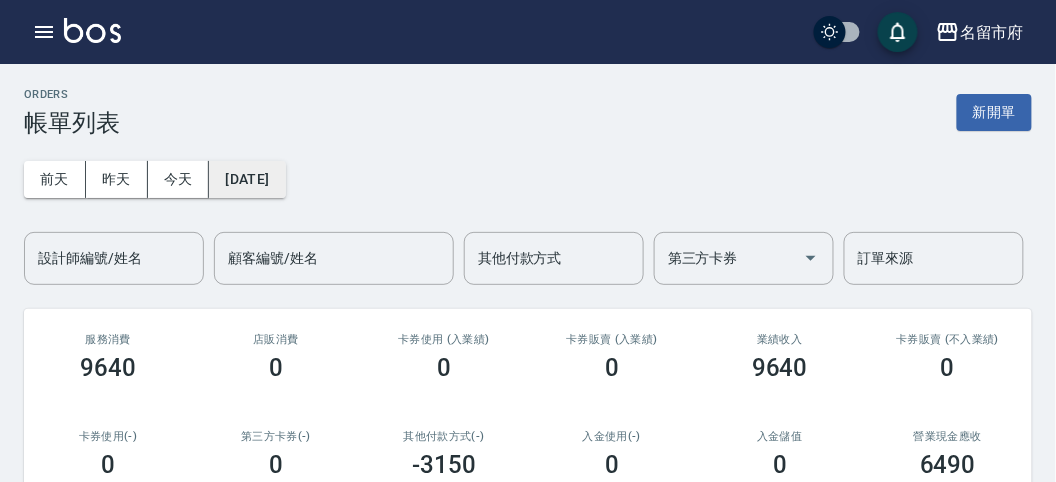 click on "[DATE]" at bounding box center [247, 179] 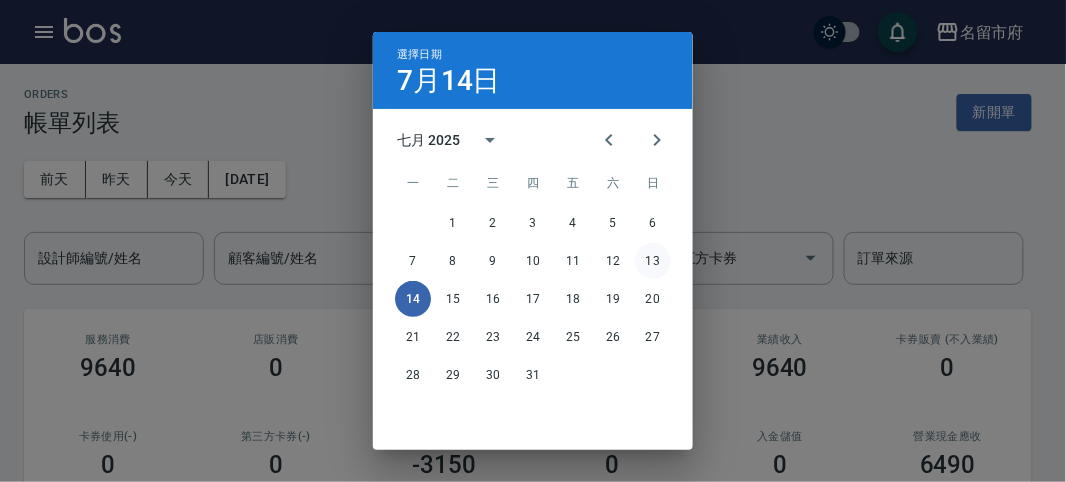 click on "13" at bounding box center (653, 261) 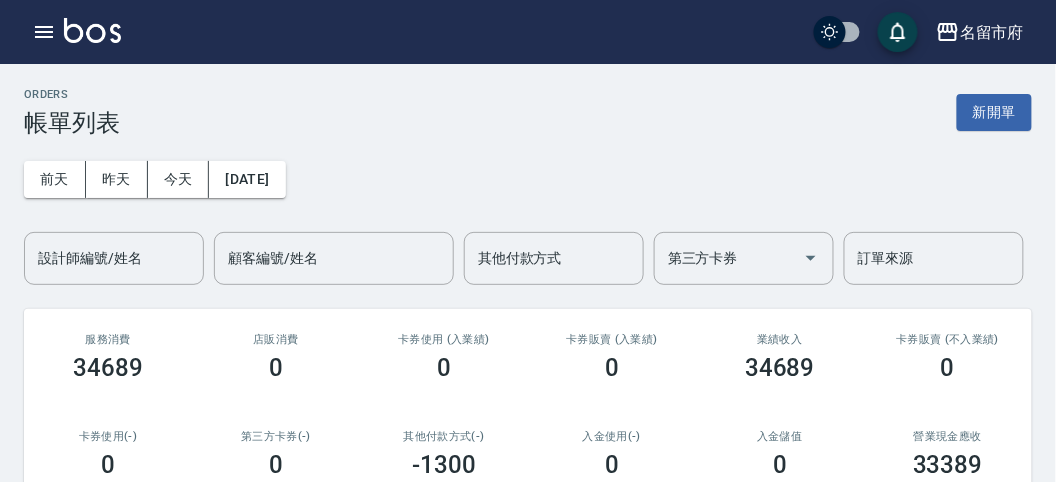 click on "設計師編號/姓名 設計師編號/姓名" at bounding box center (114, 258) 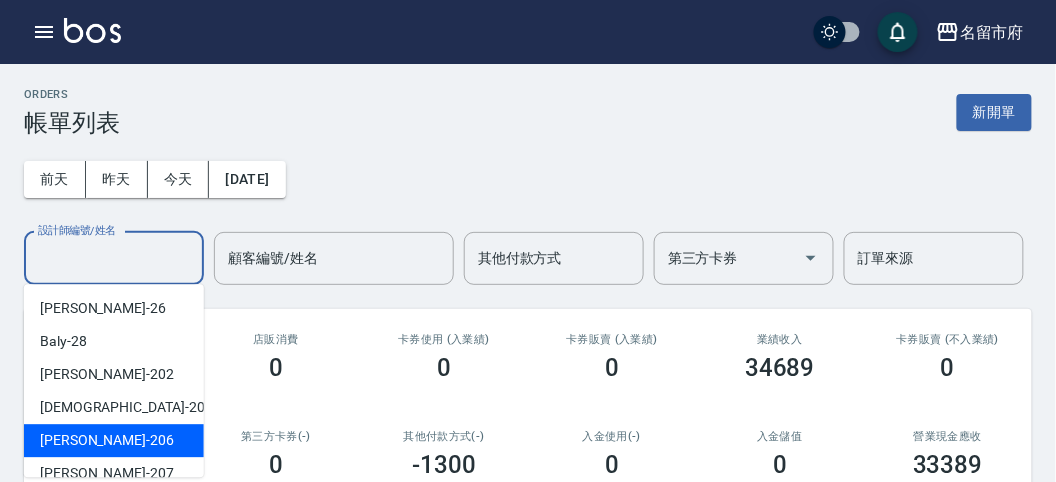 drag, startPoint x: 123, startPoint y: 423, endPoint x: 139, endPoint y: 445, distance: 27.202942 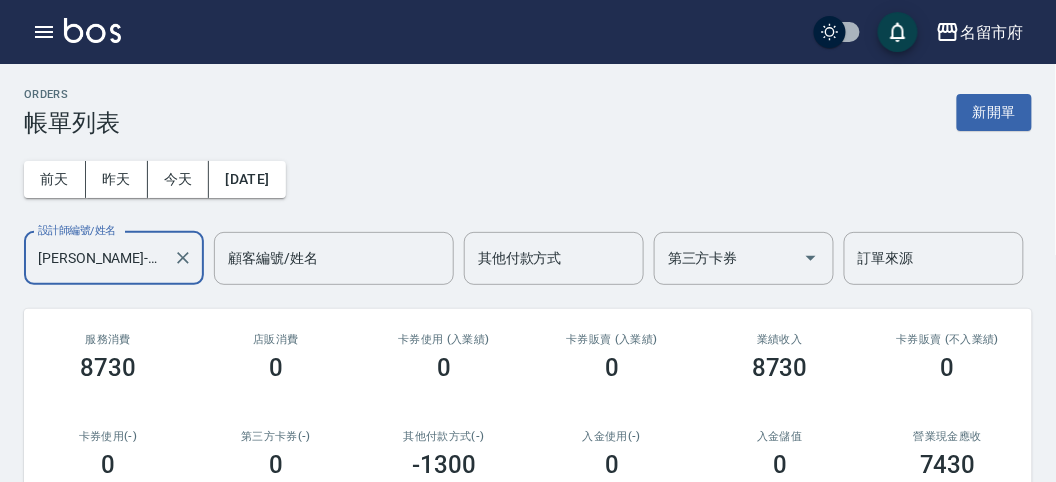 scroll, scrollTop: 333, scrollLeft: 0, axis: vertical 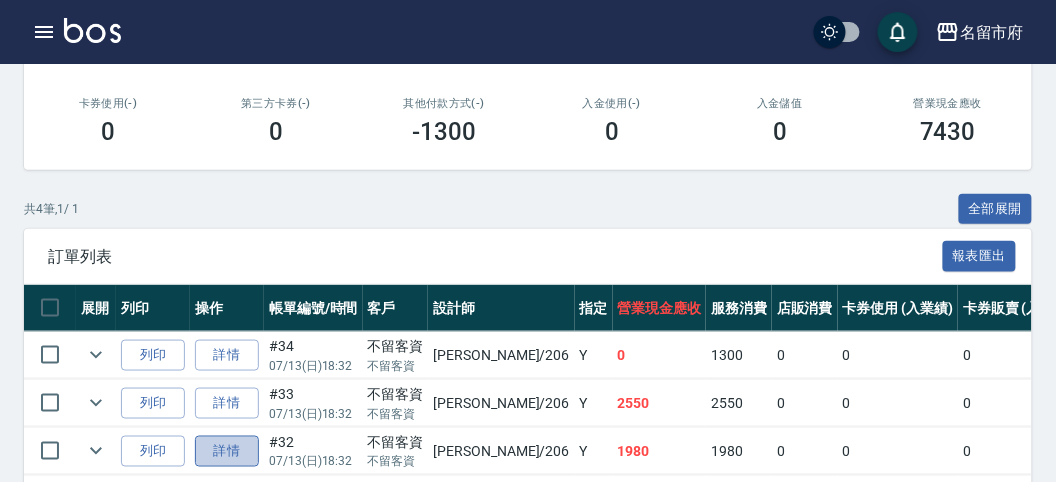 click on "詳情" at bounding box center (227, 451) 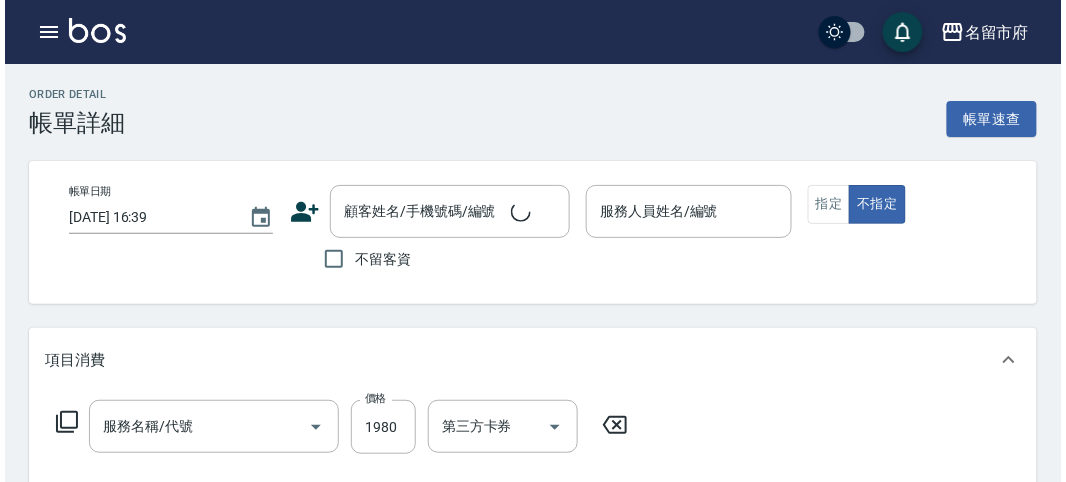 scroll, scrollTop: 111, scrollLeft: 0, axis: vertical 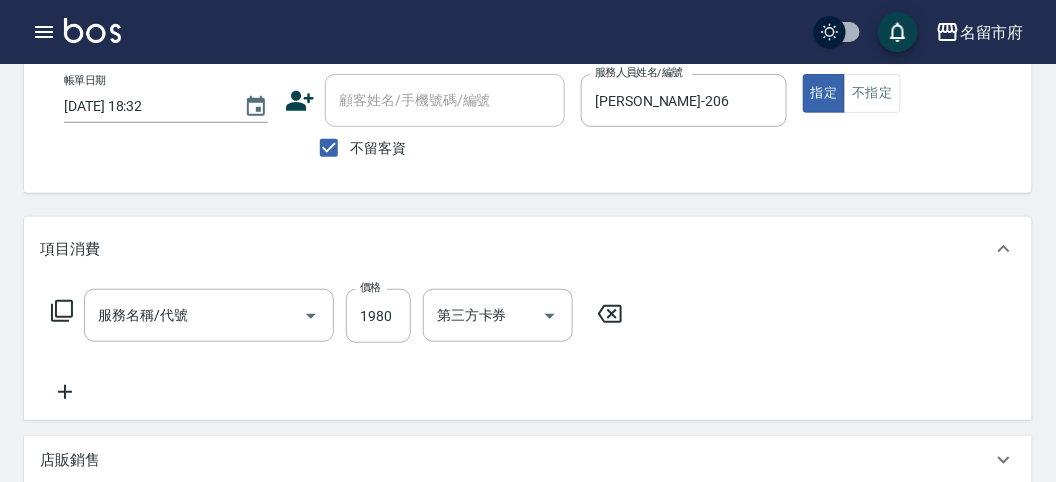 type on "[DATE] 18:32" 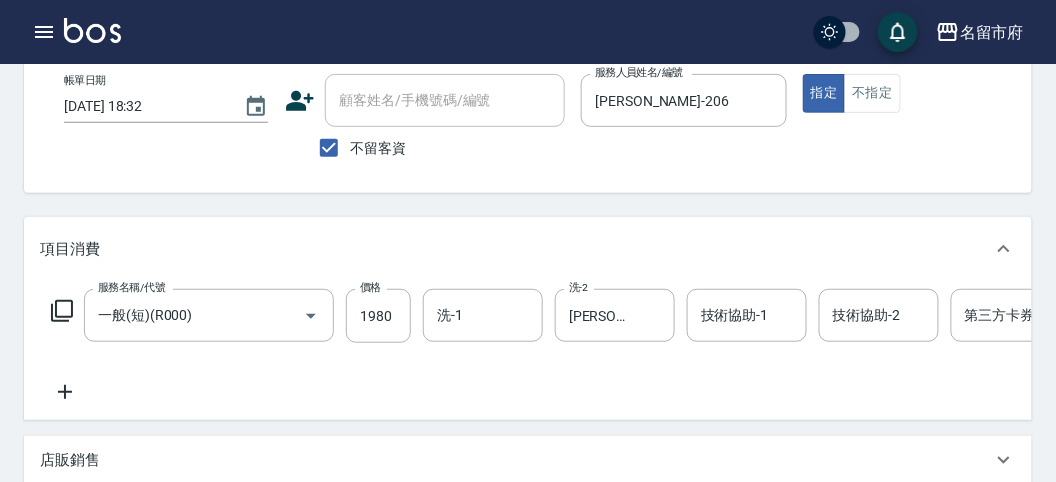type on "一般(短)(R000)" 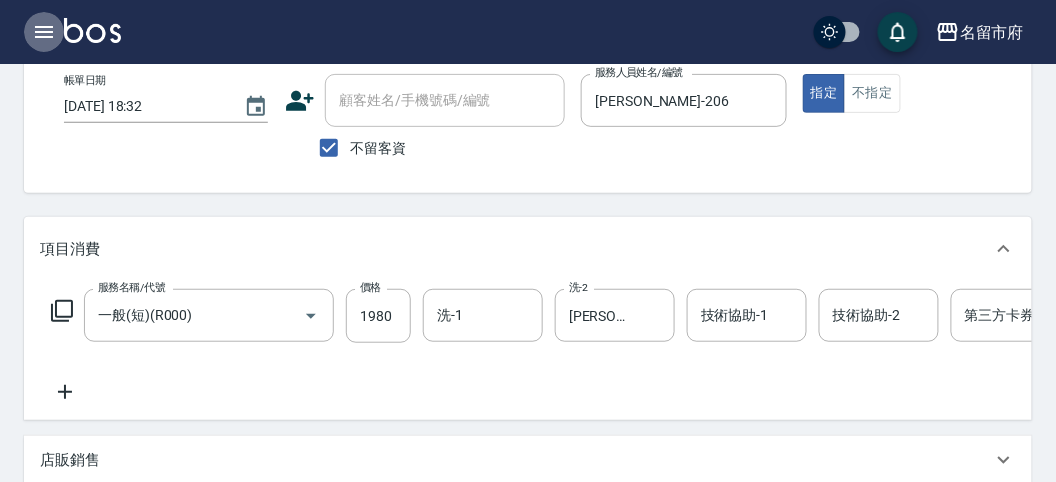 click at bounding box center (44, 32) 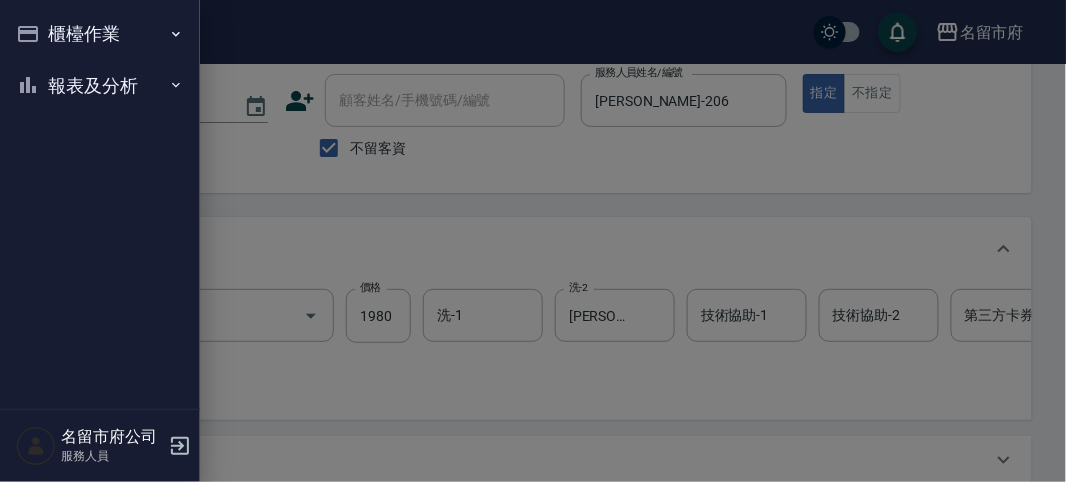 click on "櫃檯作業" at bounding box center [100, 34] 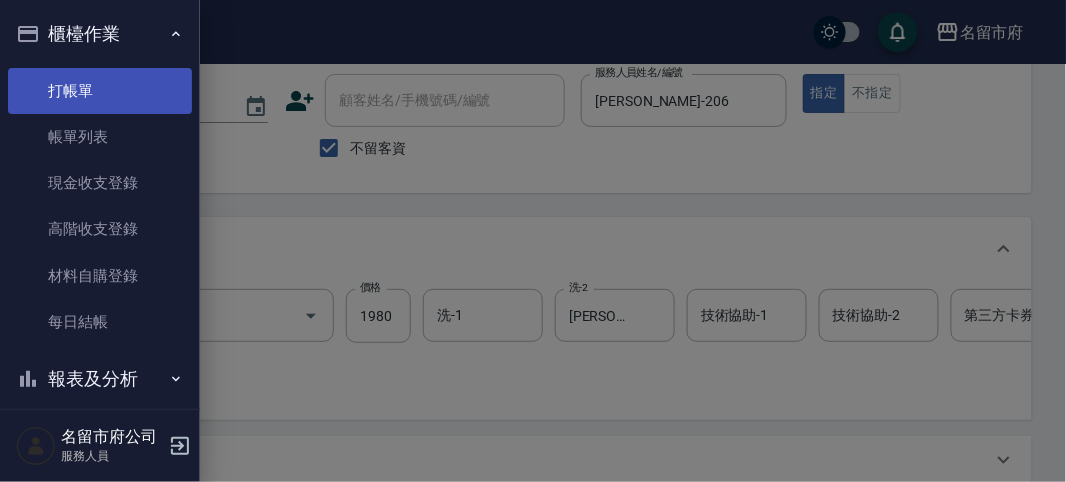 click on "打帳單" at bounding box center (100, 91) 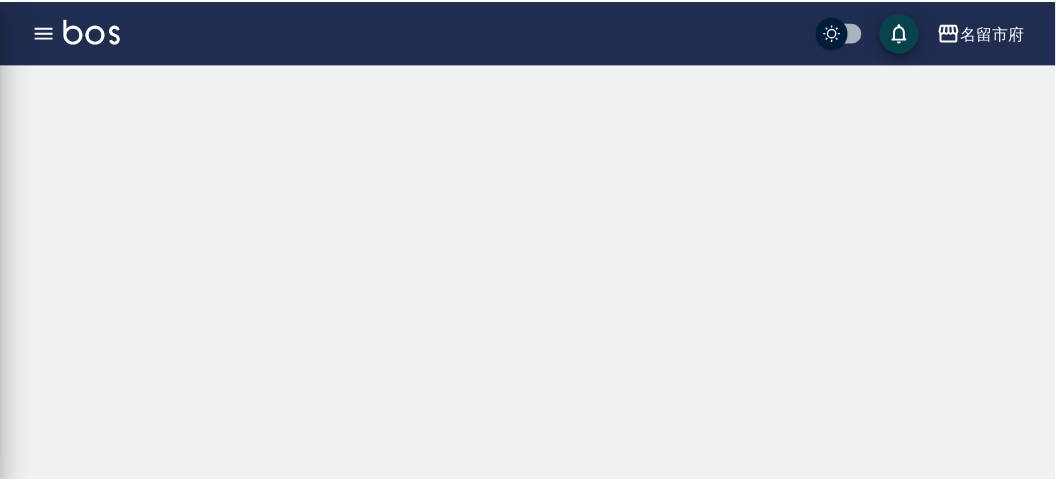 scroll, scrollTop: 0, scrollLeft: 0, axis: both 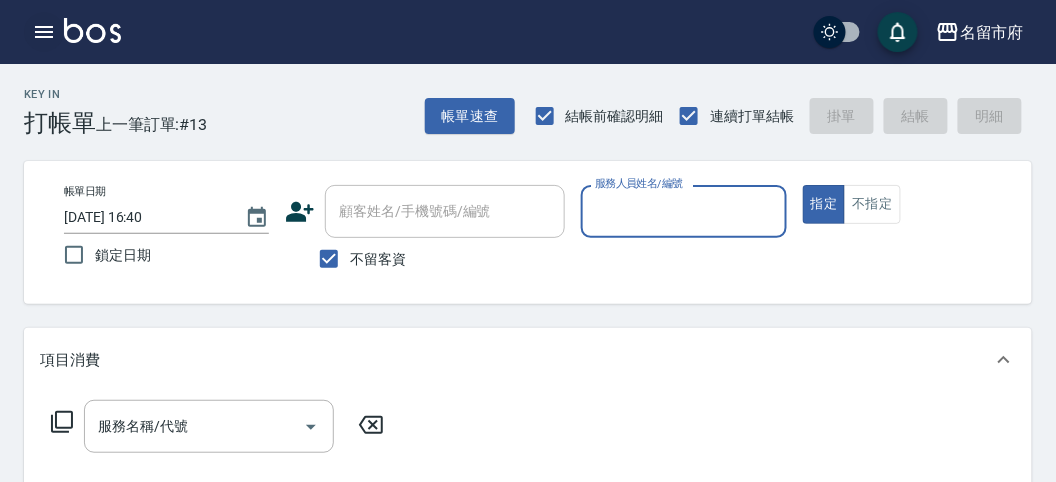 click 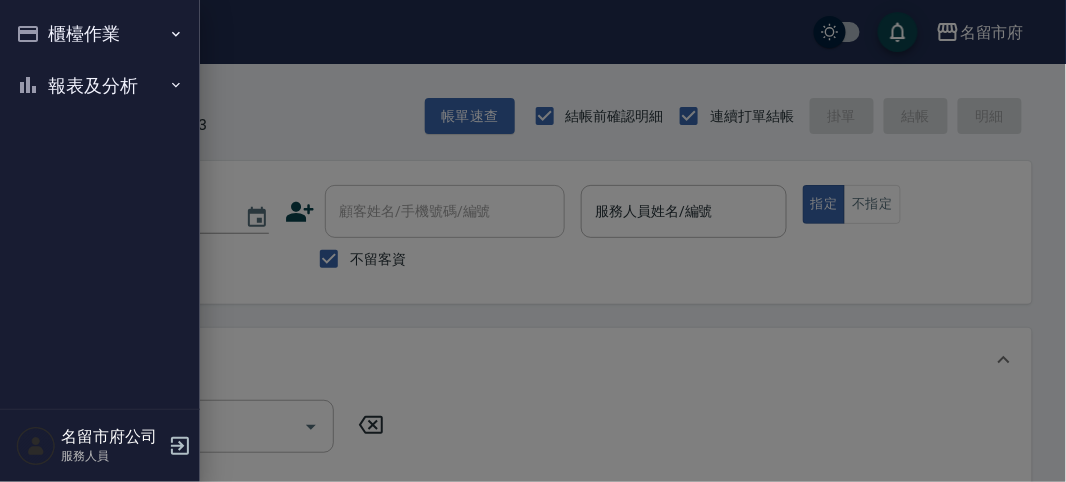 click on "櫃檯作業" at bounding box center [100, 34] 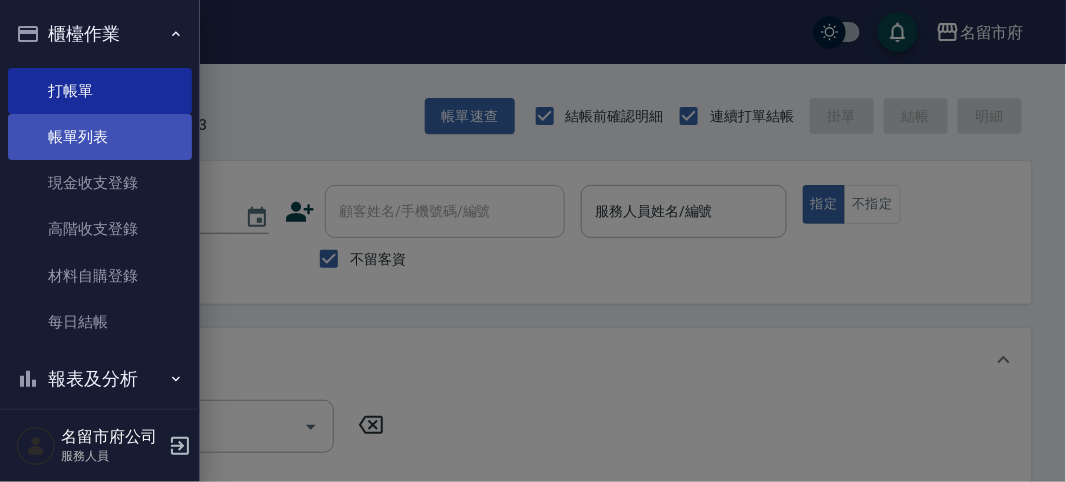 click on "帳單列表" at bounding box center (100, 137) 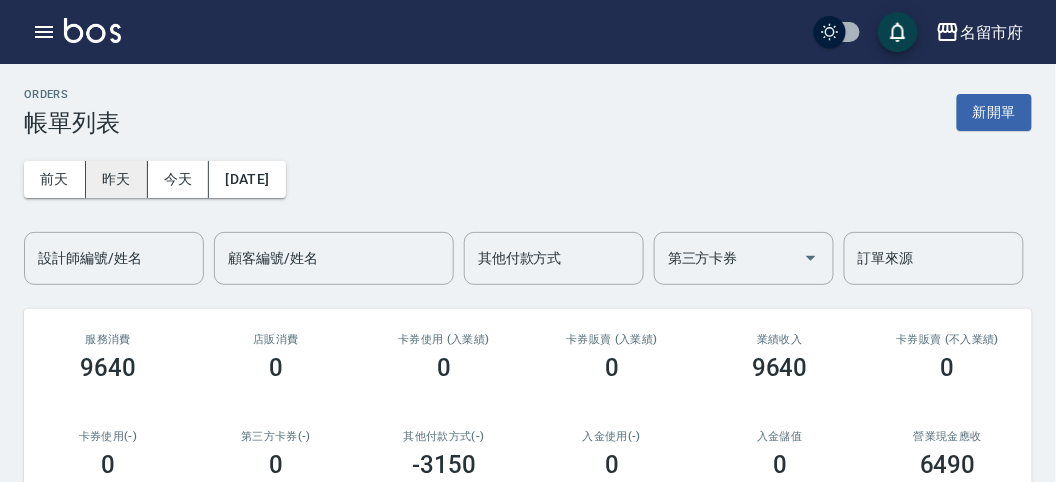 click on "昨天" at bounding box center [117, 179] 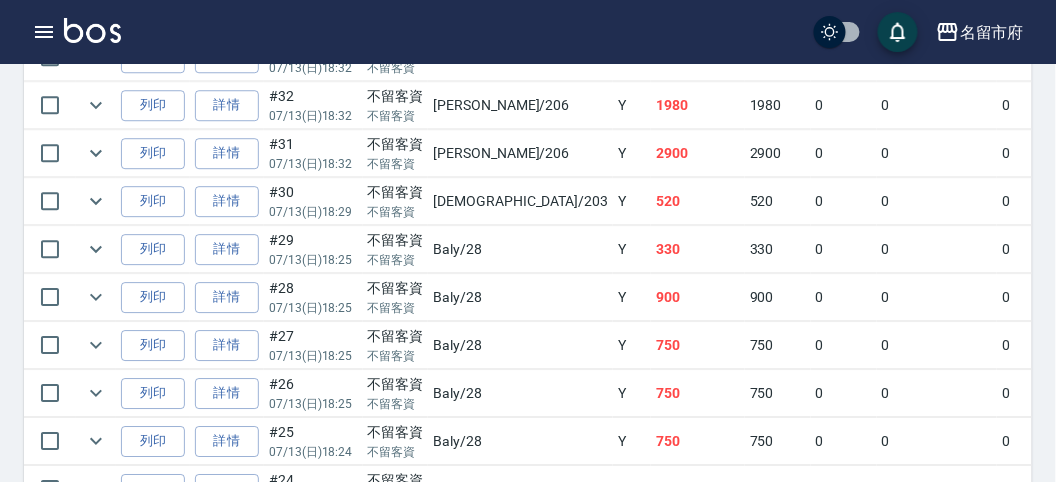 scroll, scrollTop: 888, scrollLeft: 0, axis: vertical 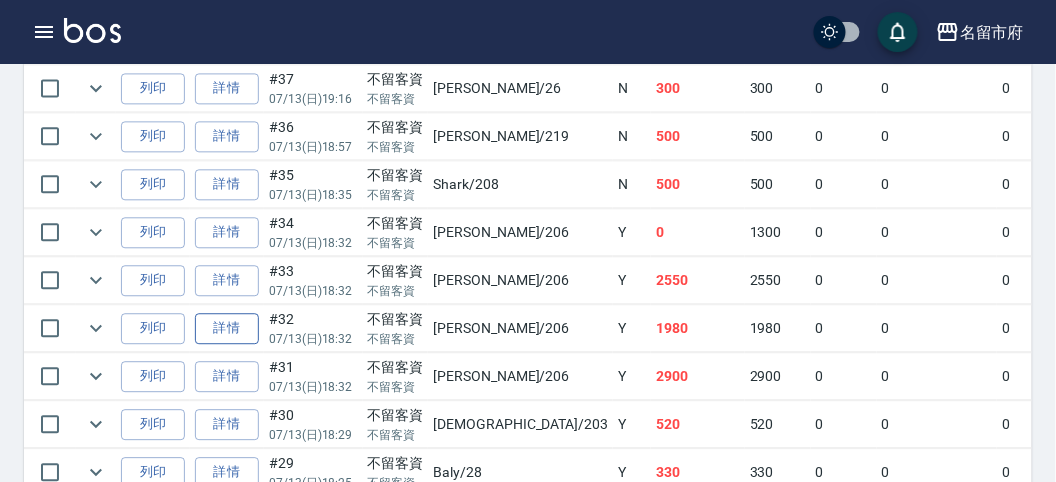 click on "詳情" at bounding box center (227, 328) 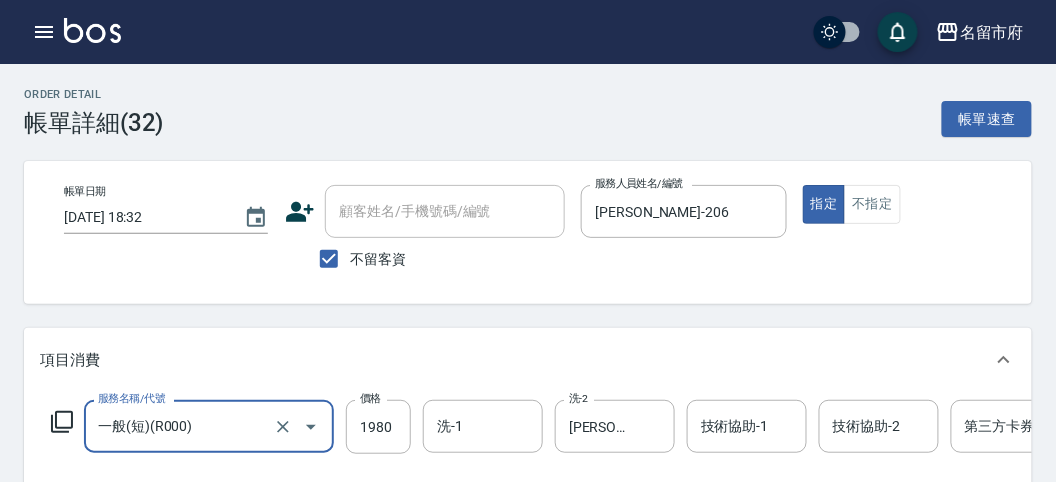 scroll, scrollTop: 222, scrollLeft: 0, axis: vertical 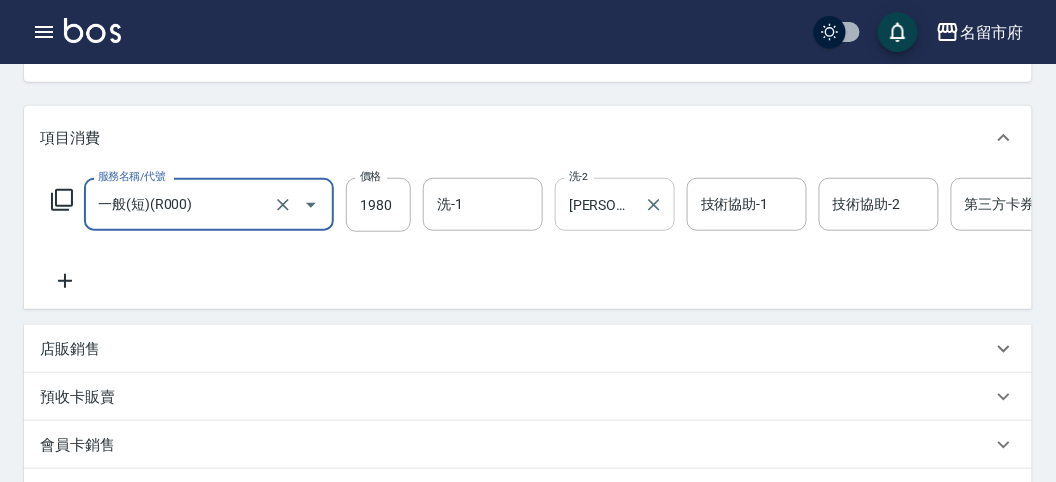 click on "[PERSON_NAME]-26" at bounding box center (600, 204) 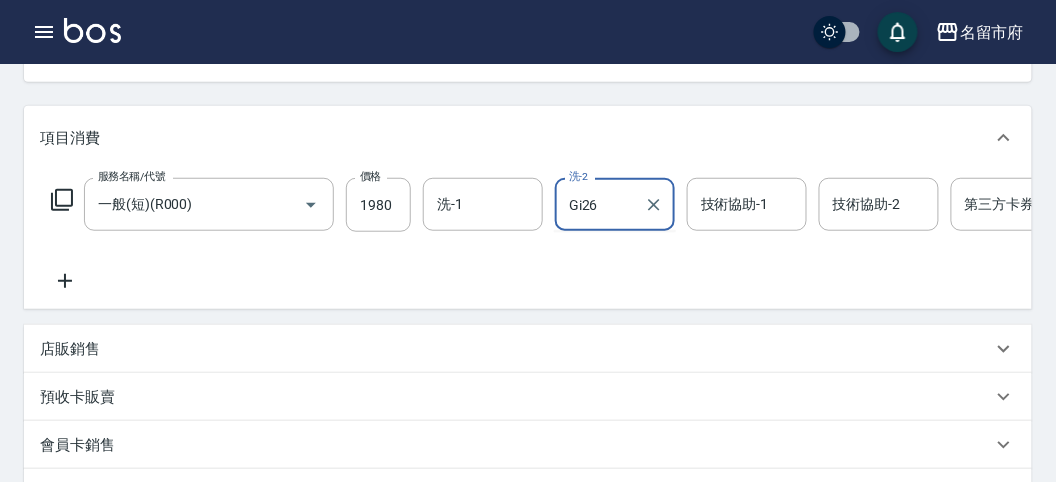 click on "Gi26" at bounding box center (600, 204) 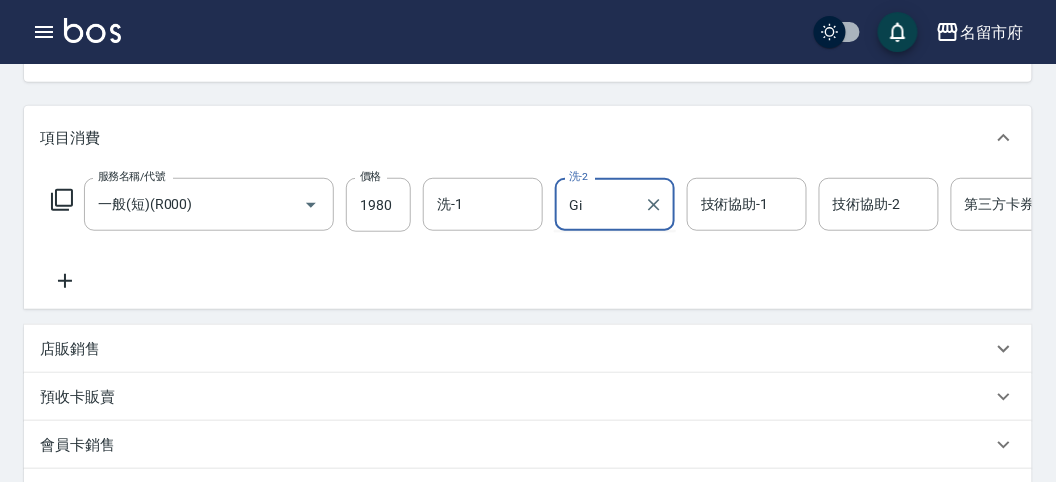 type on "G" 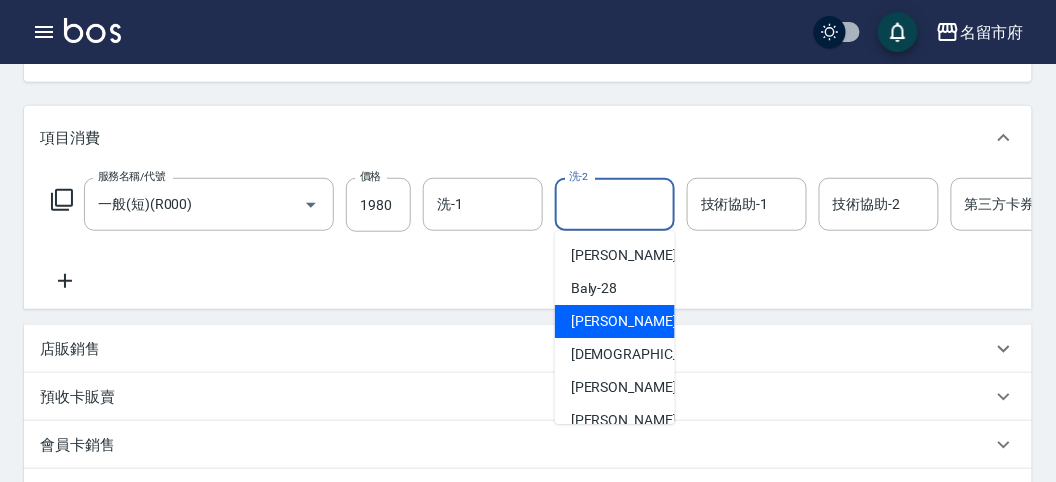 type 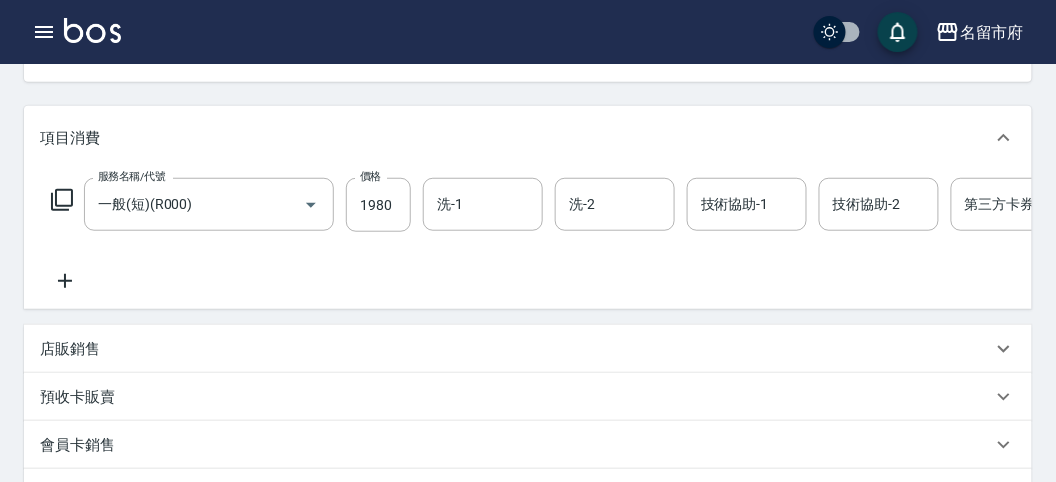 click on "服務名稱/代號 一般(短)(R000) 服務名稱/代號 價格 1980 價格 洗-1 洗-1 洗-2 洗-2 技術協助-1 技術協助-1 技術協助-2 技術協助-2 第三方卡券 第三方卡券" at bounding box center (601, 235) 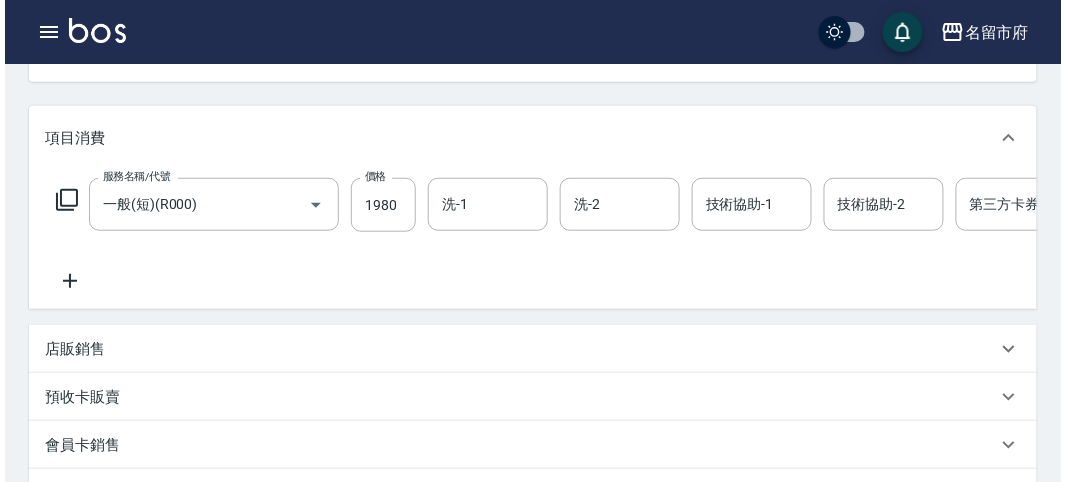 scroll, scrollTop: 536, scrollLeft: 0, axis: vertical 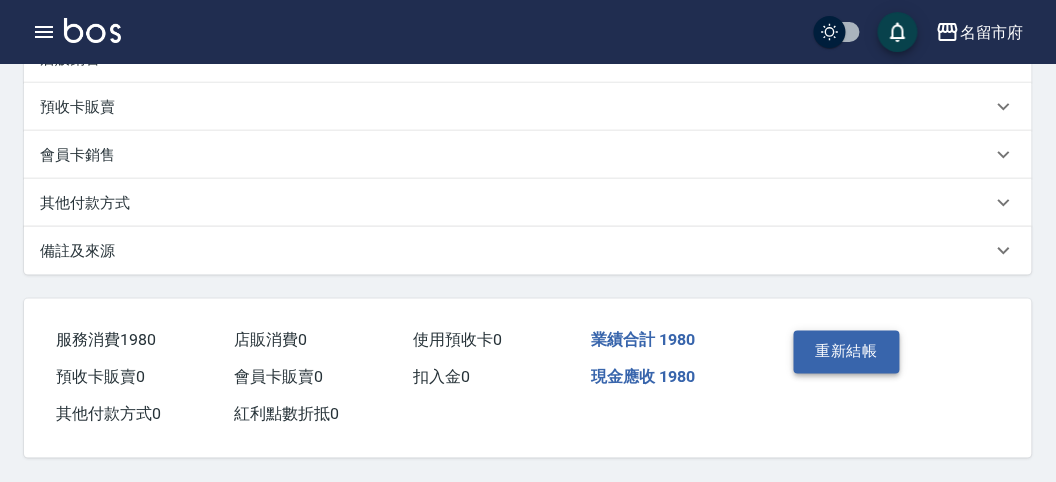 click on "重新結帳" at bounding box center (847, 352) 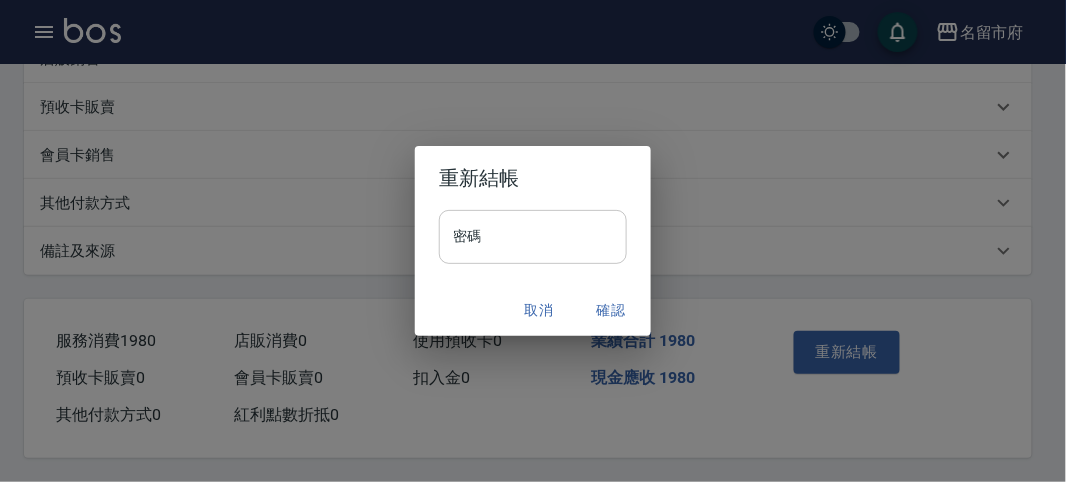 click on "密碼" at bounding box center (533, 237) 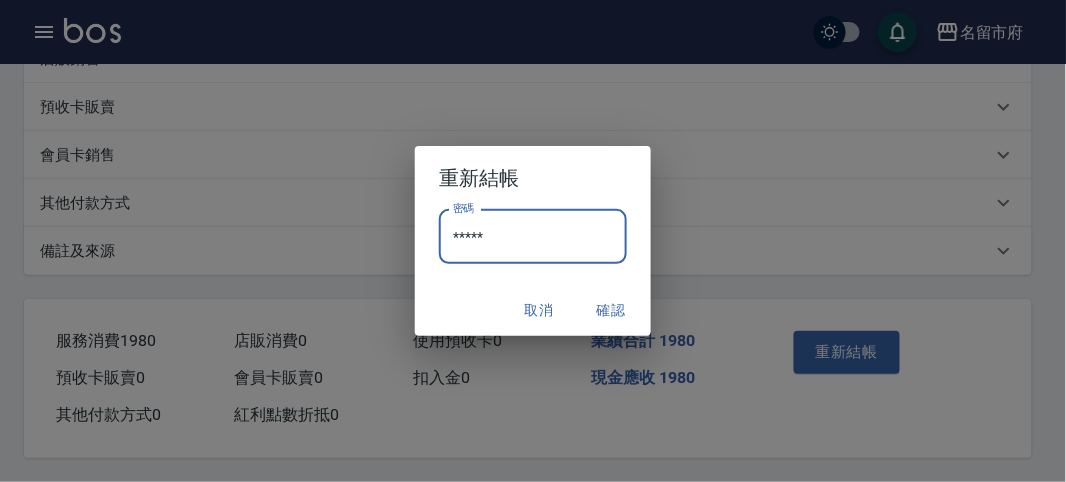 type on "*****" 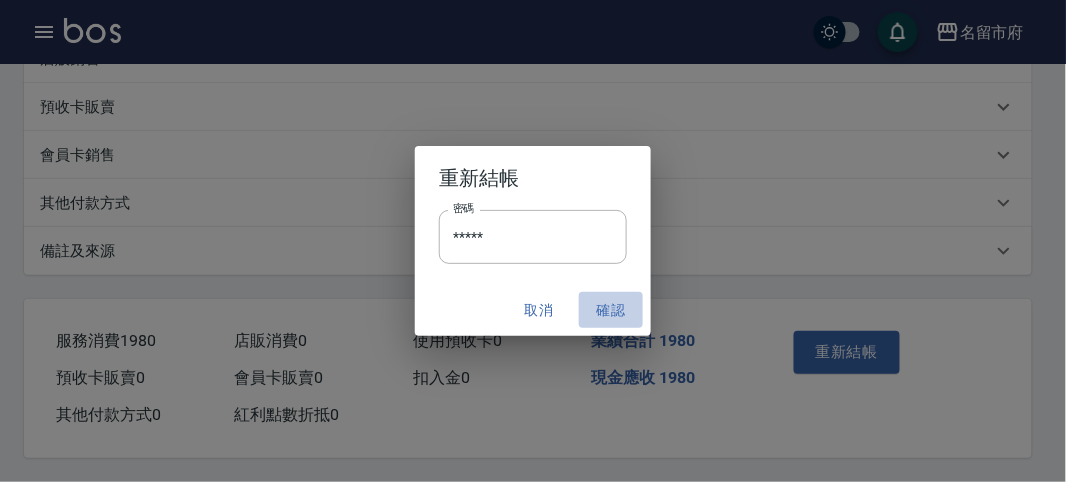 click on "確認" at bounding box center [611, 310] 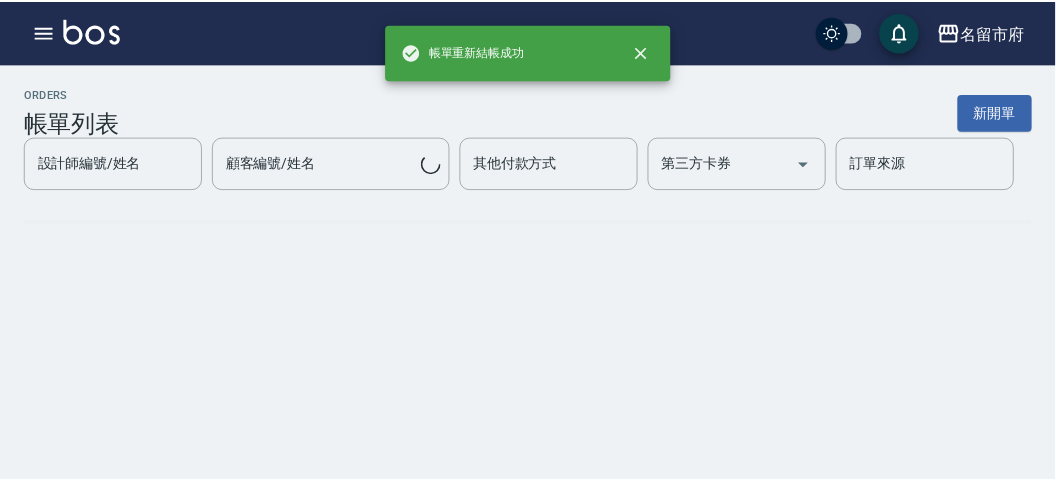 scroll, scrollTop: 0, scrollLeft: 0, axis: both 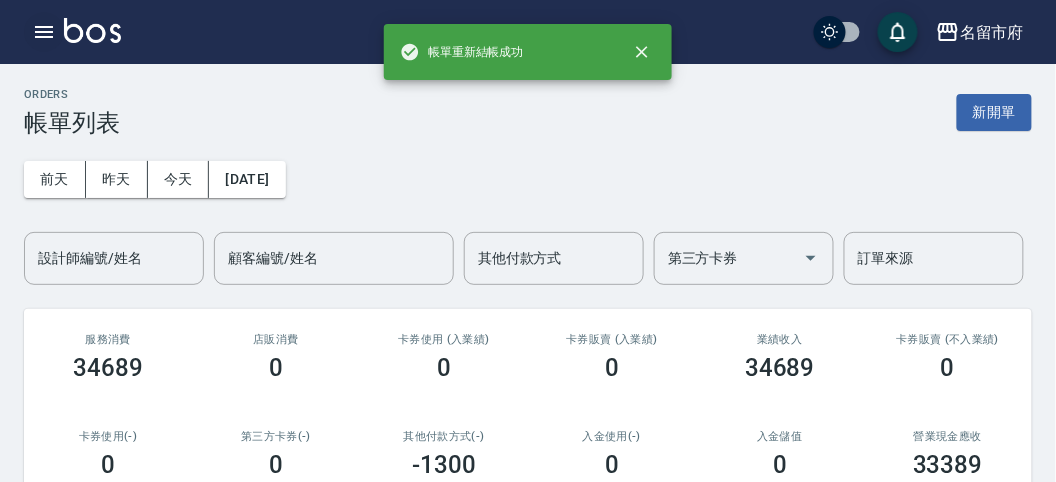 click 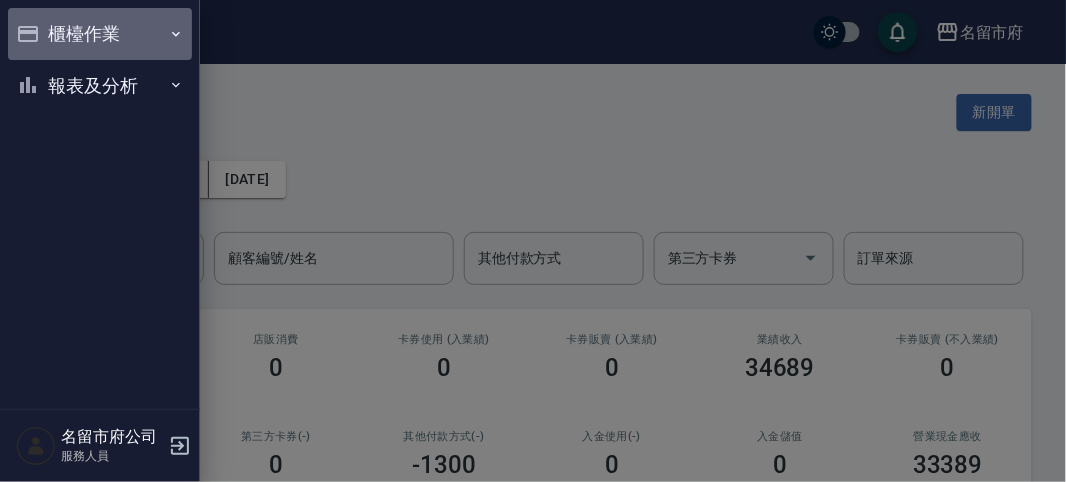 click 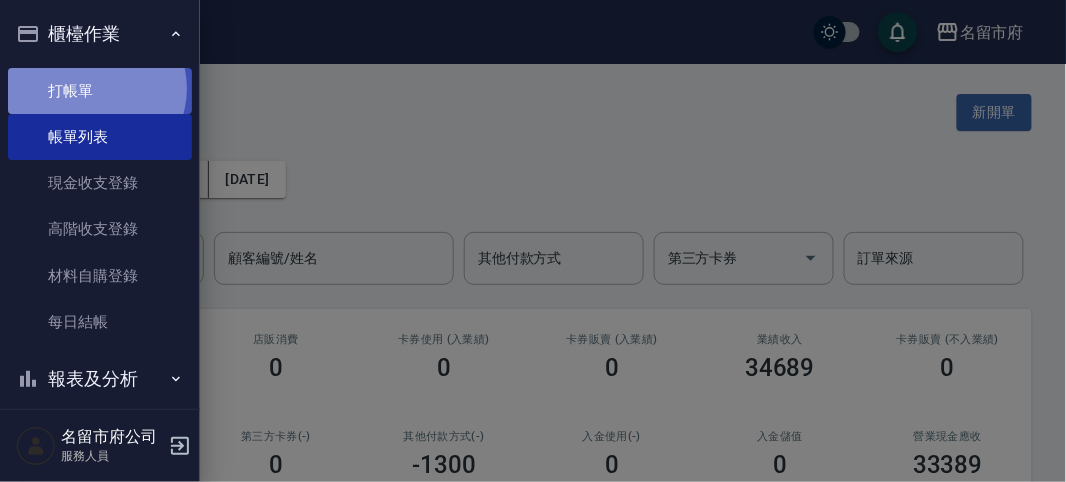 click on "打帳單" at bounding box center [100, 91] 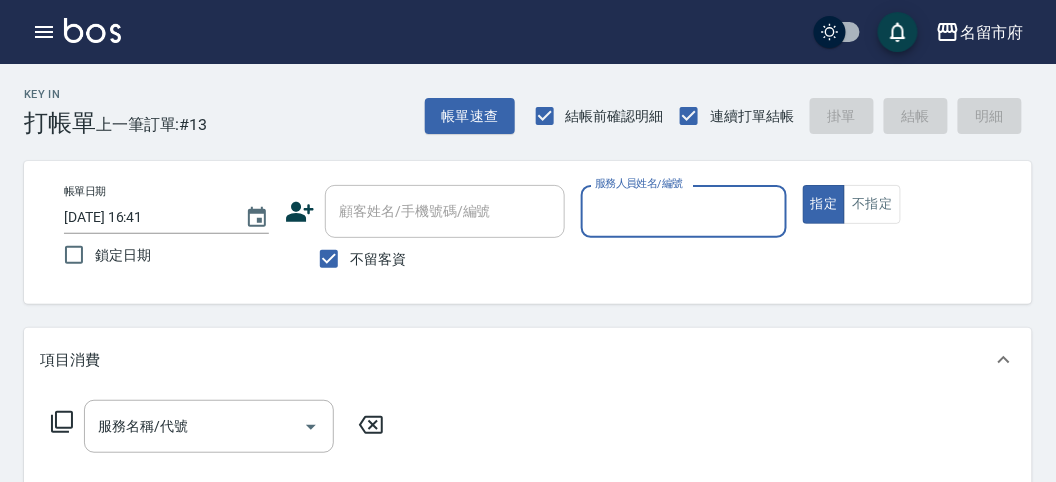 click on "服務人員姓名/編號" at bounding box center [683, 211] 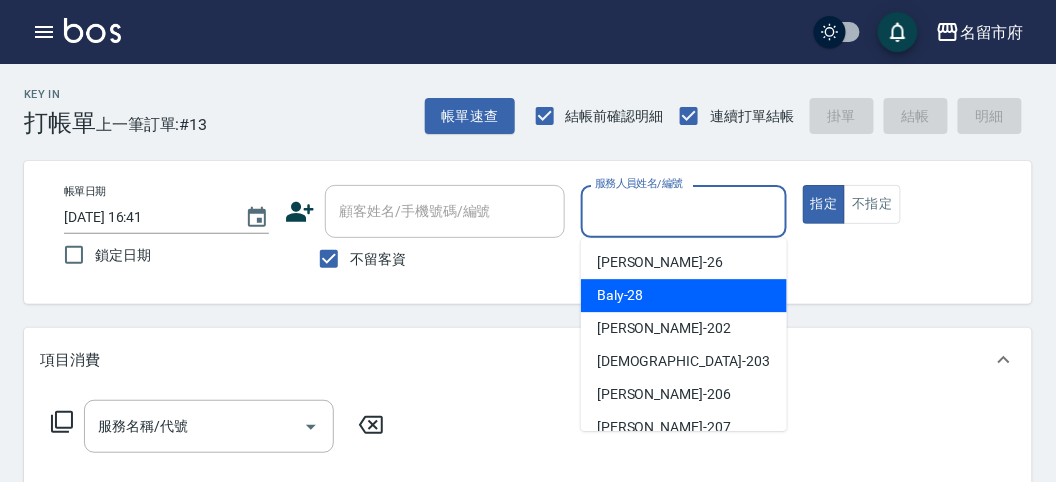 click on "Baly -28" at bounding box center (684, 295) 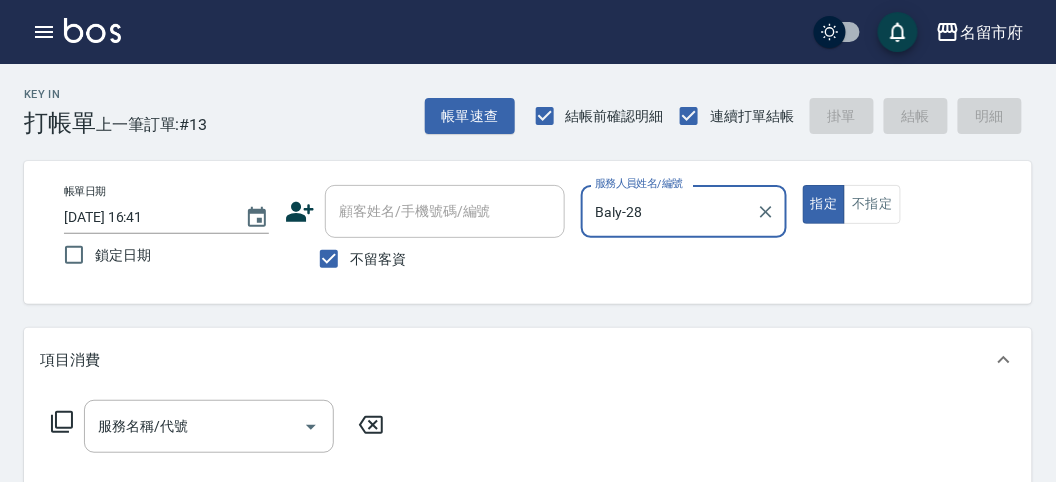 click 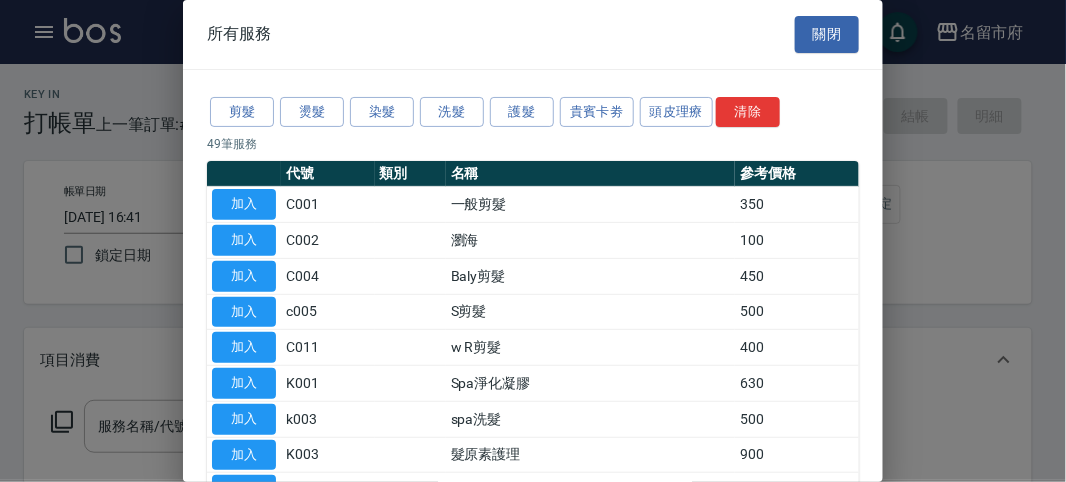 click on "剪髮 燙髮 染髮 洗髮 護髮 貴賓卡劵 頭皮理療 清除" at bounding box center [533, 112] 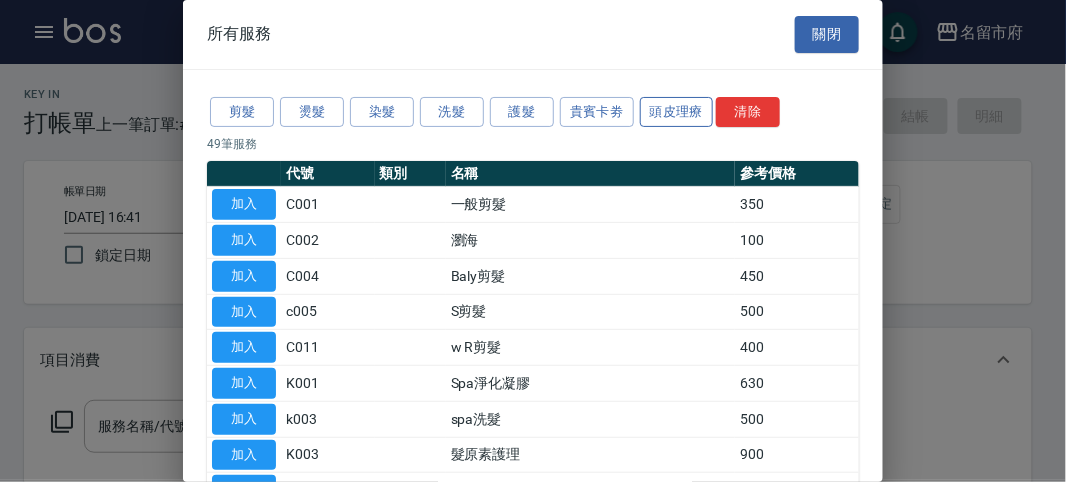 click on "頭皮理療" at bounding box center [677, 112] 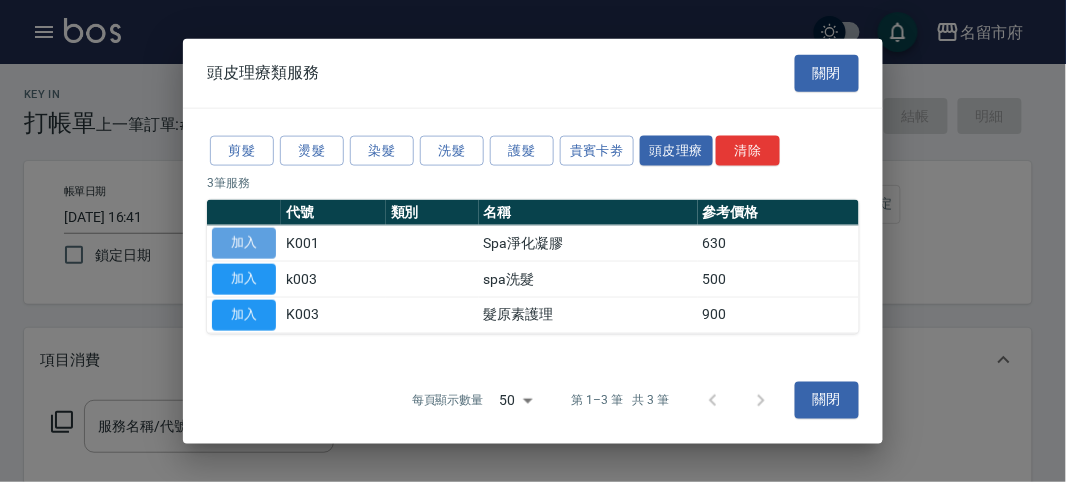 click on "加入" at bounding box center (244, 243) 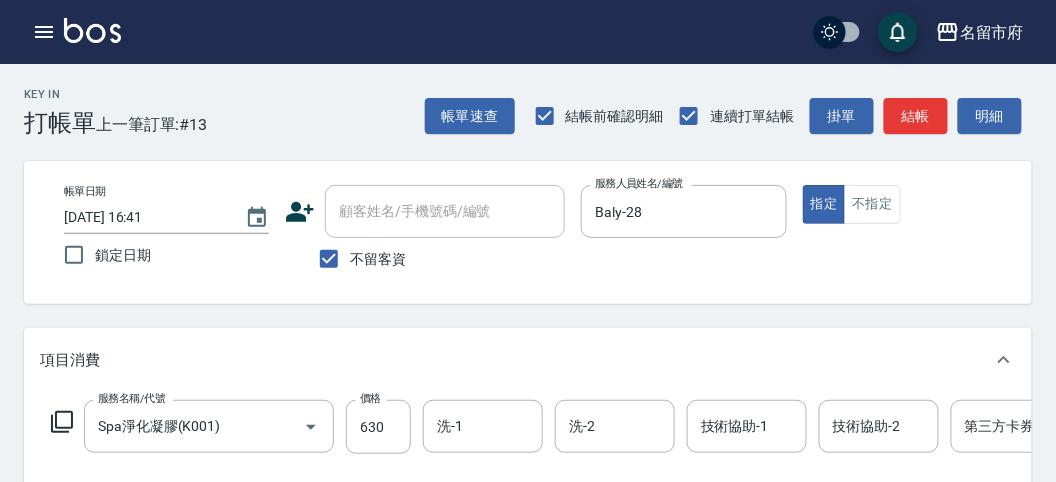 click 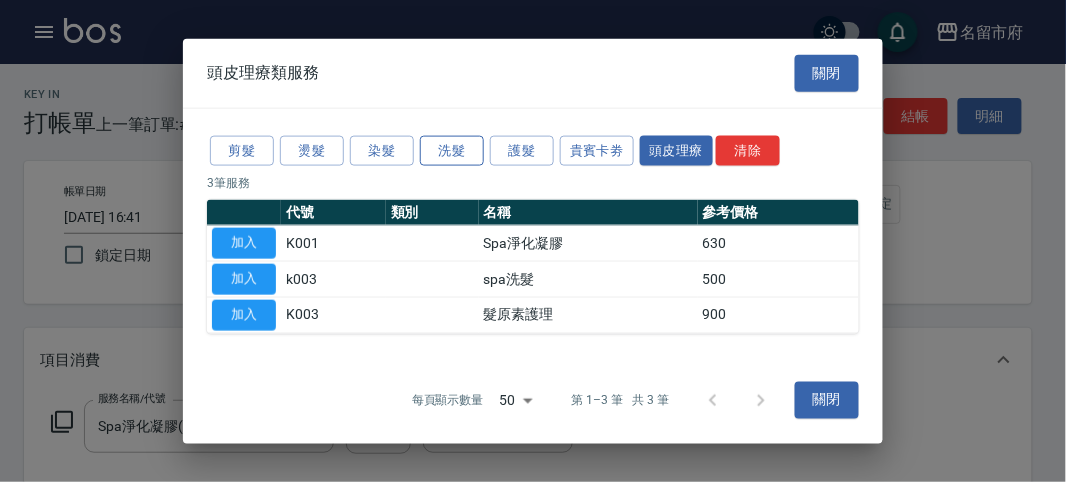 click on "洗髮" at bounding box center (452, 150) 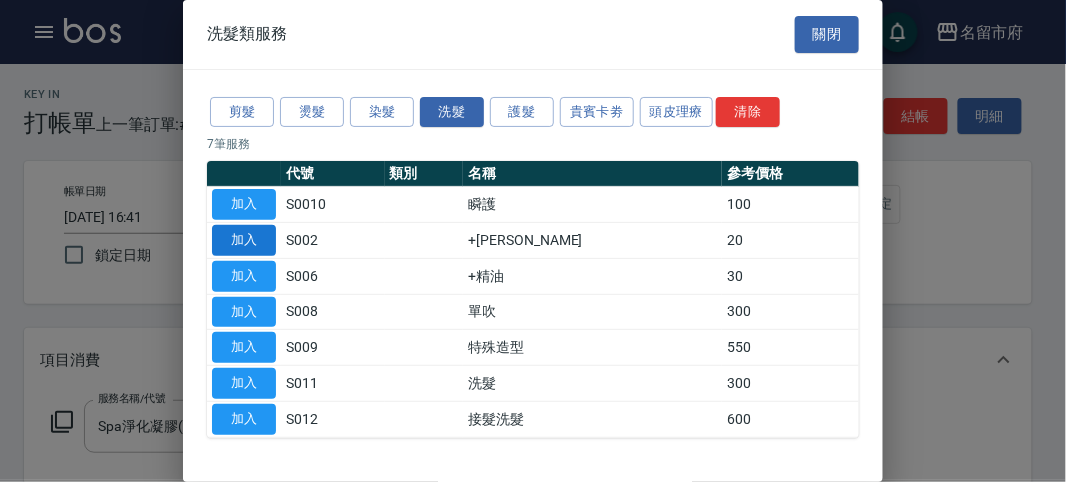 click on "加入" at bounding box center (244, 240) 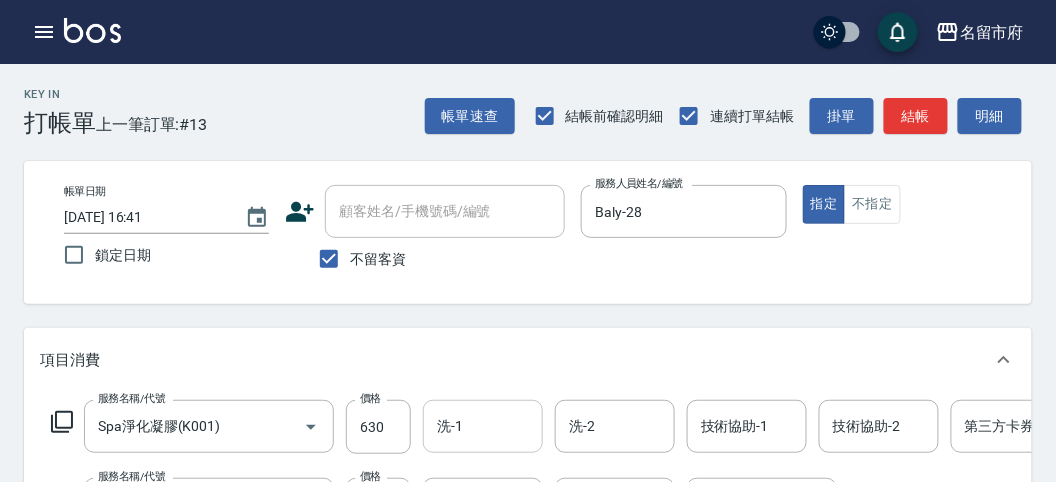 click on "洗-1" at bounding box center [483, 426] 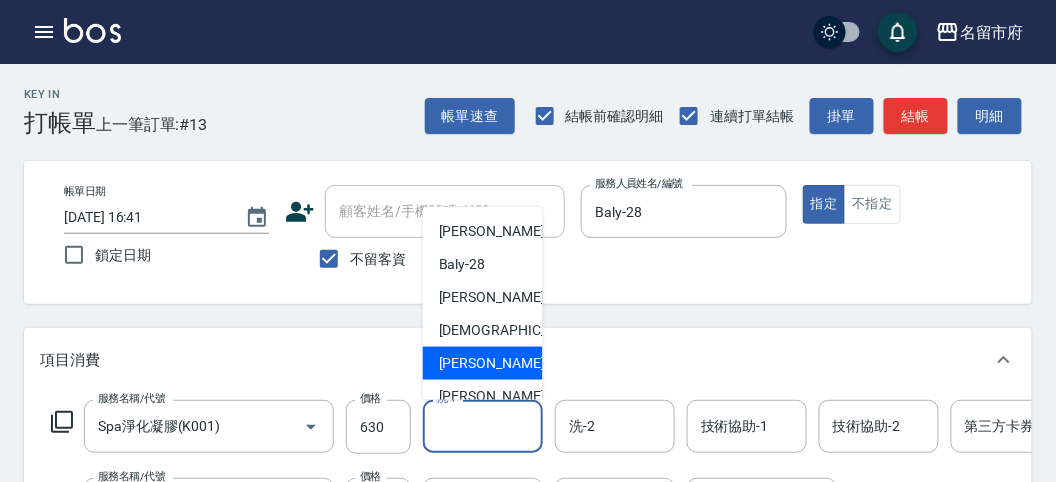 scroll, scrollTop: 153, scrollLeft: 0, axis: vertical 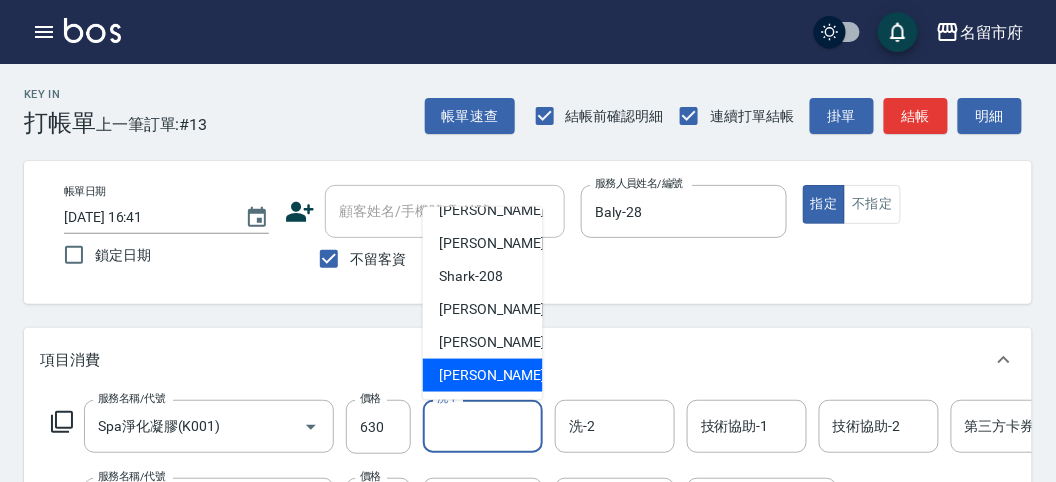 click on "[PERSON_NAME] -222" at bounding box center [506, 375] 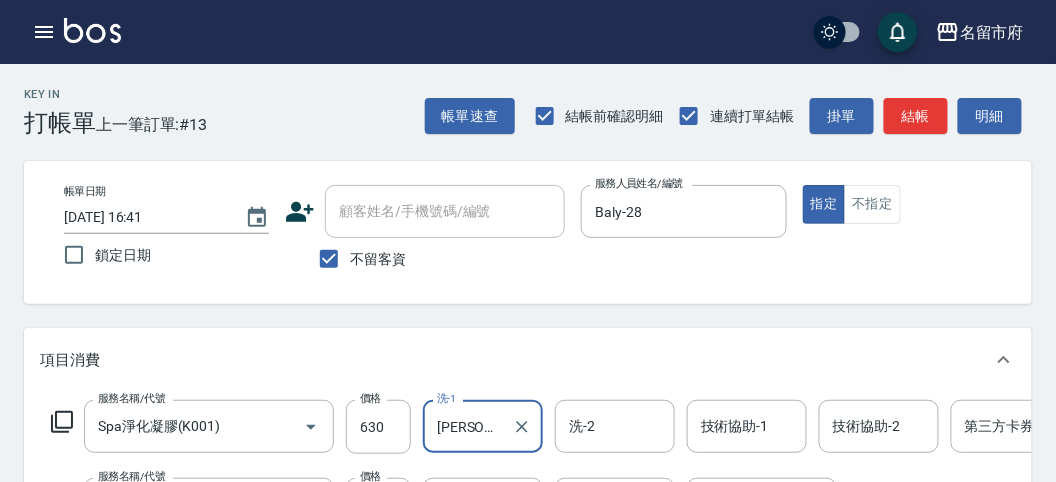 scroll, scrollTop: 111, scrollLeft: 0, axis: vertical 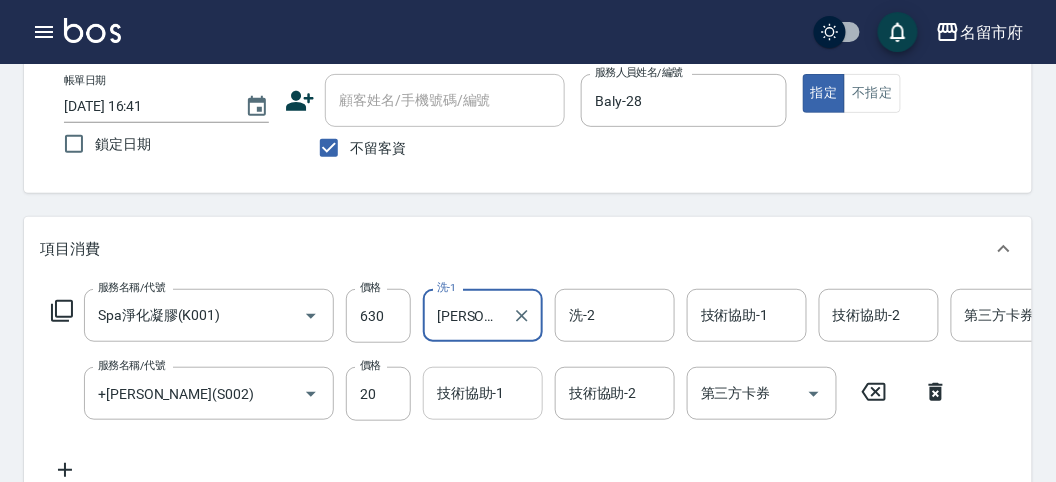 click on "技術協助-1" at bounding box center (483, 393) 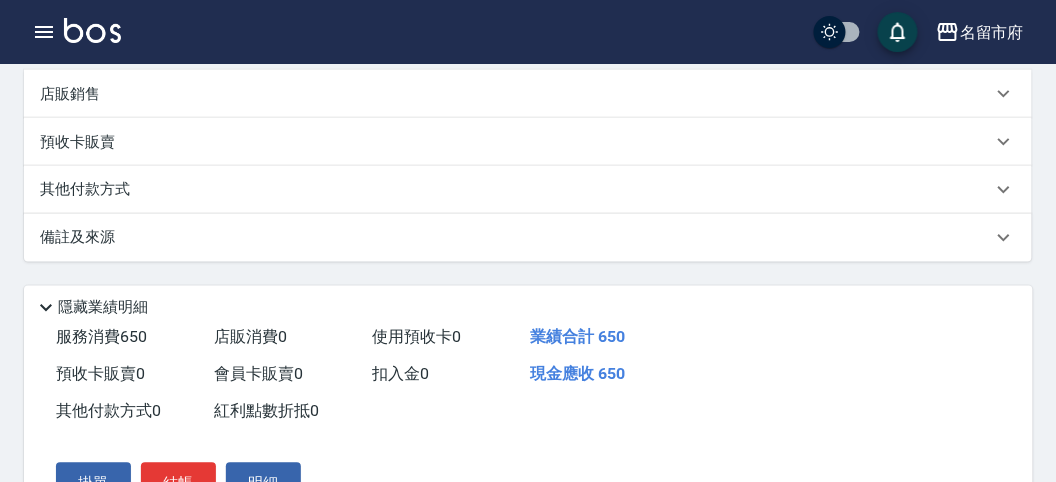 scroll, scrollTop: 222, scrollLeft: 0, axis: vertical 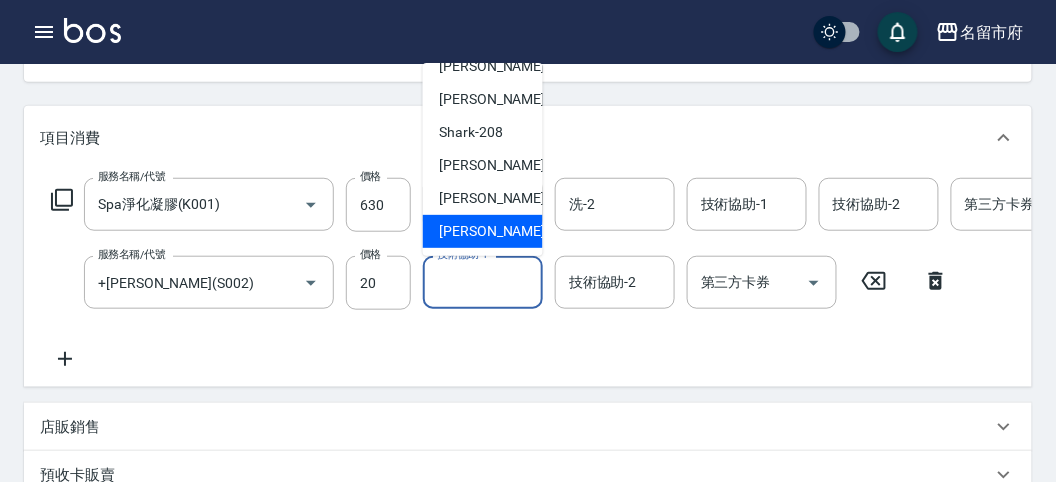 drag, startPoint x: 496, startPoint y: 235, endPoint x: 481, endPoint y: 256, distance: 25.806976 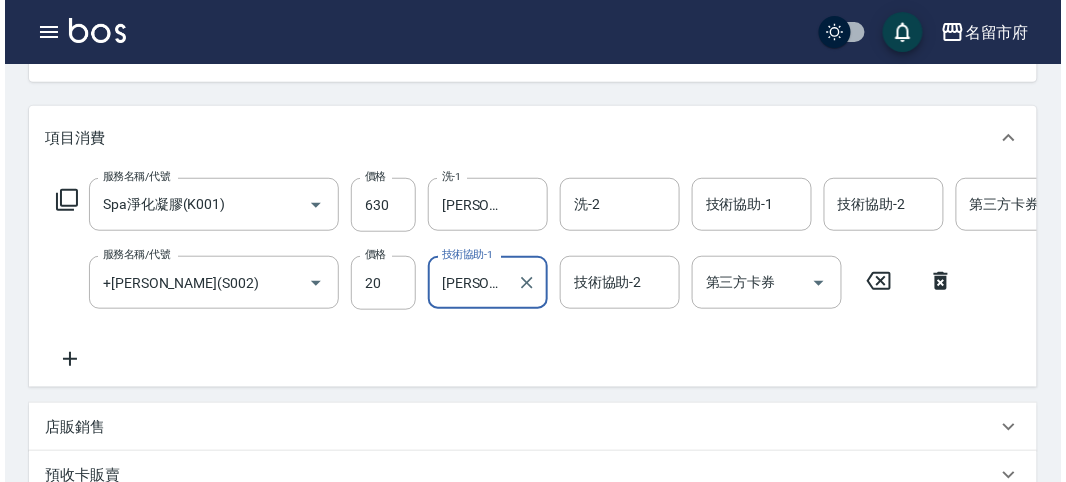 scroll, scrollTop: 682, scrollLeft: 0, axis: vertical 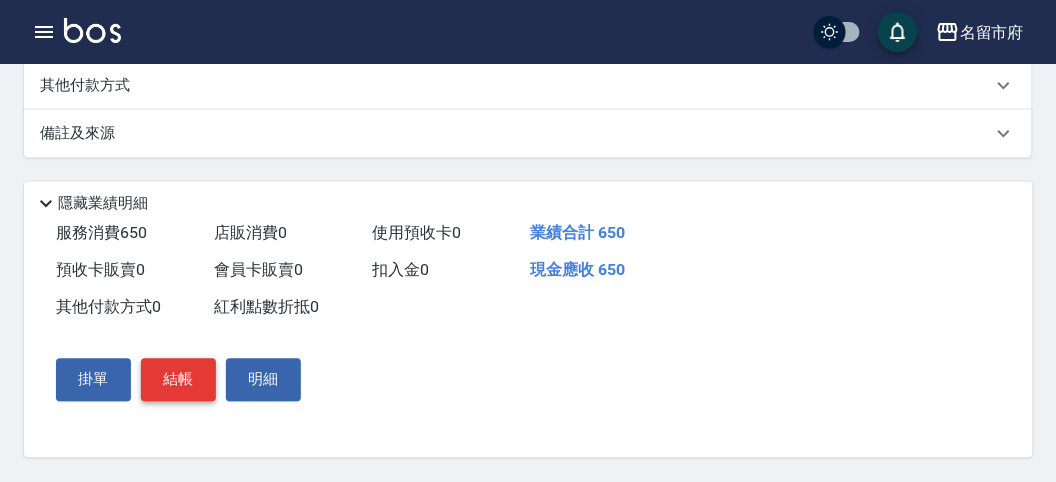 click on "結帳" at bounding box center [178, 380] 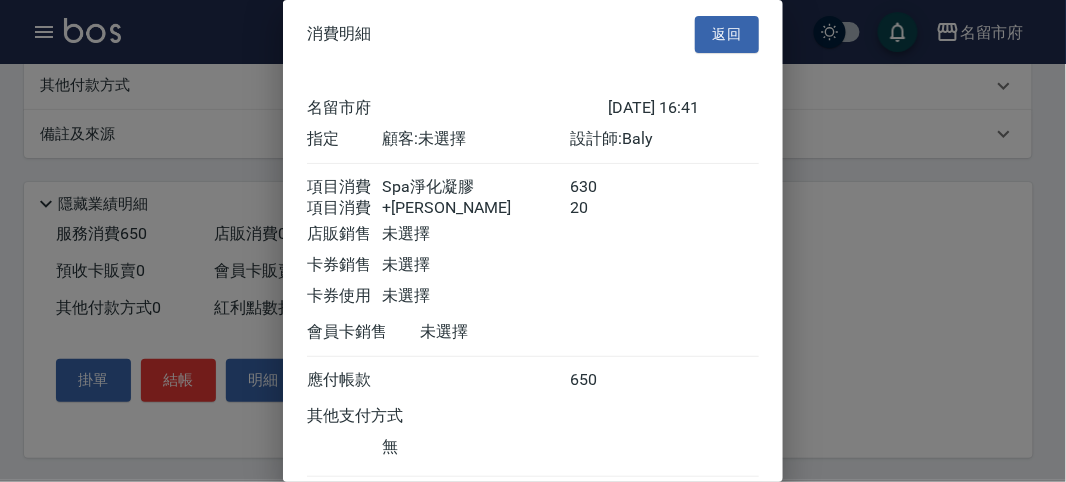scroll, scrollTop: 133, scrollLeft: 0, axis: vertical 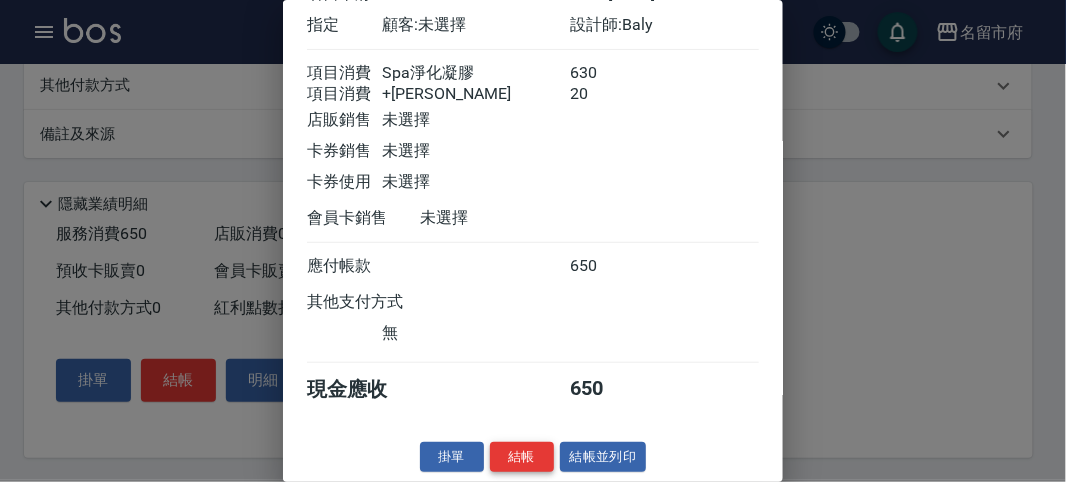 click on "結帳" at bounding box center [522, 457] 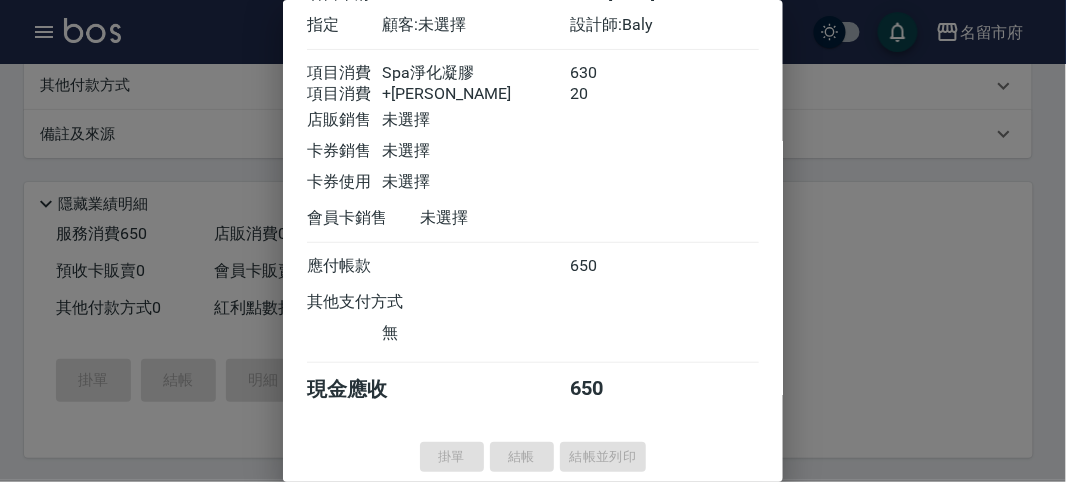 type on "[DATE] 16:43" 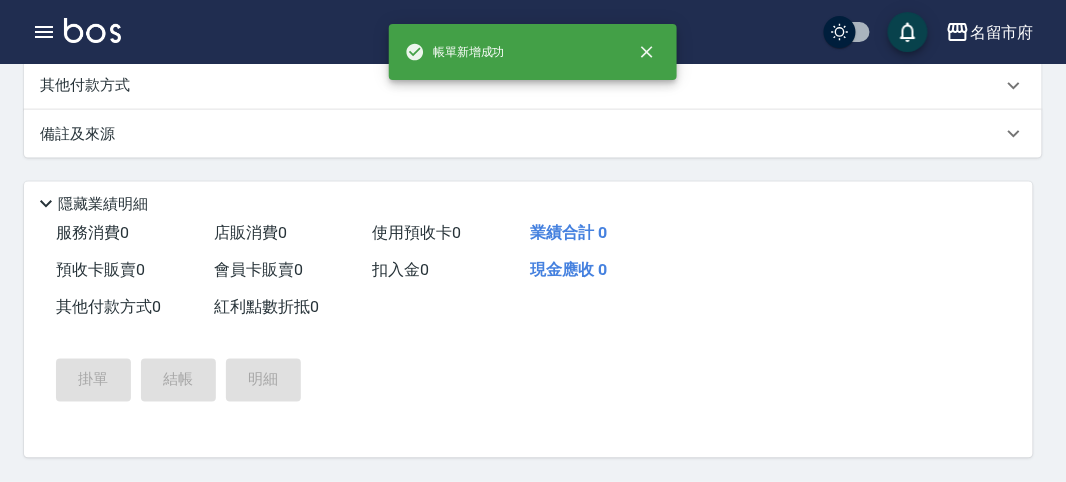 scroll, scrollTop: 0, scrollLeft: 0, axis: both 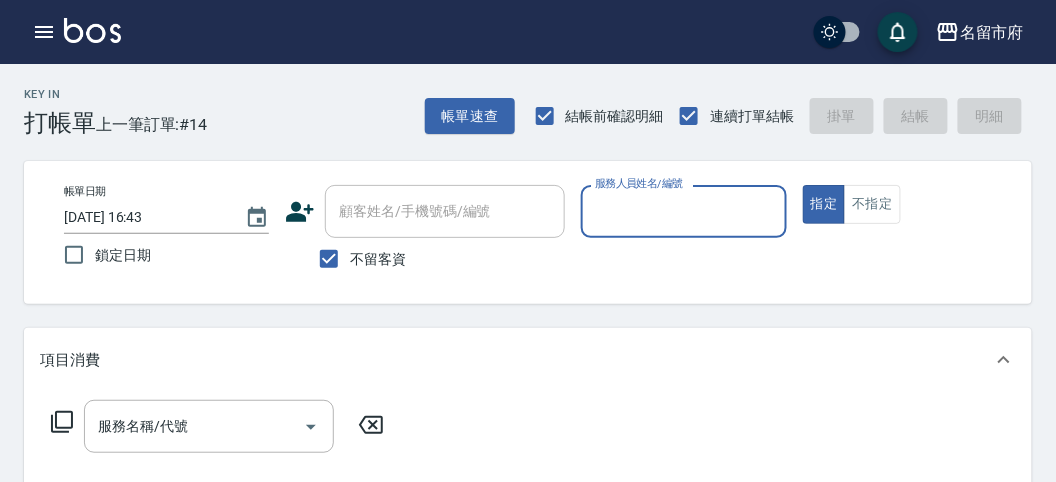click on "服務人員姓名/編號" at bounding box center [683, 211] 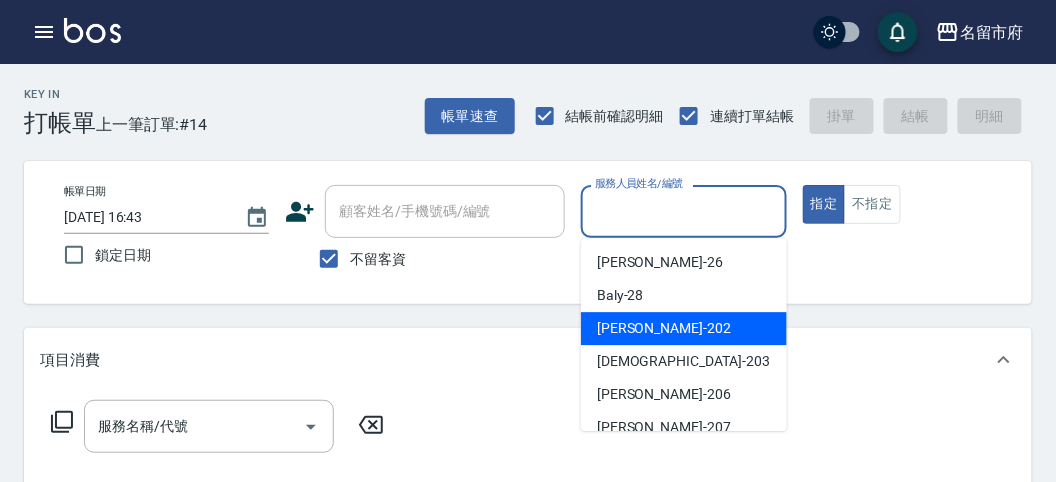 click on "[PERSON_NAME] -202" at bounding box center [664, 328] 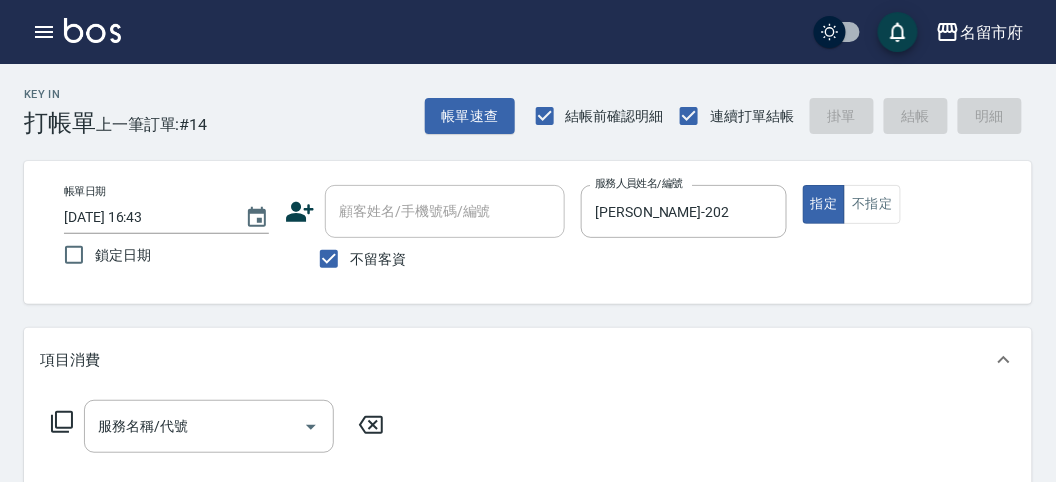 click 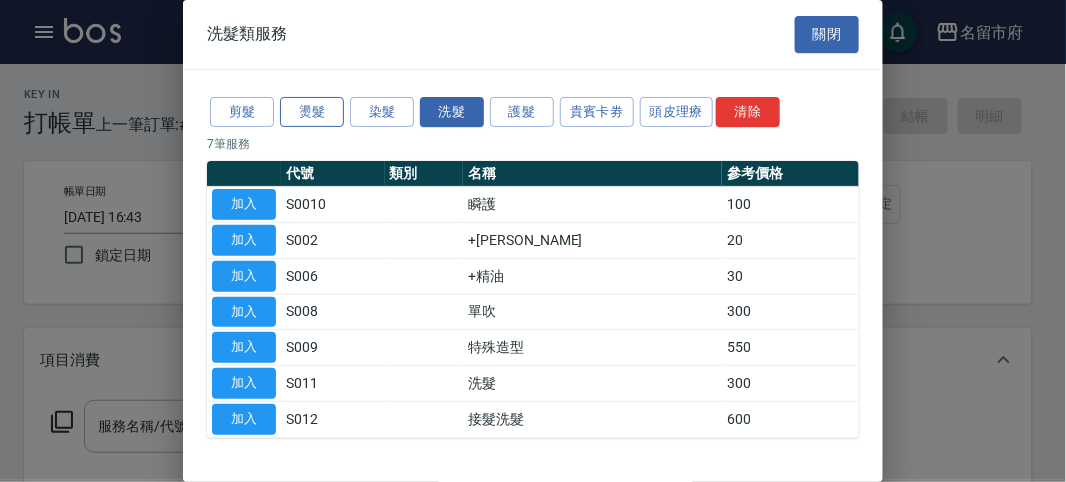 click on "燙髮" at bounding box center [312, 112] 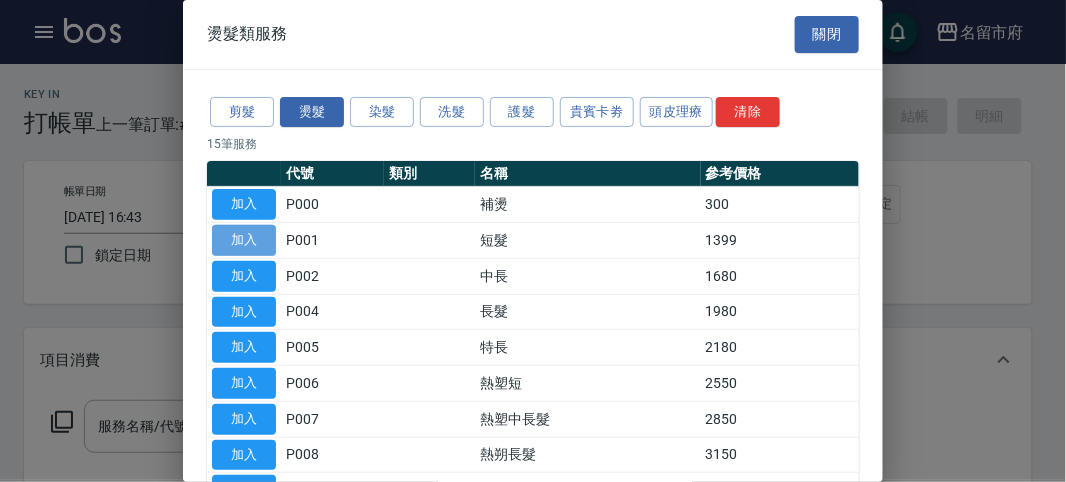 click on "加入" at bounding box center [244, 240] 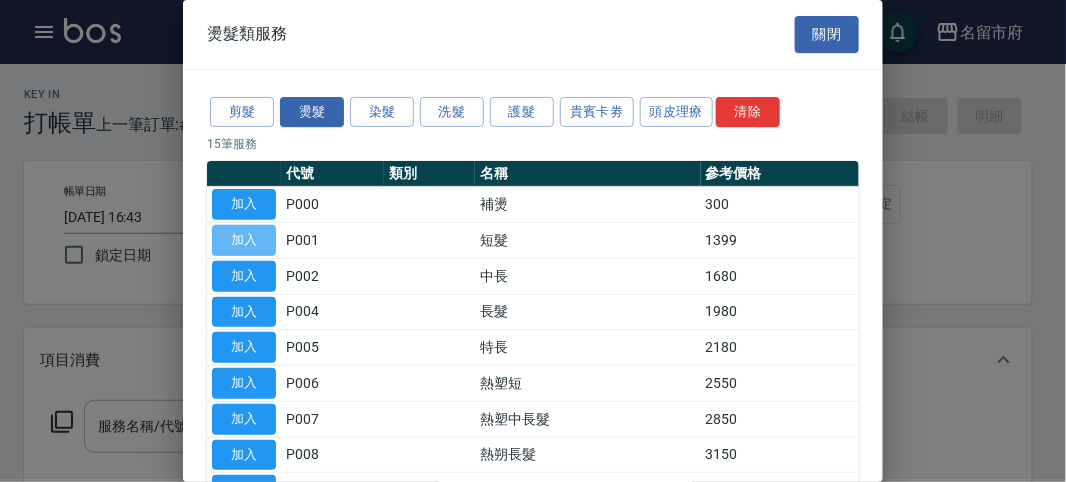 type on "短髮(P001)" 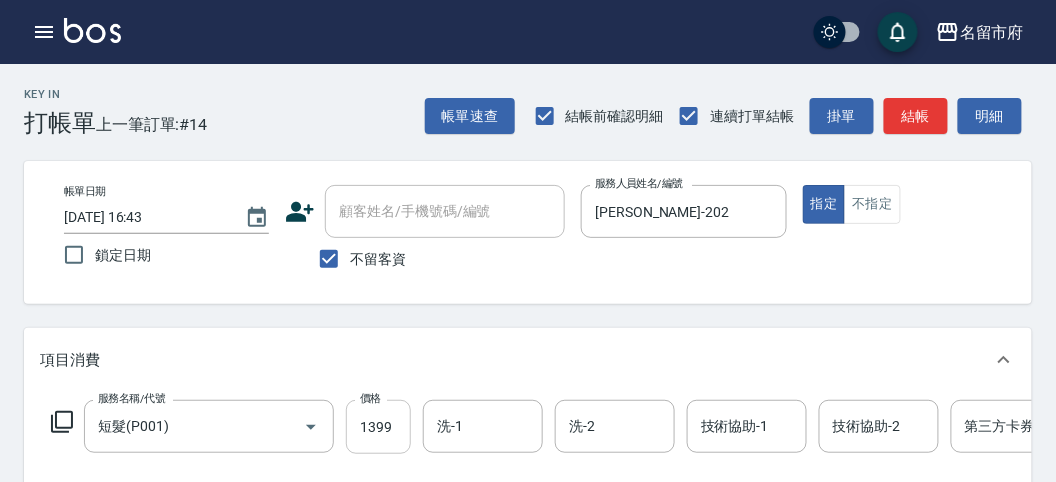 click on "1399" at bounding box center (378, 427) 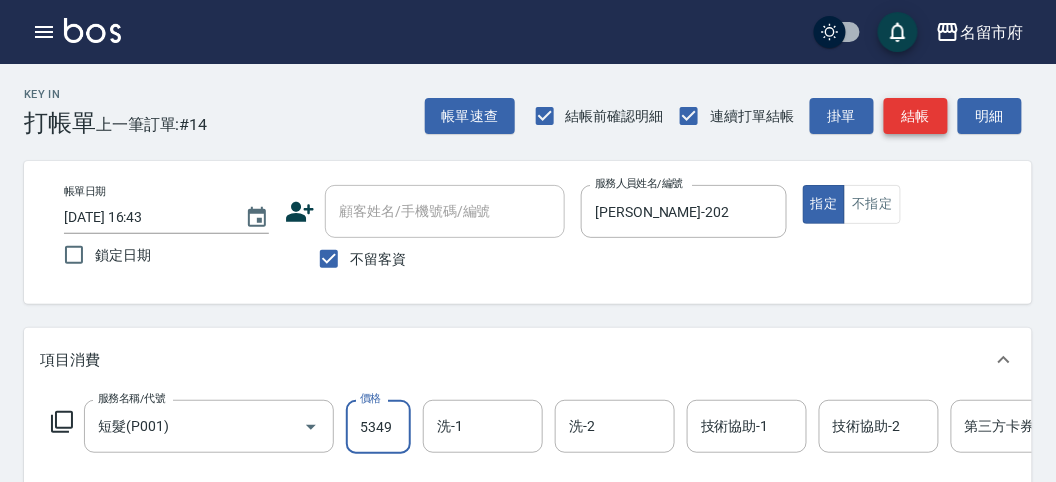type on "5349" 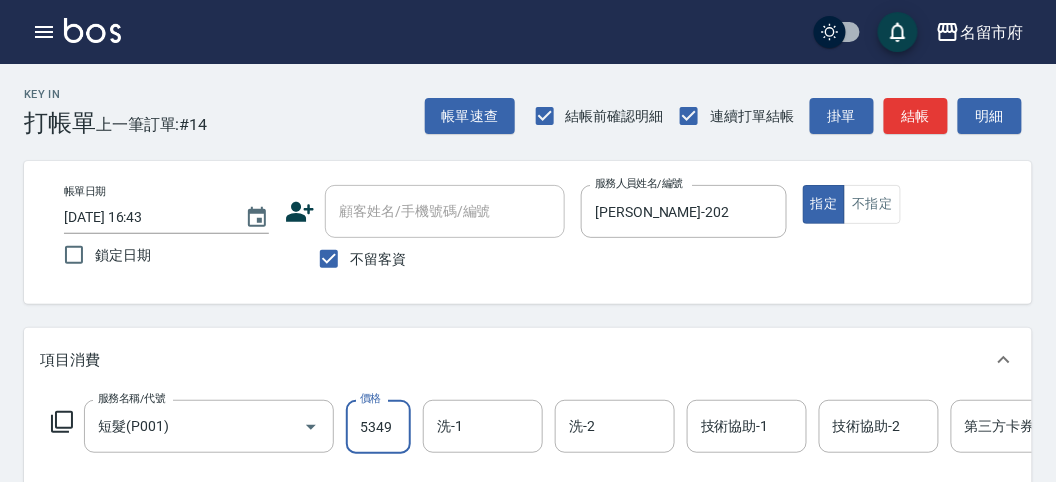drag, startPoint x: 918, startPoint y: 119, endPoint x: 732, endPoint y: 109, distance: 186.26862 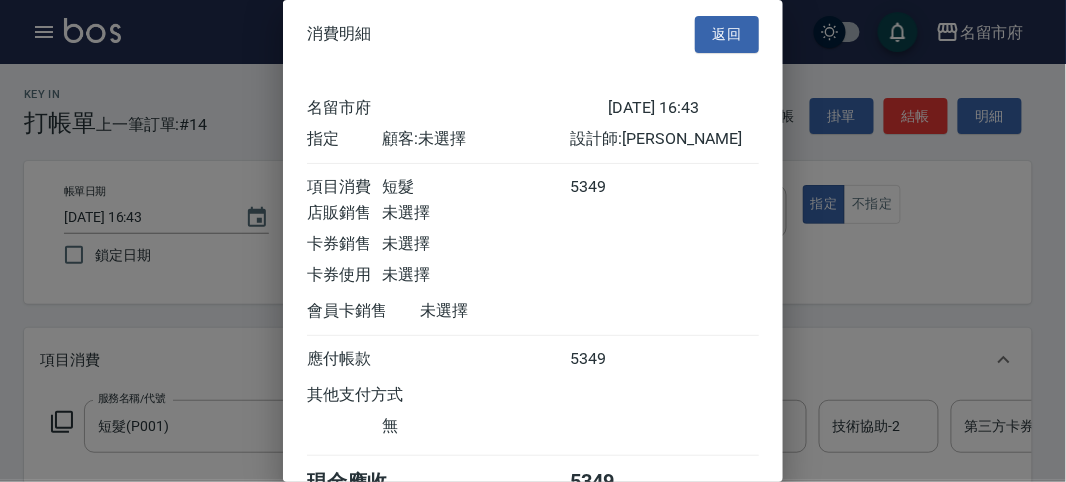 scroll, scrollTop: 111, scrollLeft: 0, axis: vertical 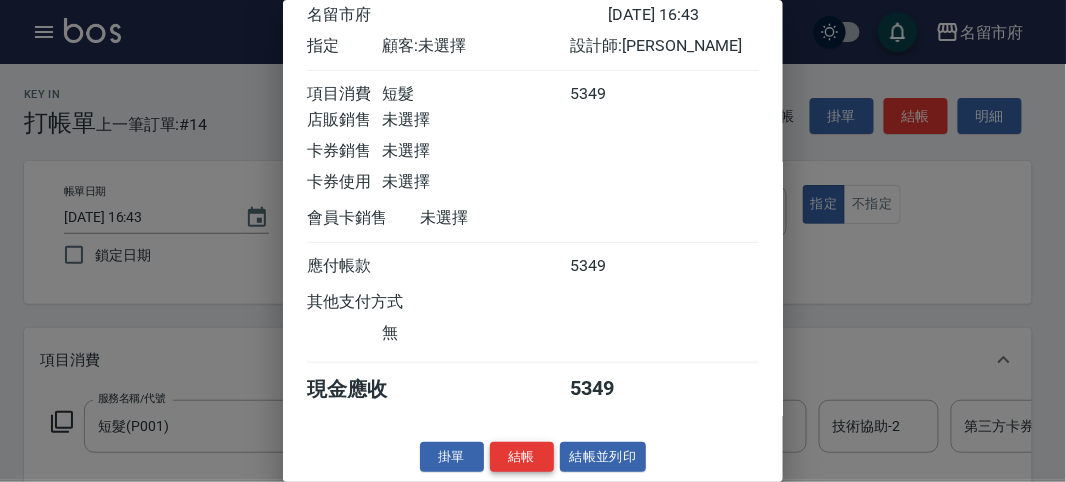 click on "結帳" at bounding box center (522, 457) 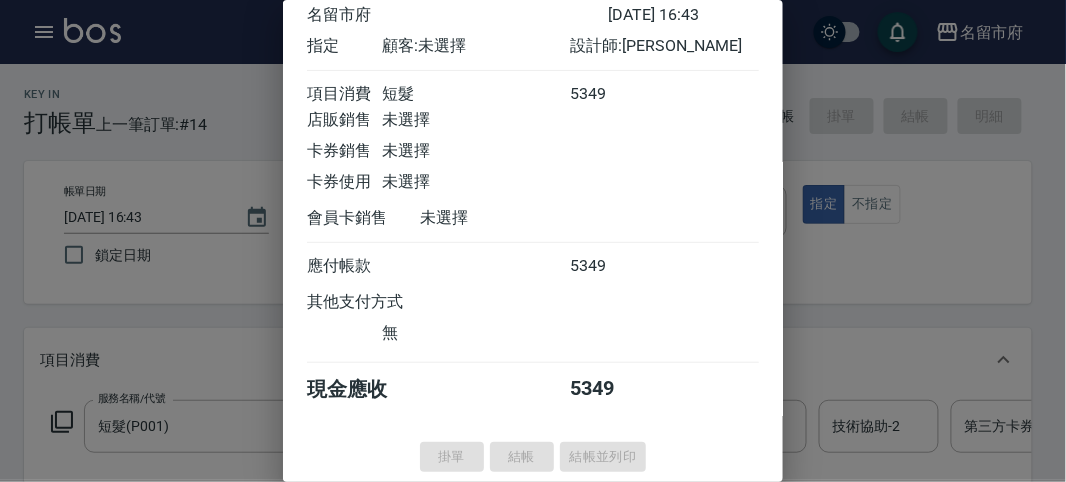 type on "[DATE] 16:55" 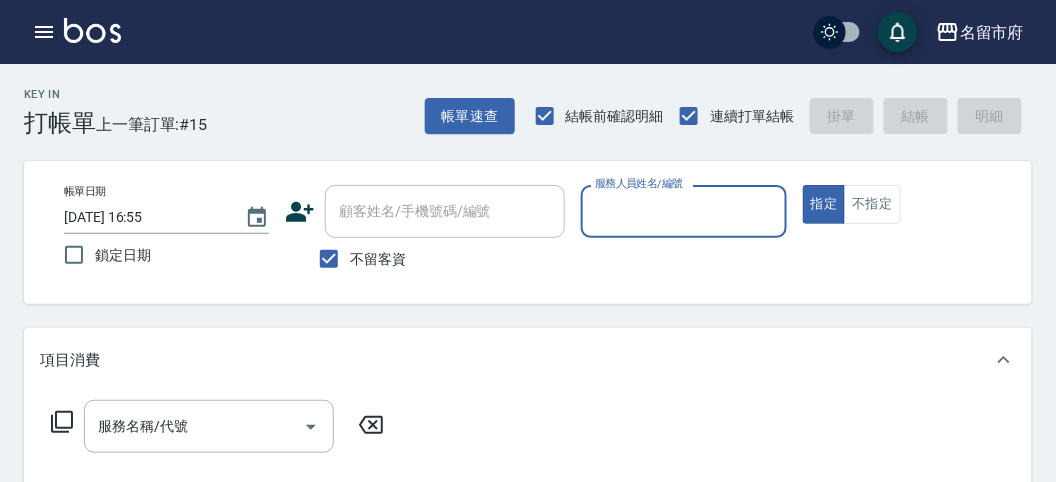 click on "服務人員姓名/編號" at bounding box center [683, 211] 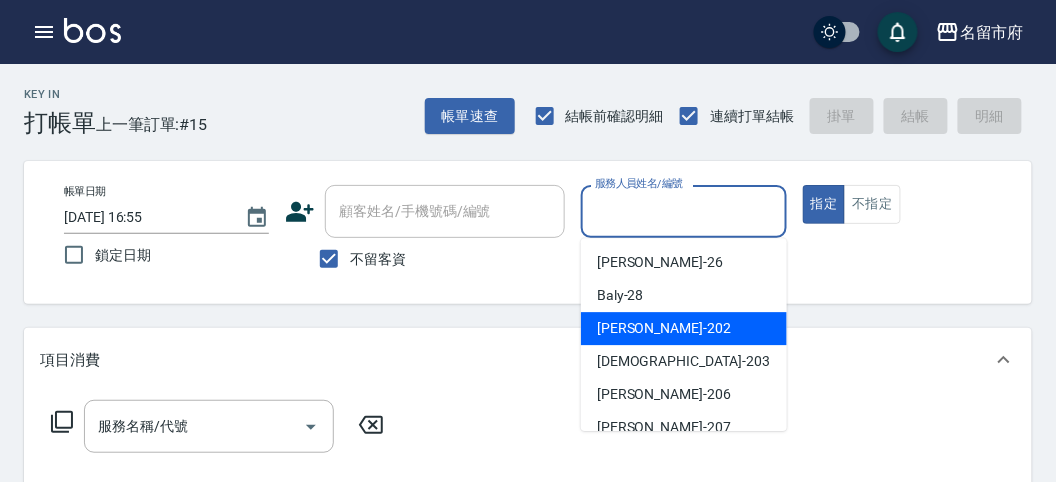 drag, startPoint x: 634, startPoint y: 317, endPoint x: 621, endPoint y: 324, distance: 14.764823 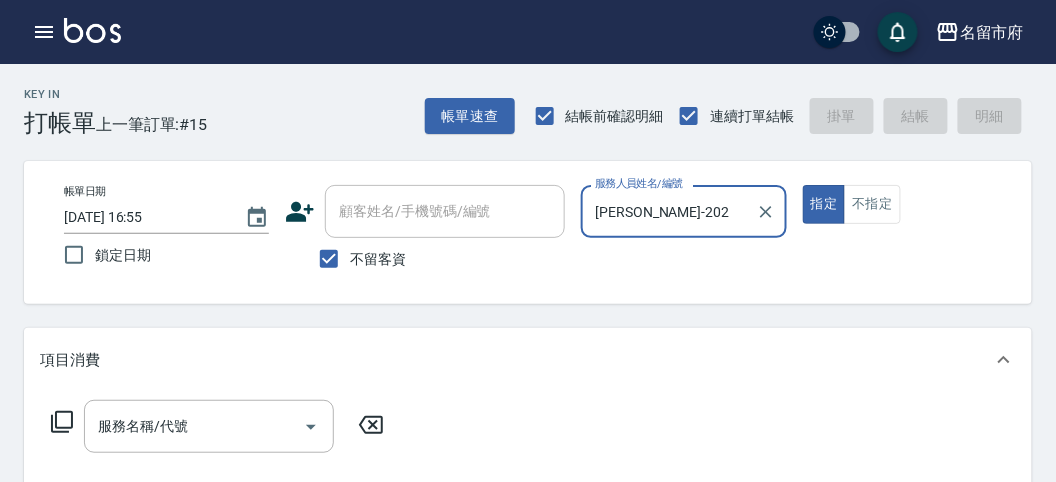 click 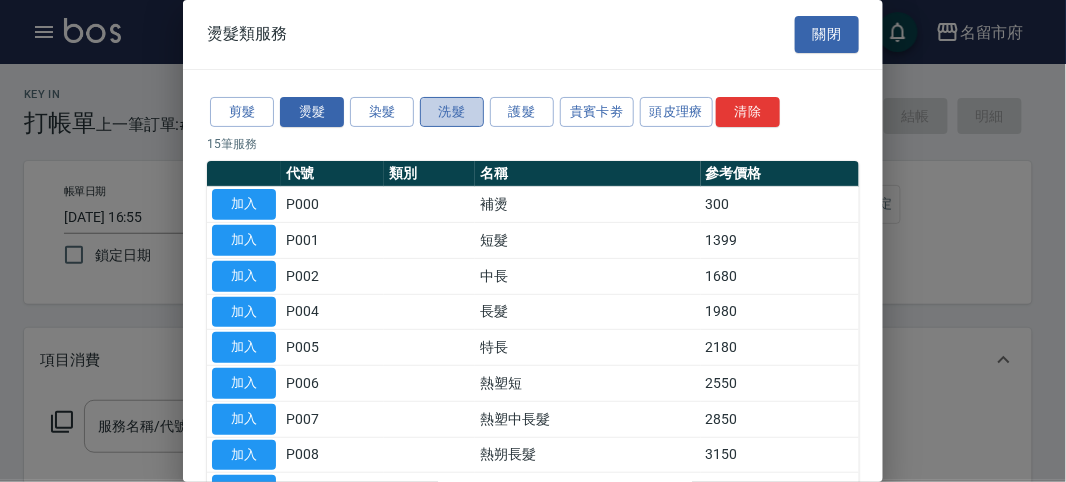 click on "洗髮" at bounding box center (452, 112) 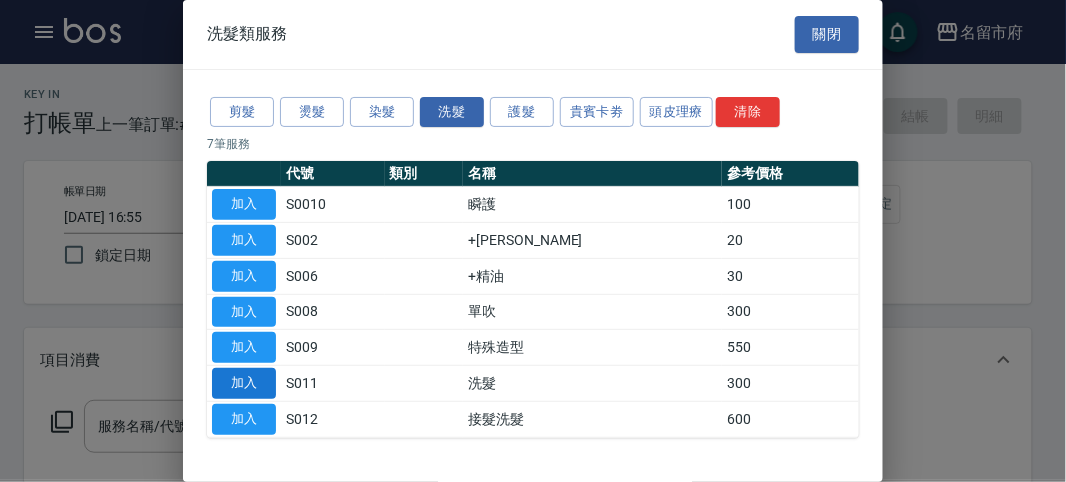 click on "加入" at bounding box center (244, 383) 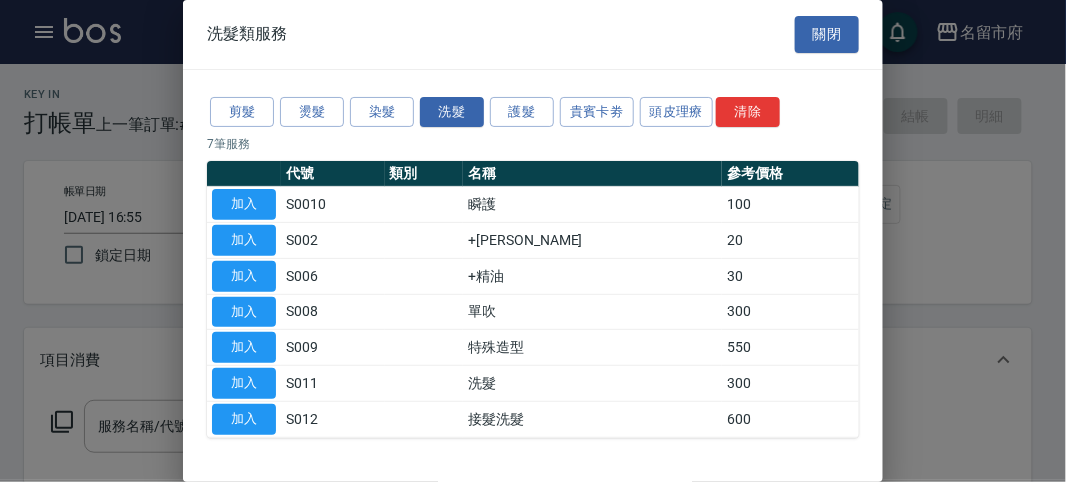 type on "洗髮(S011)" 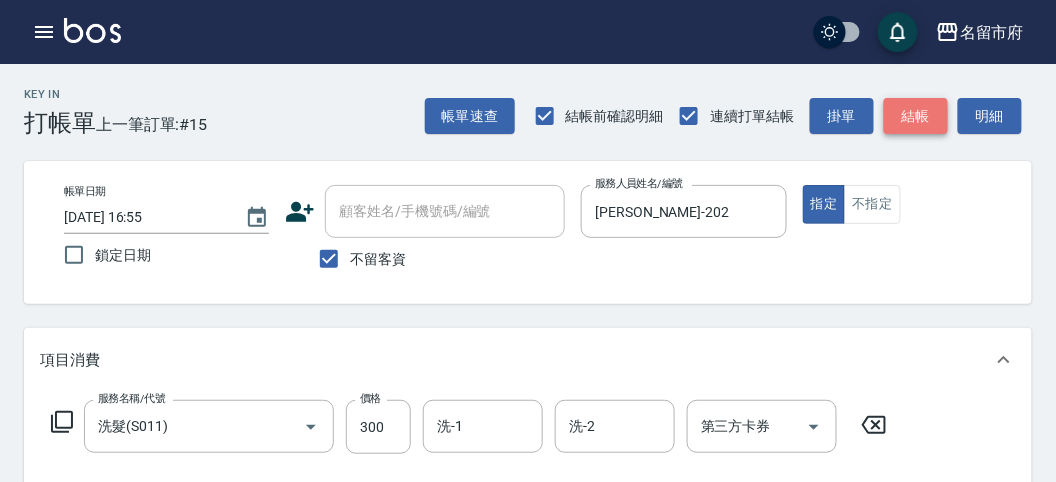 click on "結帳" at bounding box center (916, 116) 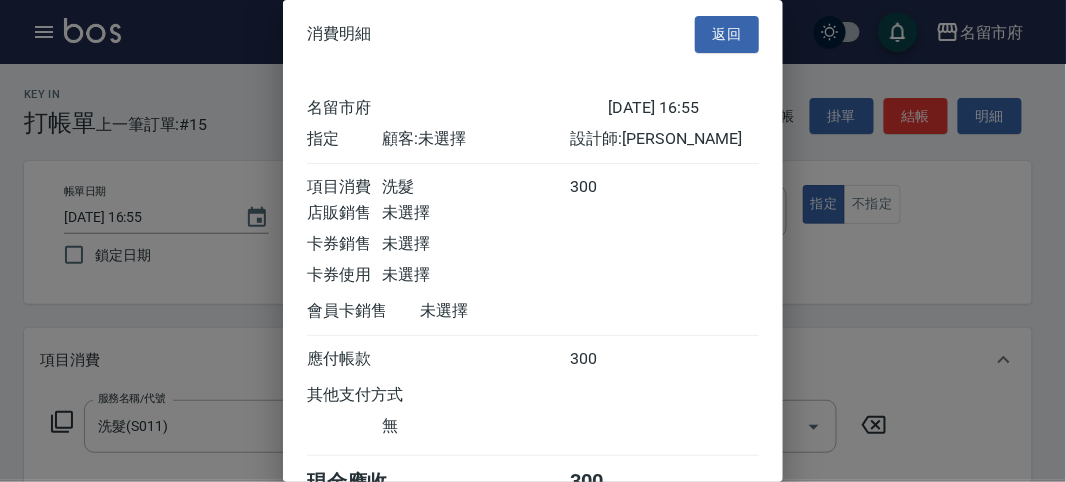 scroll, scrollTop: 111, scrollLeft: 0, axis: vertical 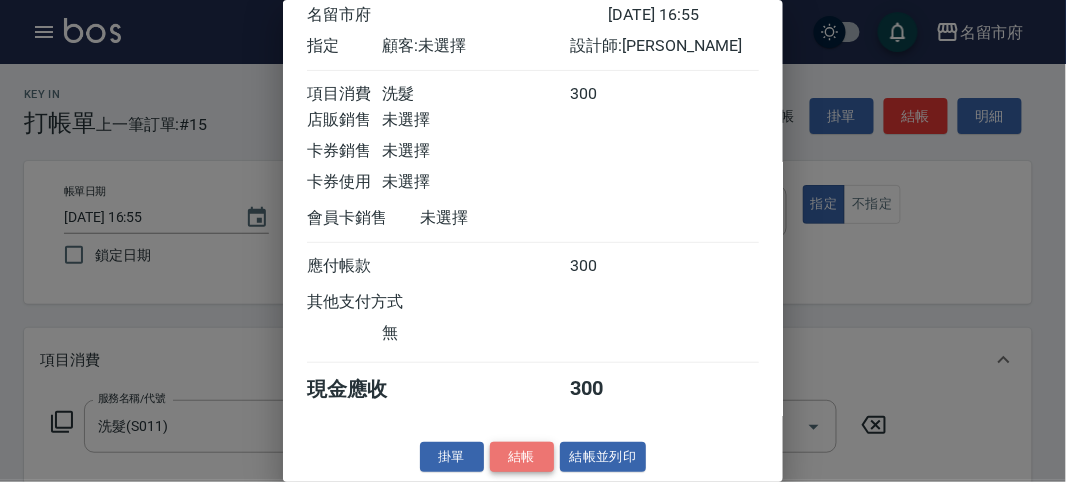 click on "結帳" at bounding box center [522, 457] 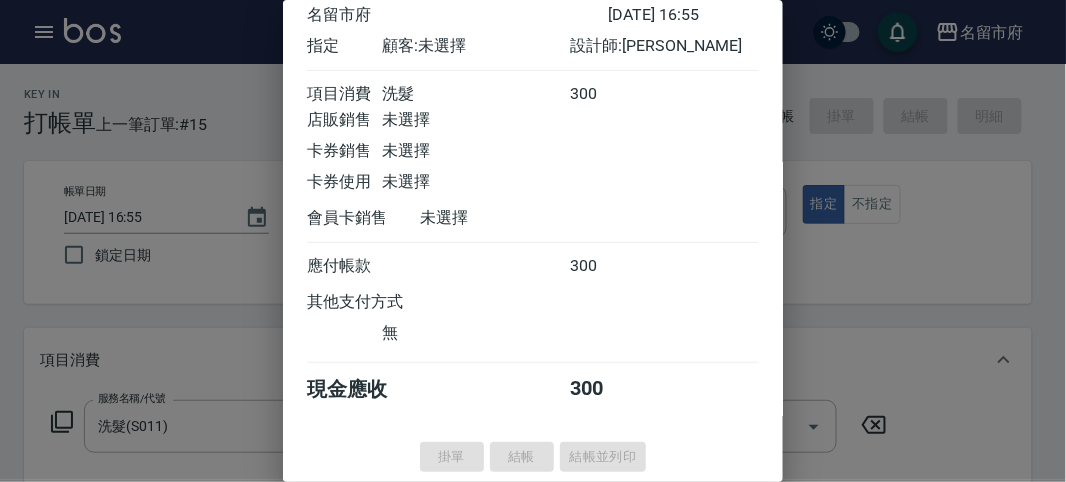 type 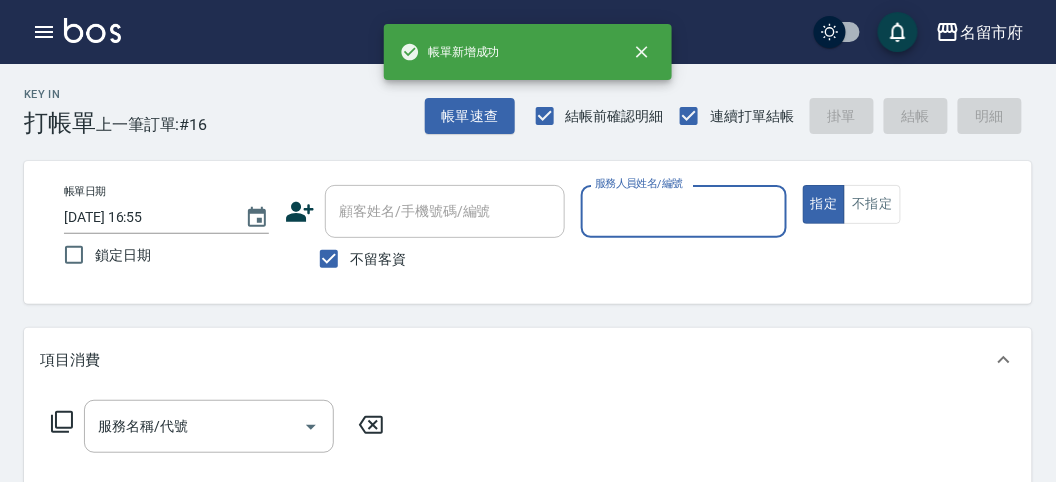 drag, startPoint x: 690, startPoint y: 214, endPoint x: 683, endPoint y: 223, distance: 11.401754 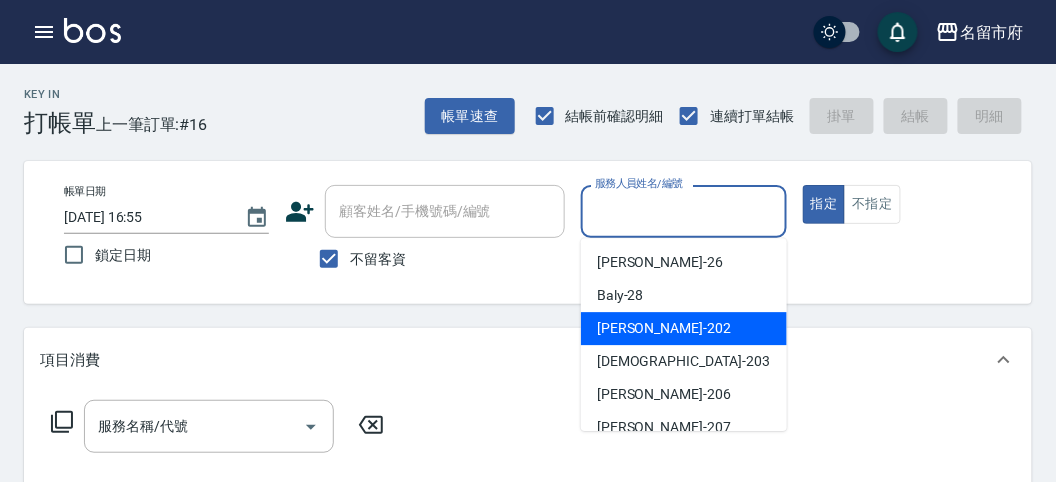 click on "[PERSON_NAME] -202" at bounding box center [684, 328] 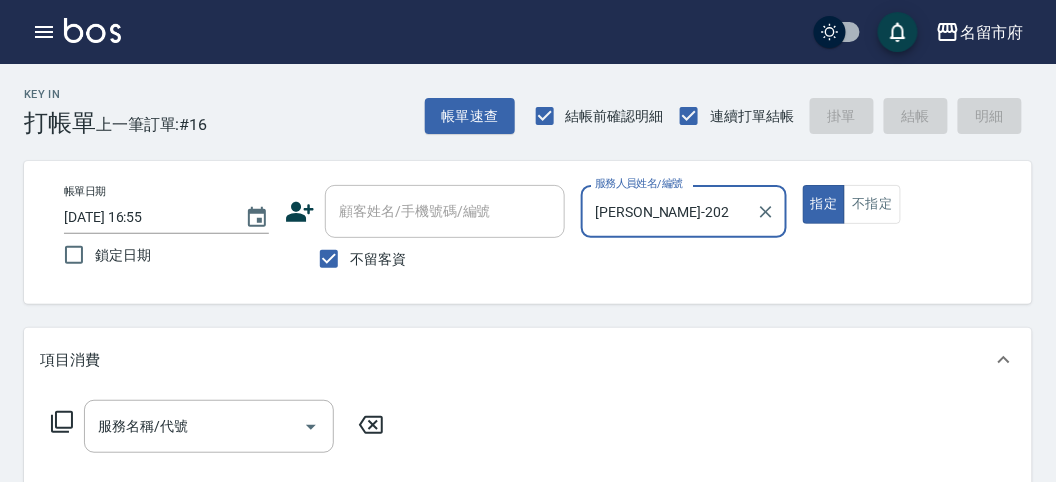 click 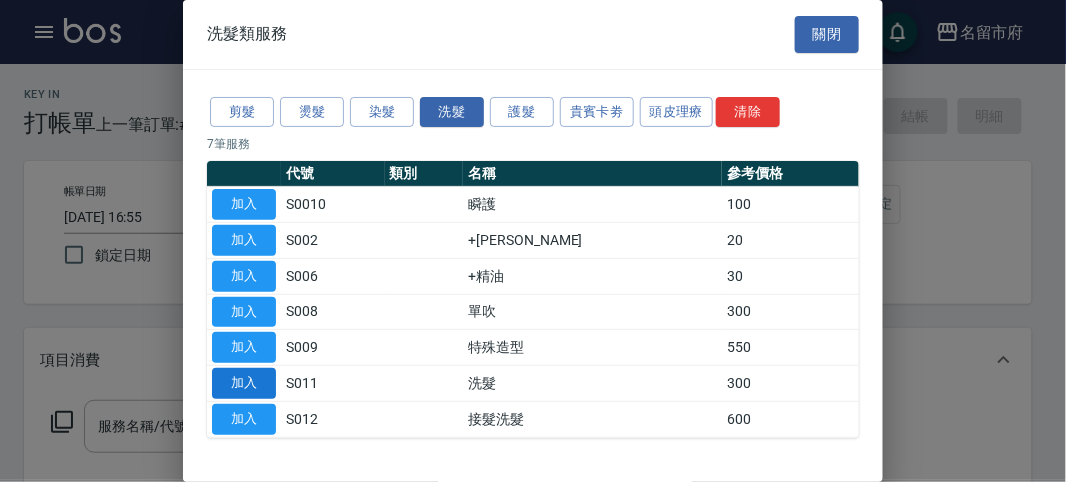 click on "加入" at bounding box center (244, 383) 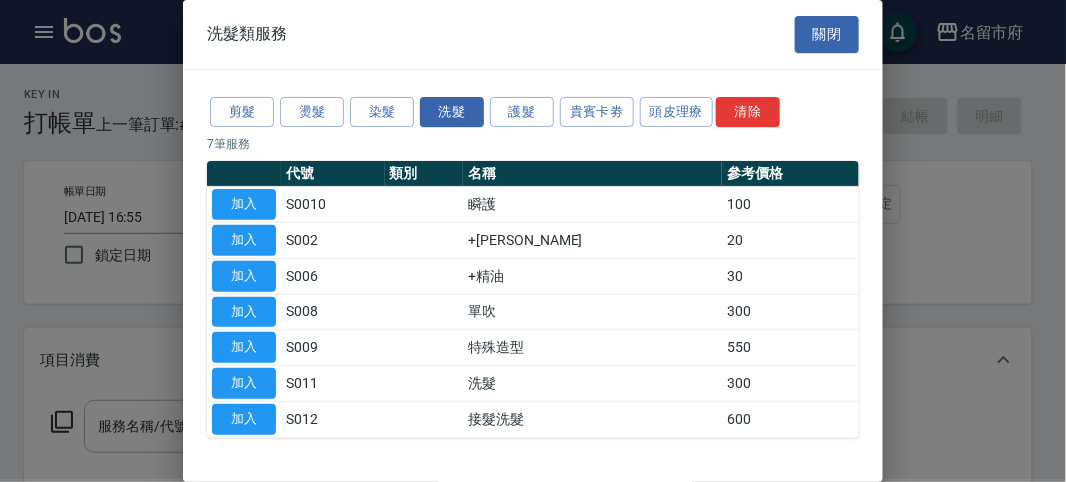 type on "洗髮(S011)" 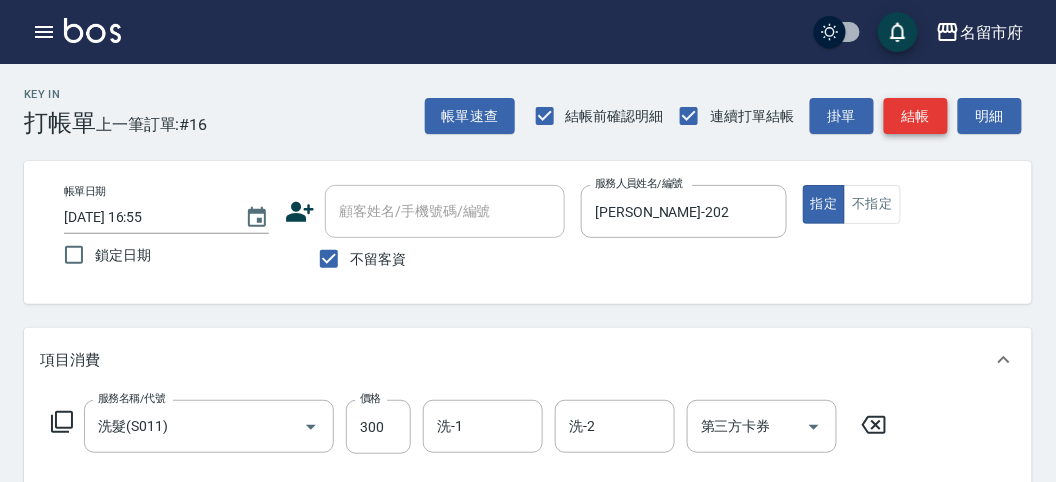 click on "結帳" at bounding box center (916, 116) 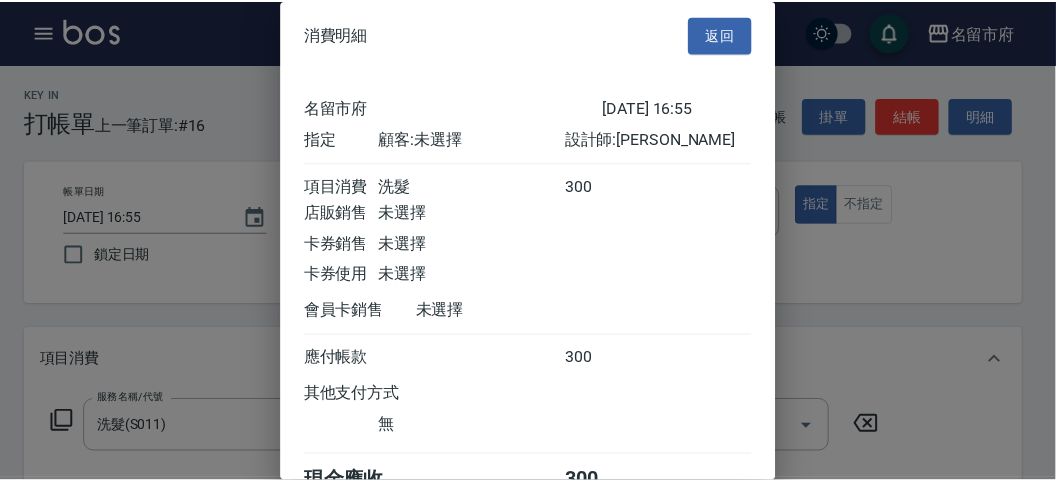 scroll, scrollTop: 111, scrollLeft: 0, axis: vertical 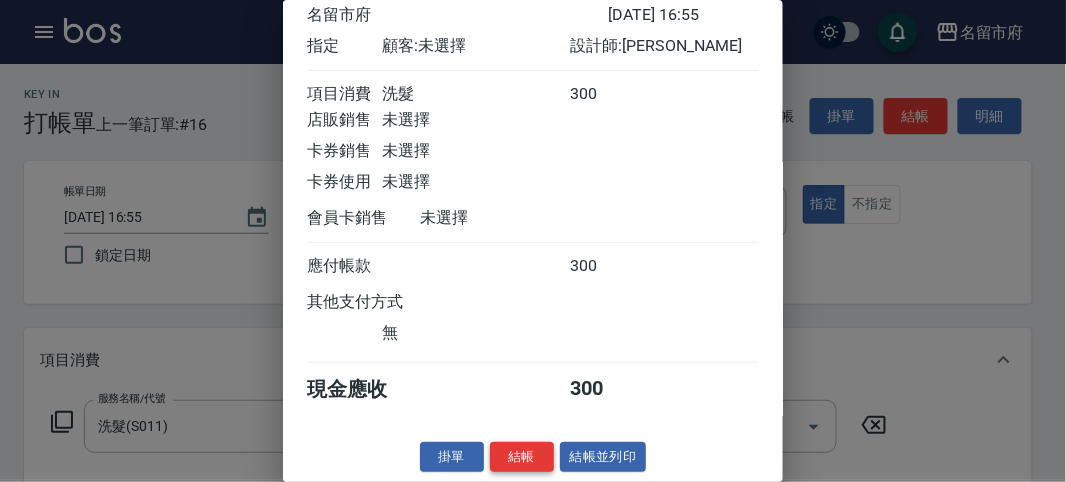 drag, startPoint x: 526, startPoint y: 465, endPoint x: 551, endPoint y: 447, distance: 30.805843 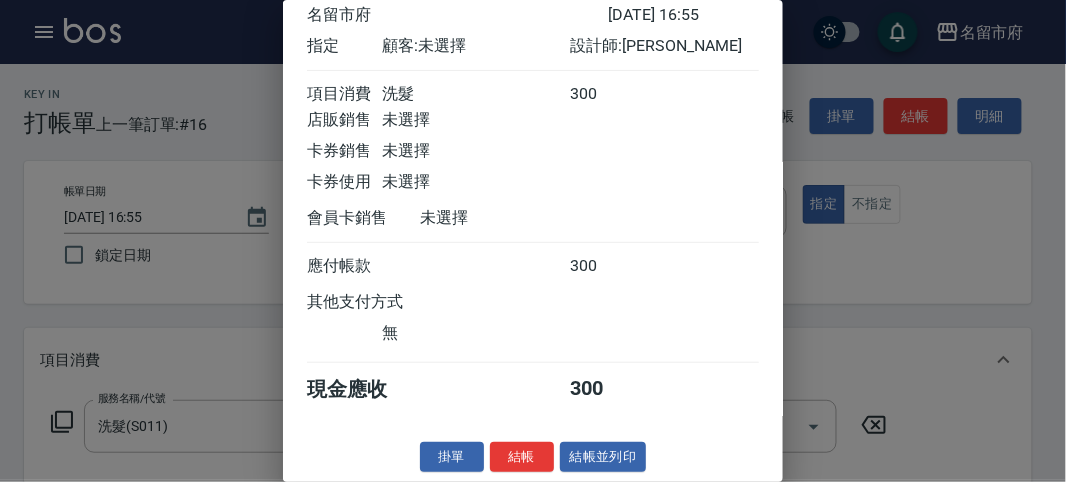 click on "結帳" at bounding box center [522, 457] 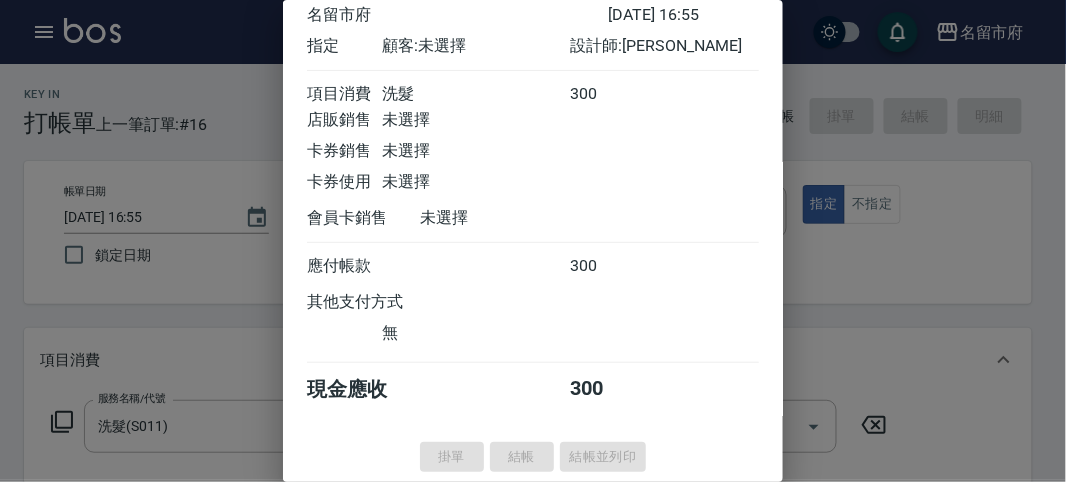 type 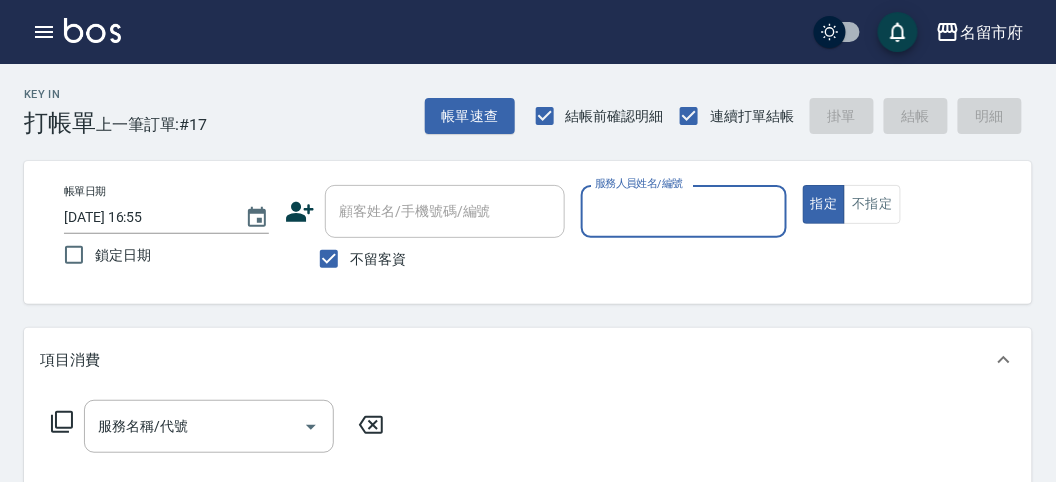click on "服務人員姓名/編號" at bounding box center [683, 211] 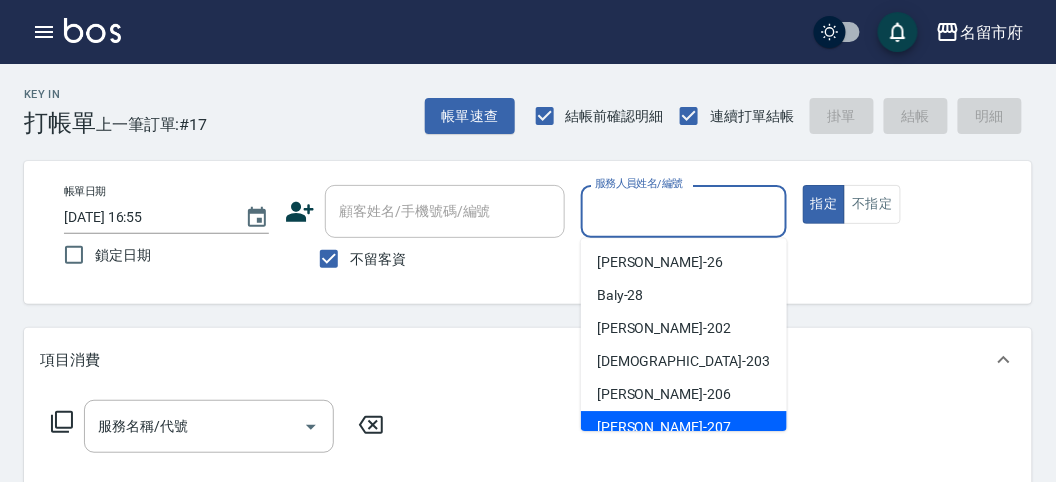 click on "[PERSON_NAME] -207" at bounding box center [684, 427] 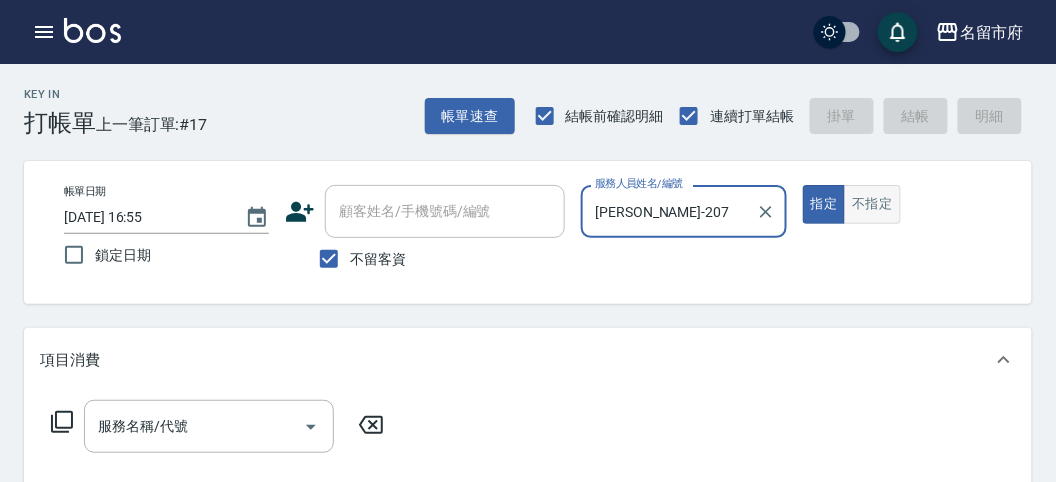 click on "不指定" at bounding box center [872, 204] 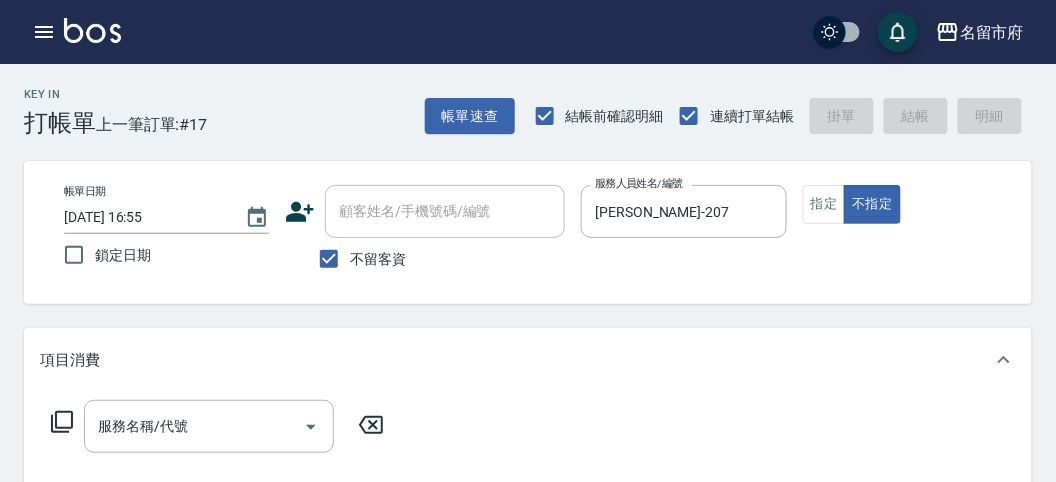 click 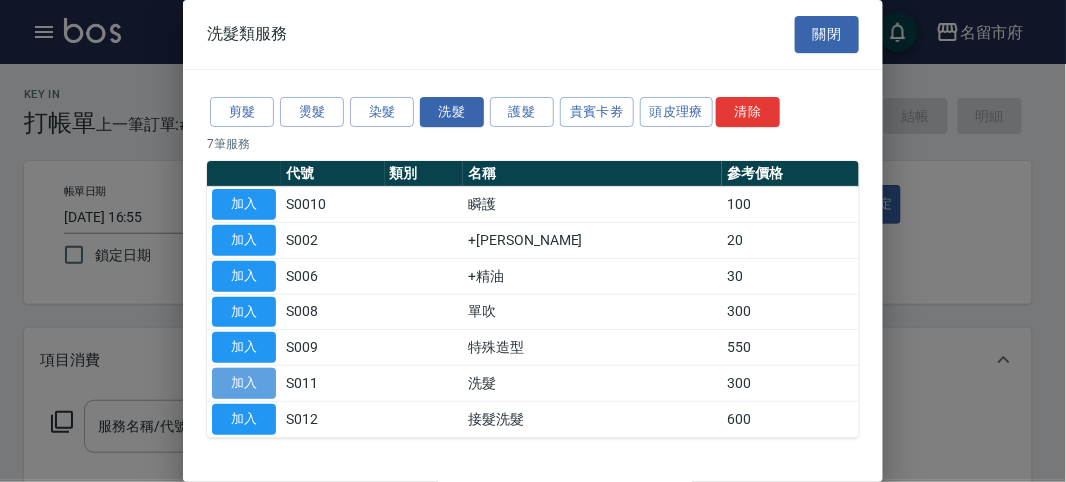 click on "加入" at bounding box center [244, 383] 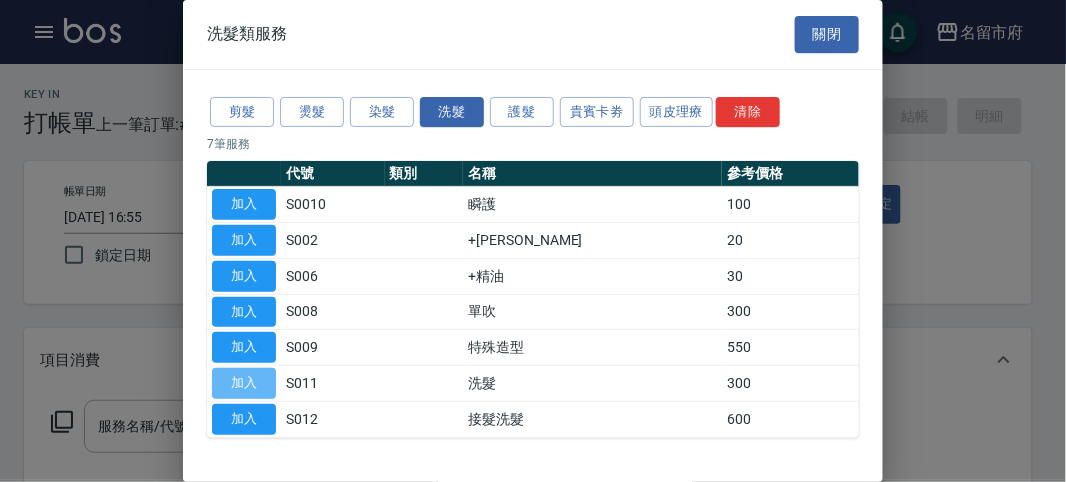 type on "洗髮(S011)" 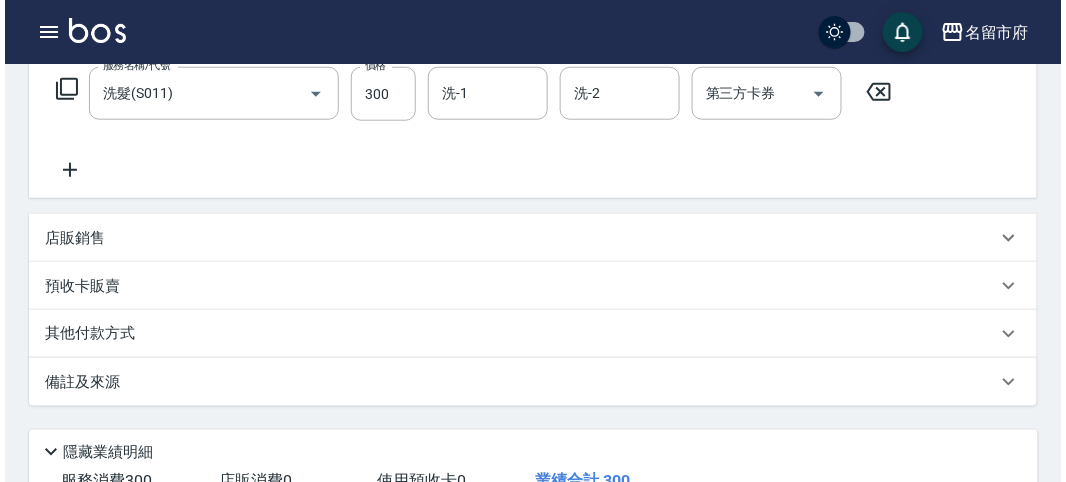 scroll, scrollTop: 555, scrollLeft: 0, axis: vertical 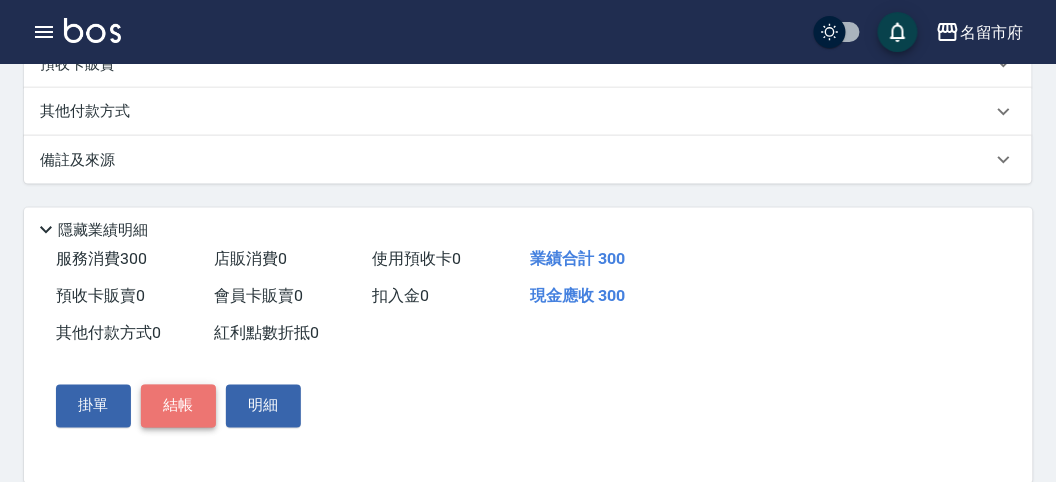 click on "結帳" at bounding box center (178, 406) 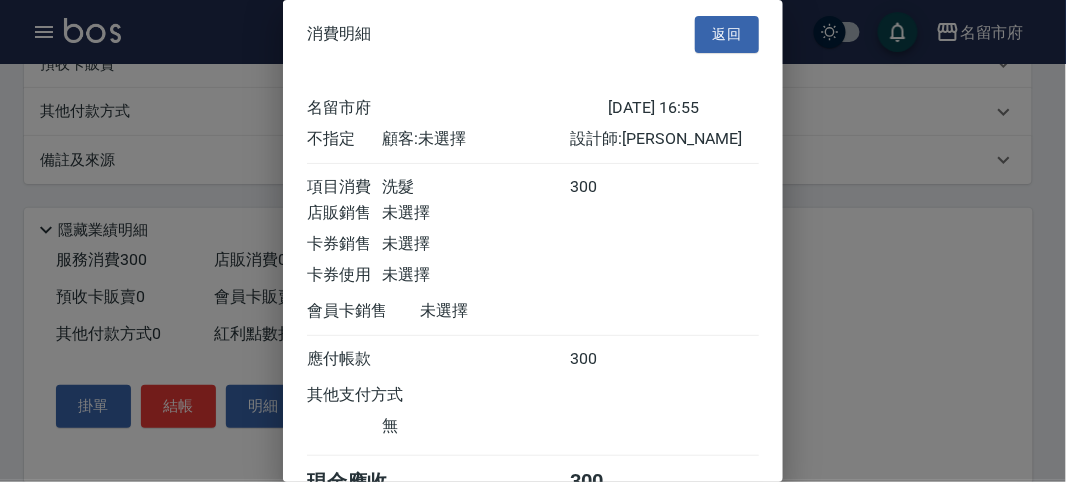 scroll, scrollTop: 111, scrollLeft: 0, axis: vertical 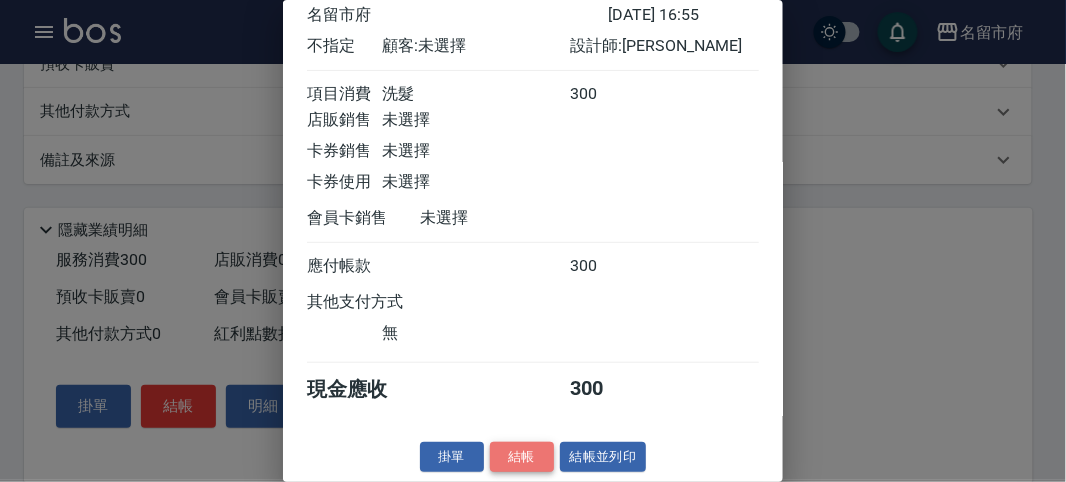 click on "結帳" at bounding box center (522, 457) 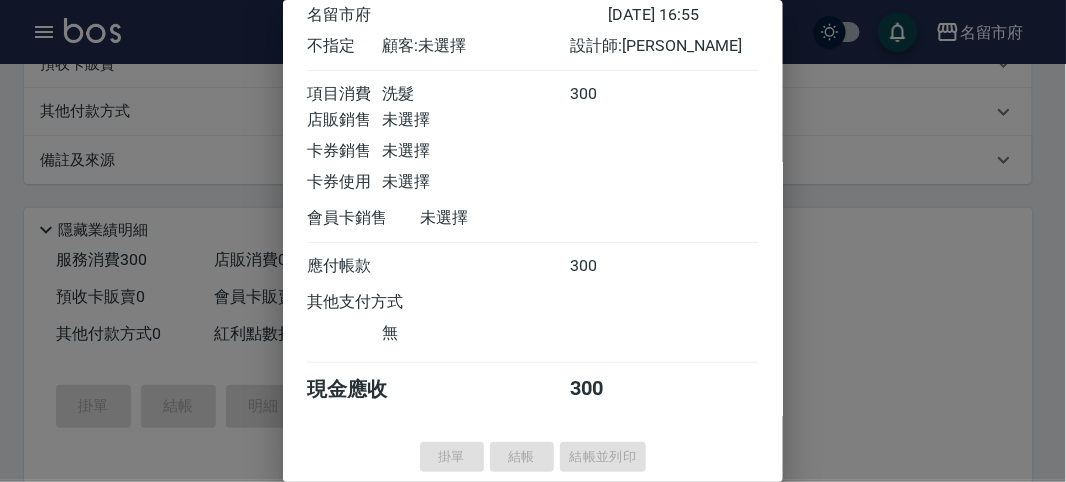 type on "[DATE] 16:58" 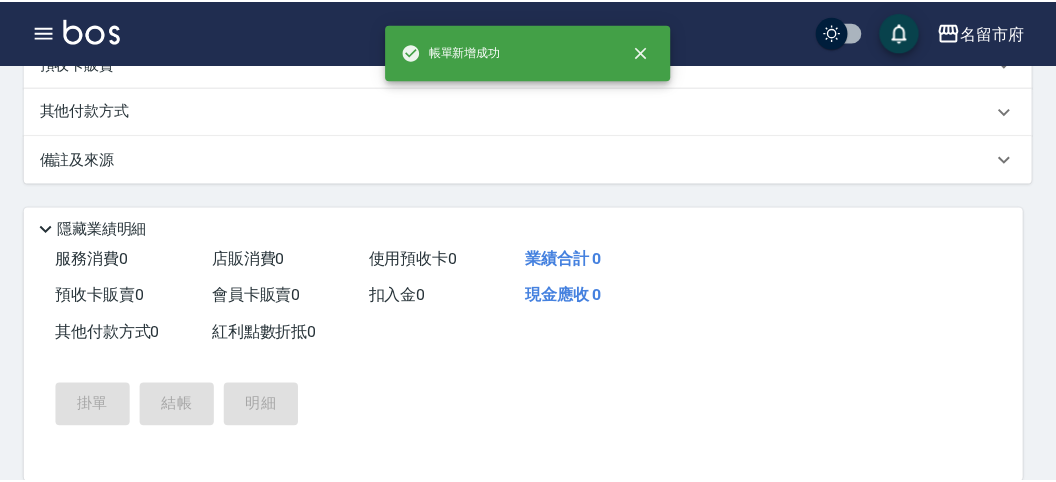scroll, scrollTop: 0, scrollLeft: 0, axis: both 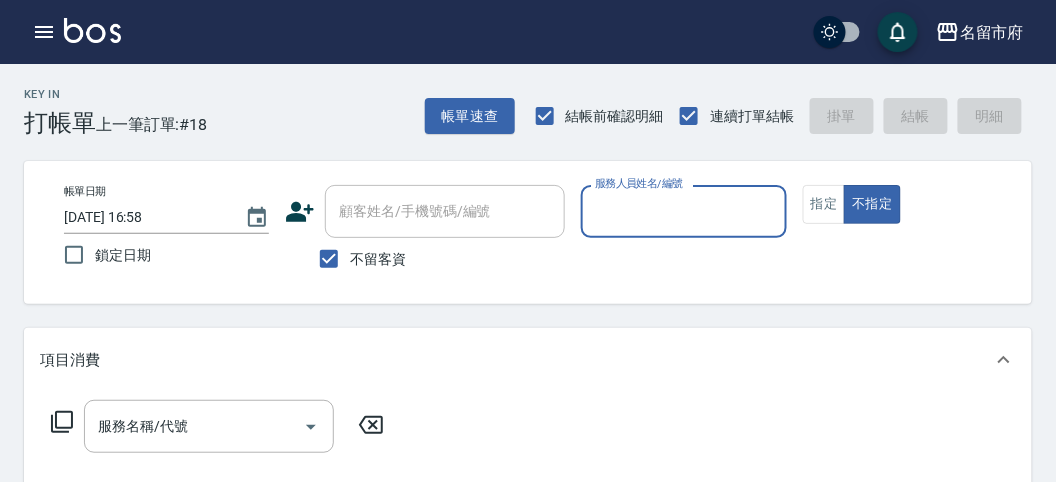 click on "服務人員姓名/編號" at bounding box center (683, 211) 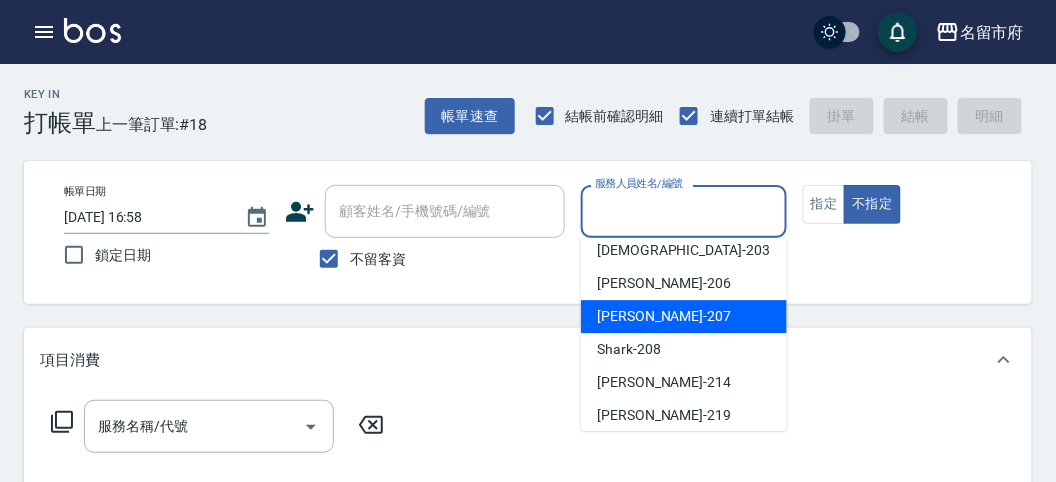 scroll, scrollTop: 153, scrollLeft: 0, axis: vertical 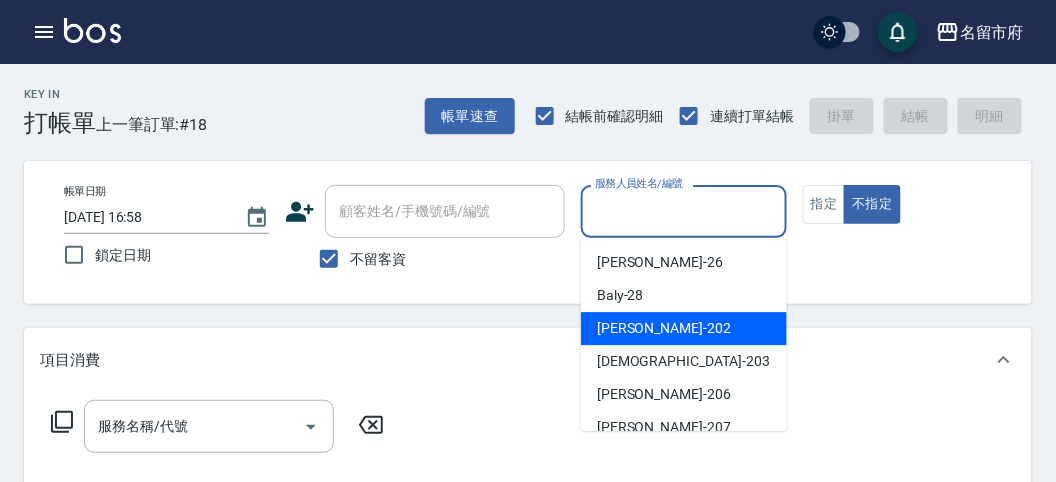click on "[PERSON_NAME] -202" at bounding box center (684, 328) 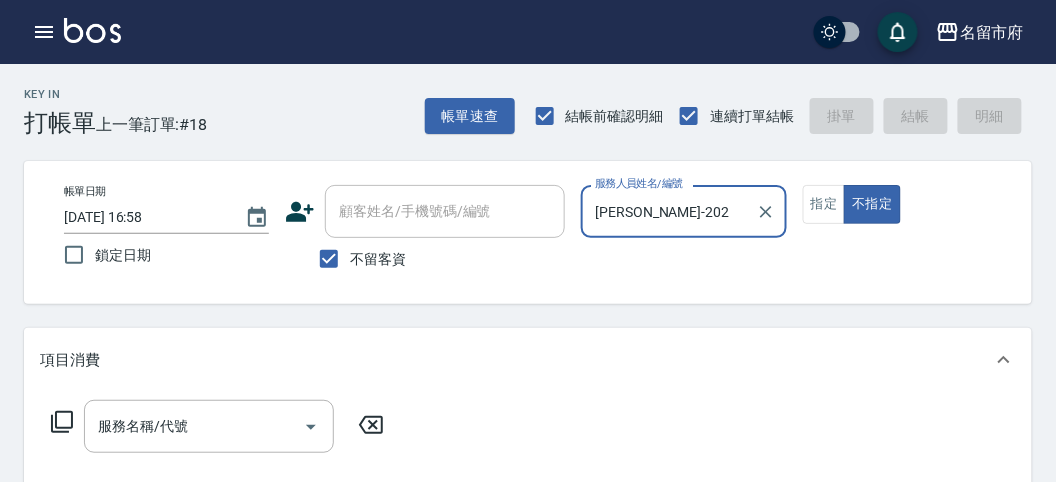 click 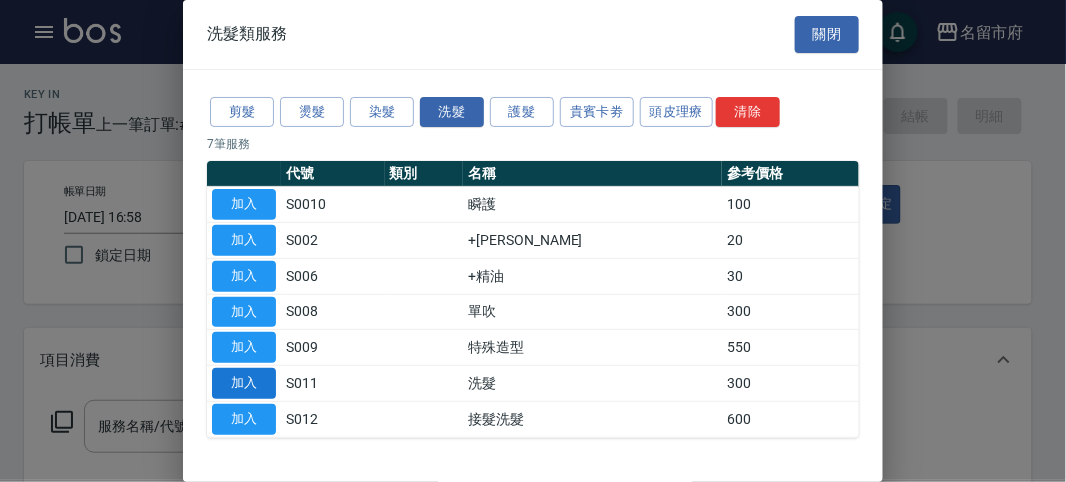 click on "加入" at bounding box center (244, 383) 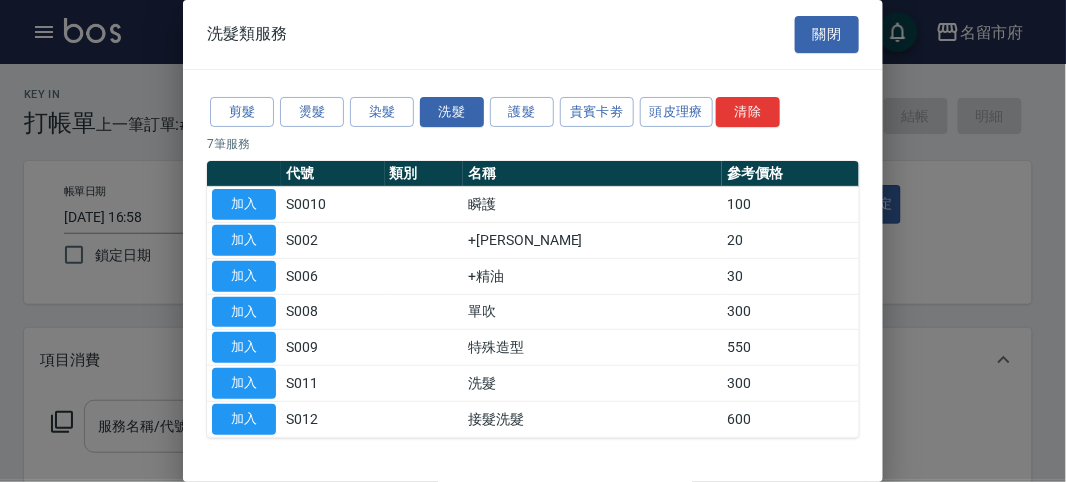 type on "洗髮(S011)" 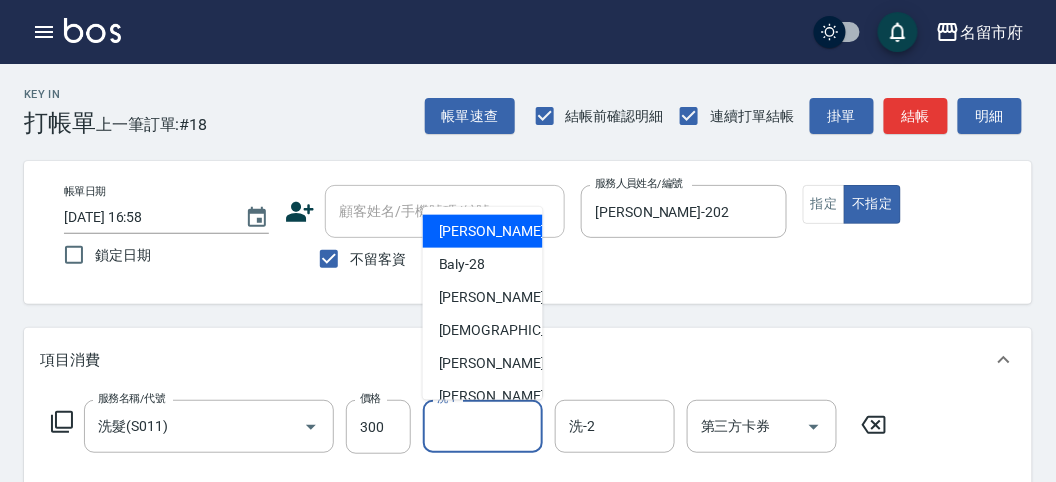 click on "洗-1" at bounding box center (483, 426) 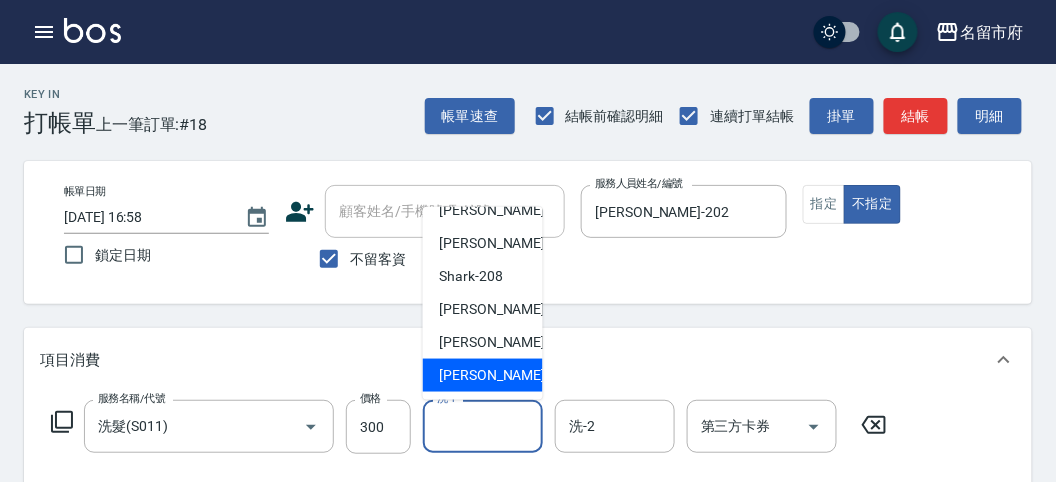 click on "[PERSON_NAME] -222" at bounding box center [483, 375] 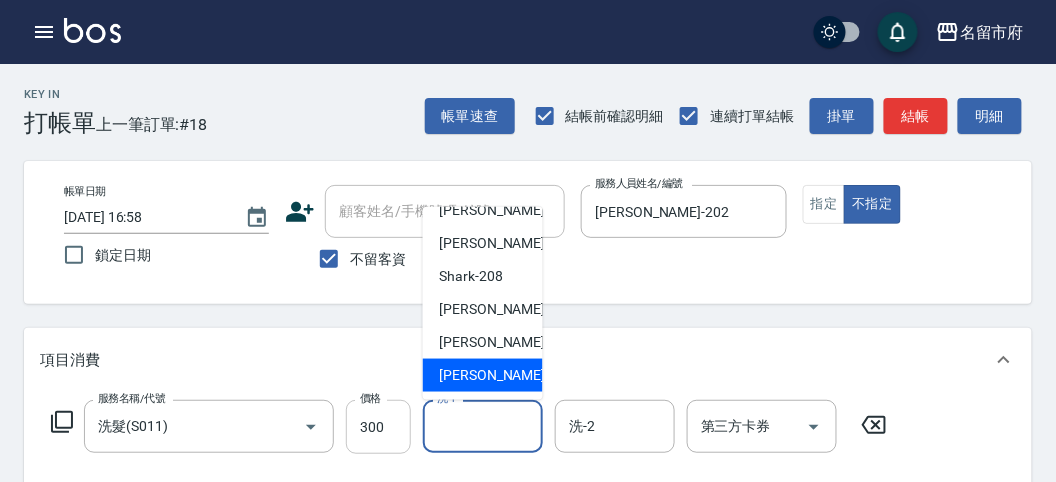 type on "[PERSON_NAME]-222" 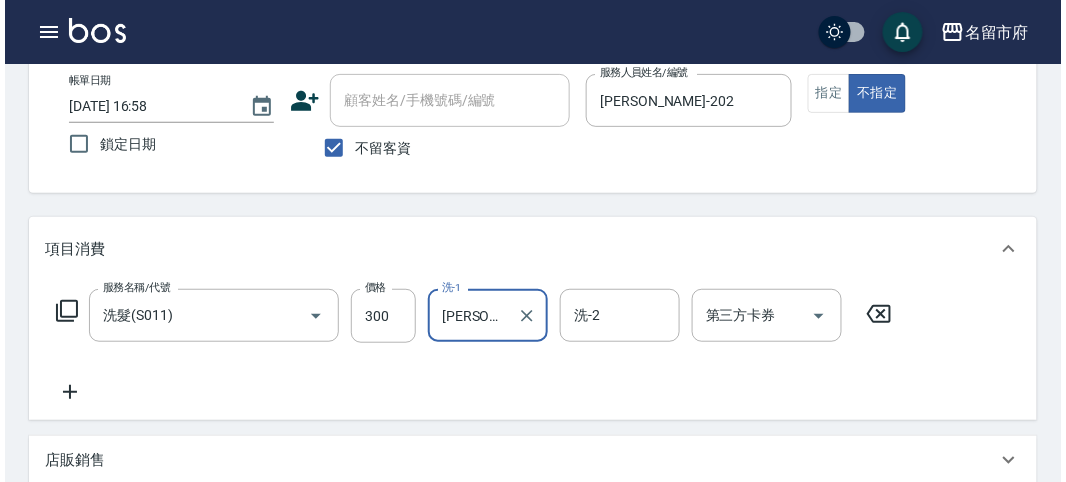 scroll, scrollTop: 585, scrollLeft: 0, axis: vertical 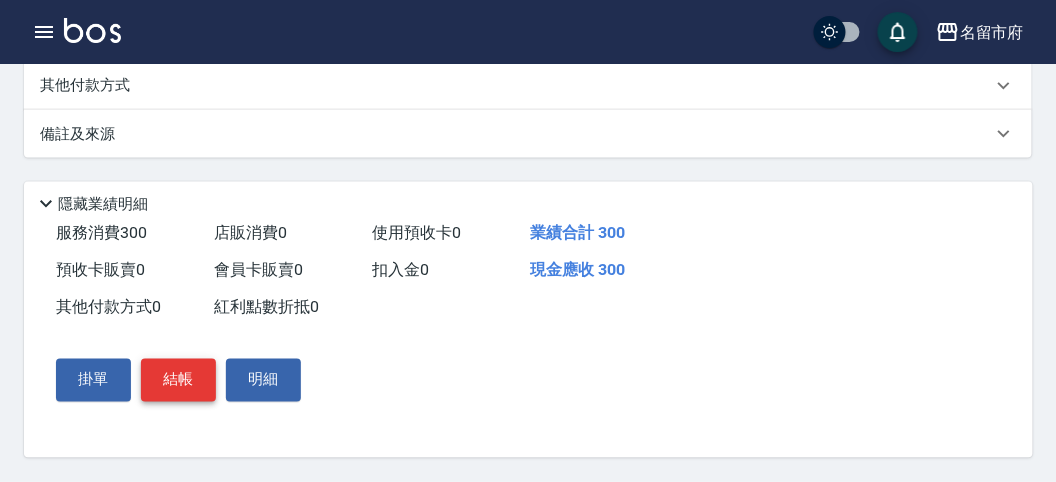 click on "結帳" at bounding box center (178, 380) 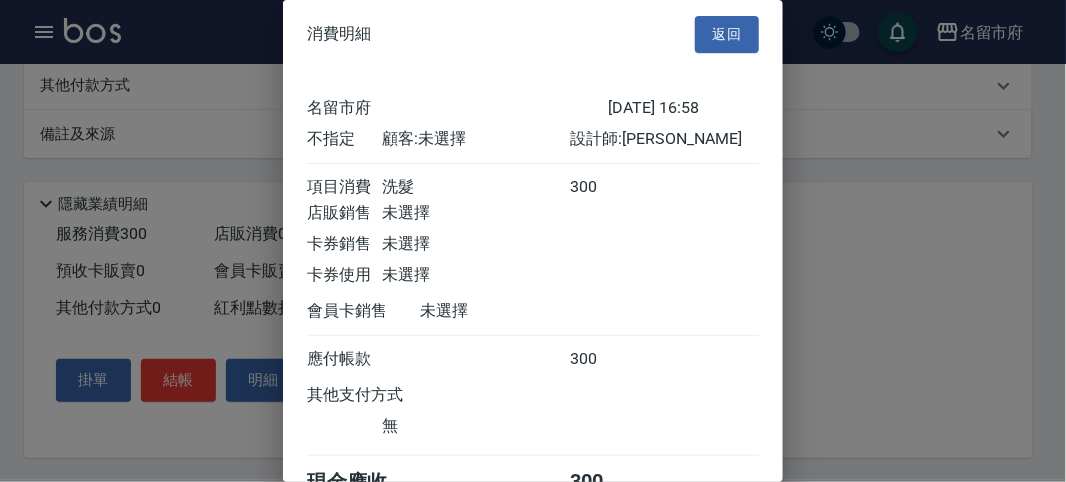 scroll, scrollTop: 111, scrollLeft: 0, axis: vertical 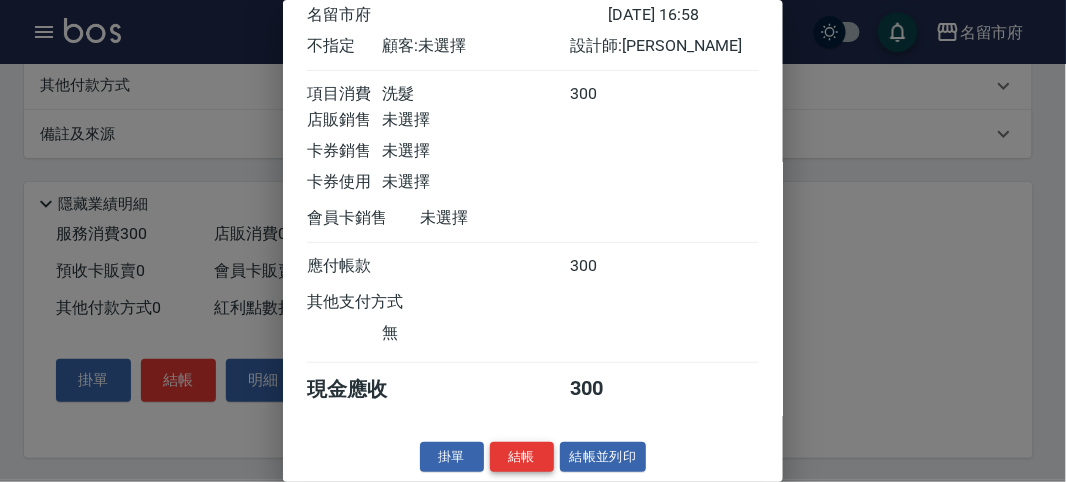 click on "結帳" at bounding box center (522, 457) 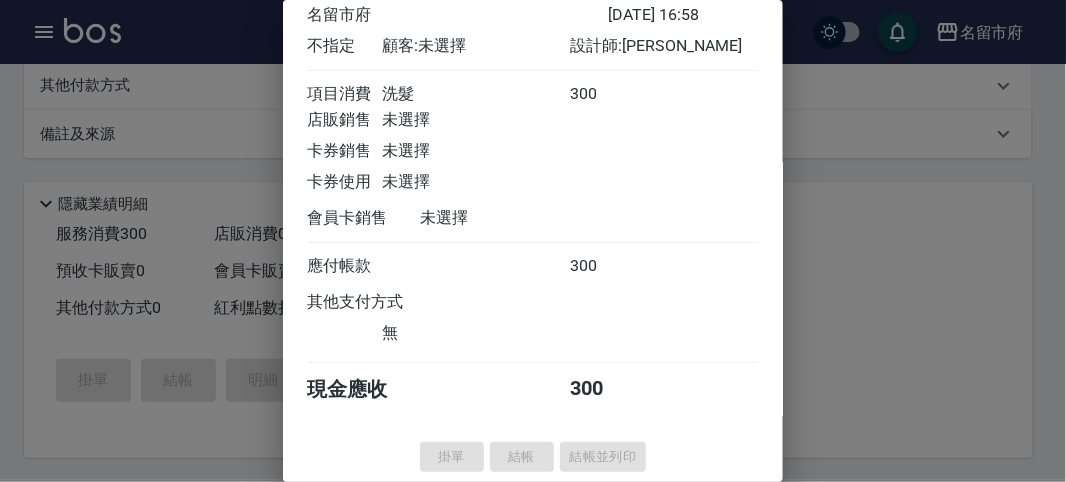 type on "[DATE] 17:16" 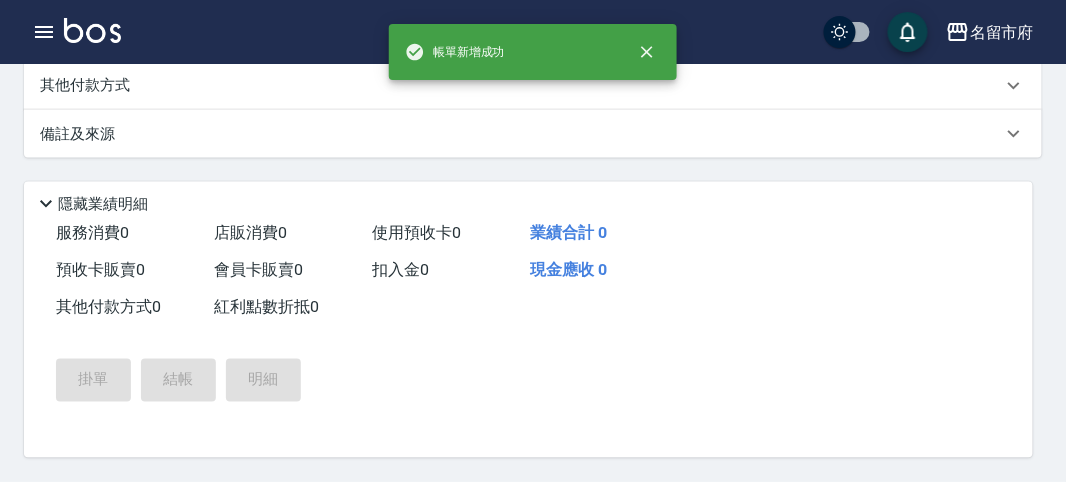 scroll, scrollTop: 0, scrollLeft: 0, axis: both 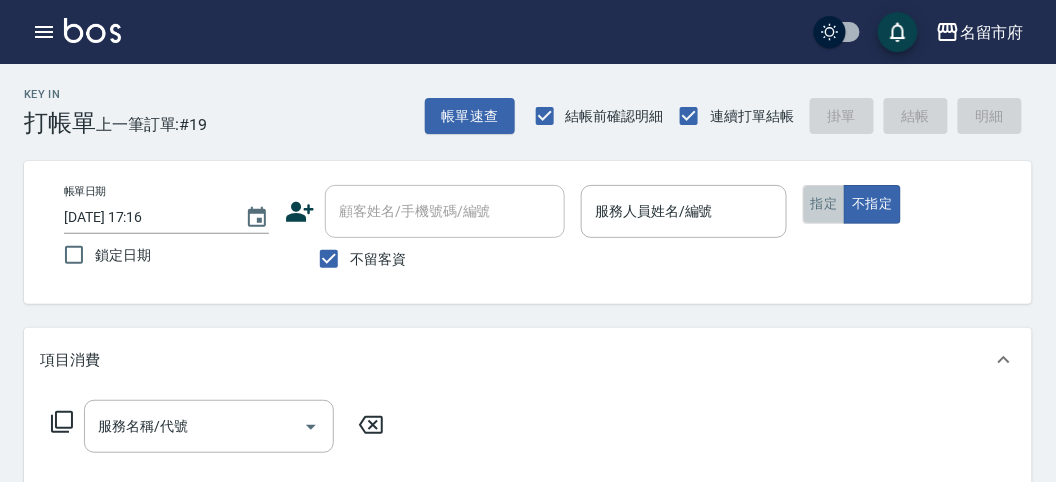 click on "指定" at bounding box center [824, 204] 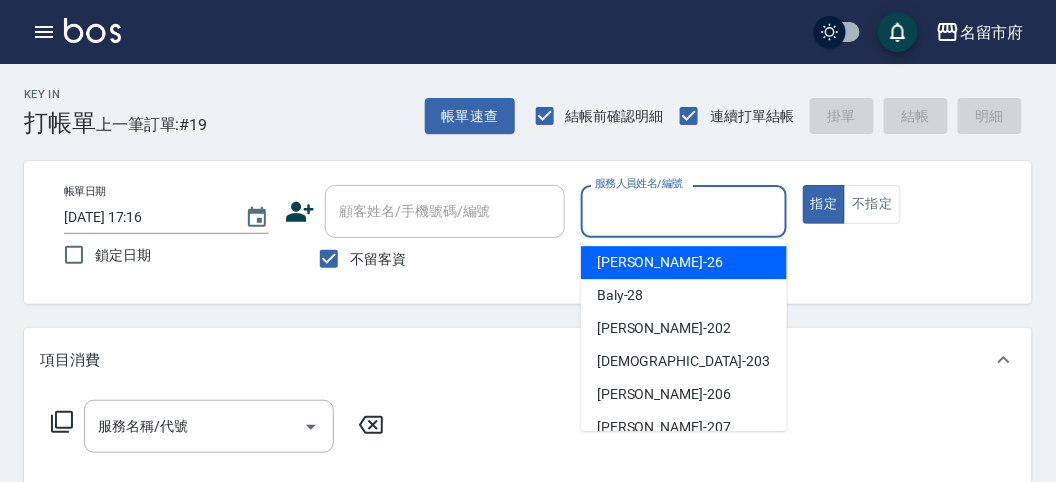 click on "服務人員姓名/編號" at bounding box center [683, 211] 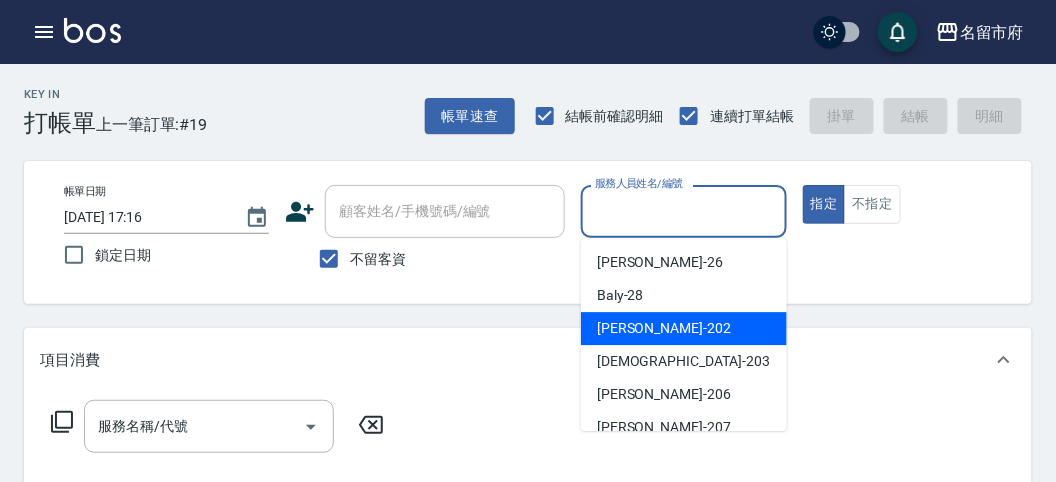 click on "[PERSON_NAME] -202" at bounding box center [684, 328] 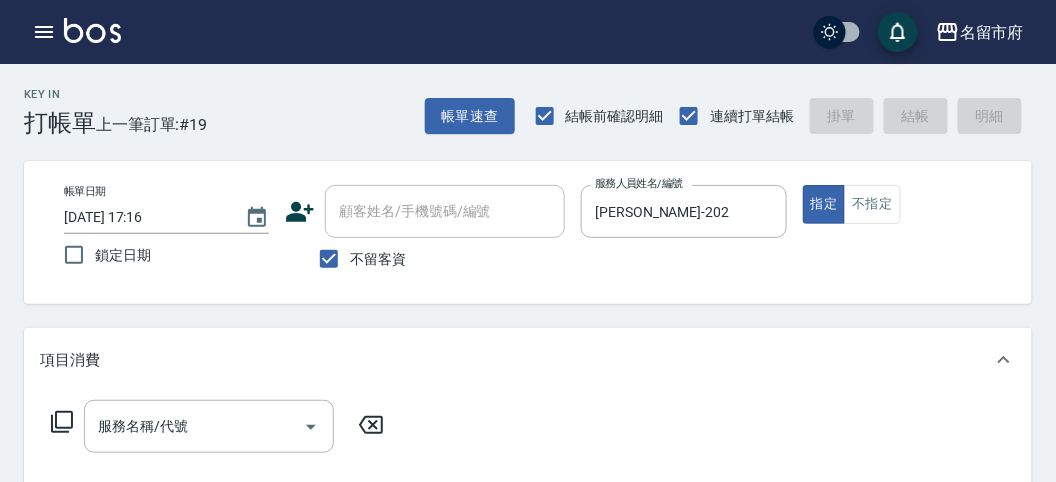 click 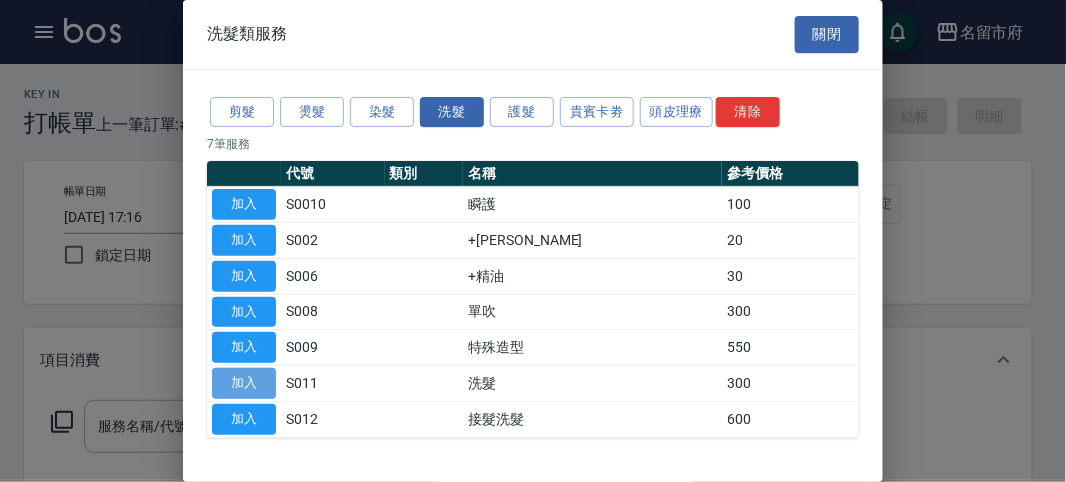 click on "加入" at bounding box center (244, 383) 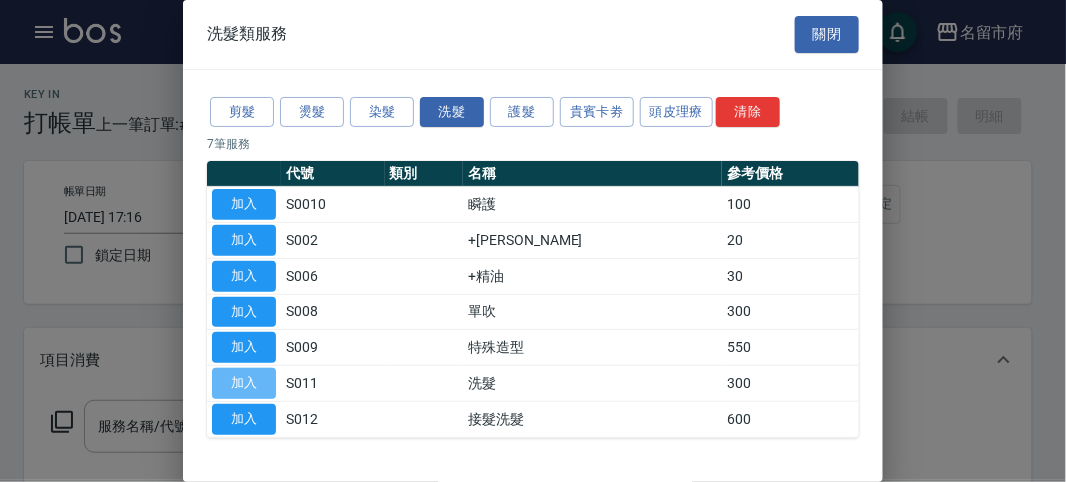 type on "洗髮(S011)" 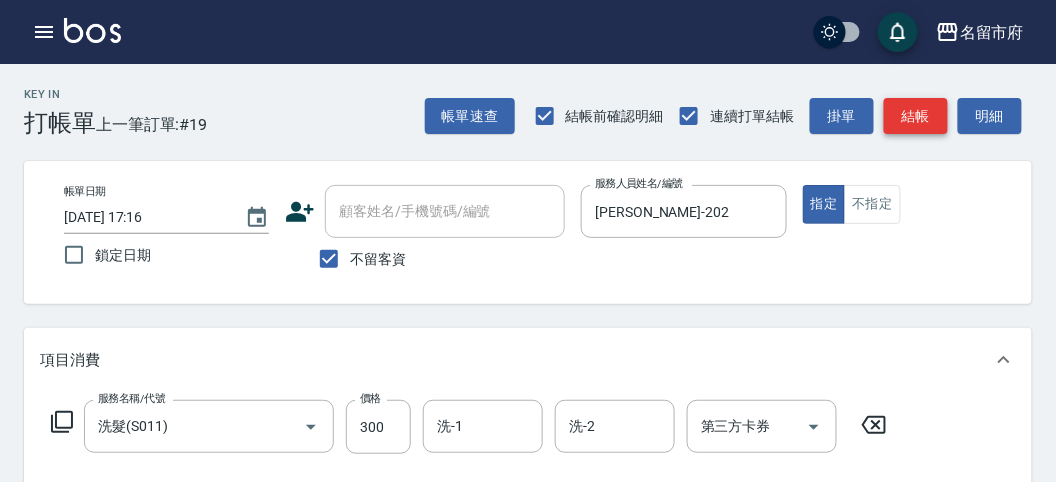 click on "結帳" at bounding box center [916, 116] 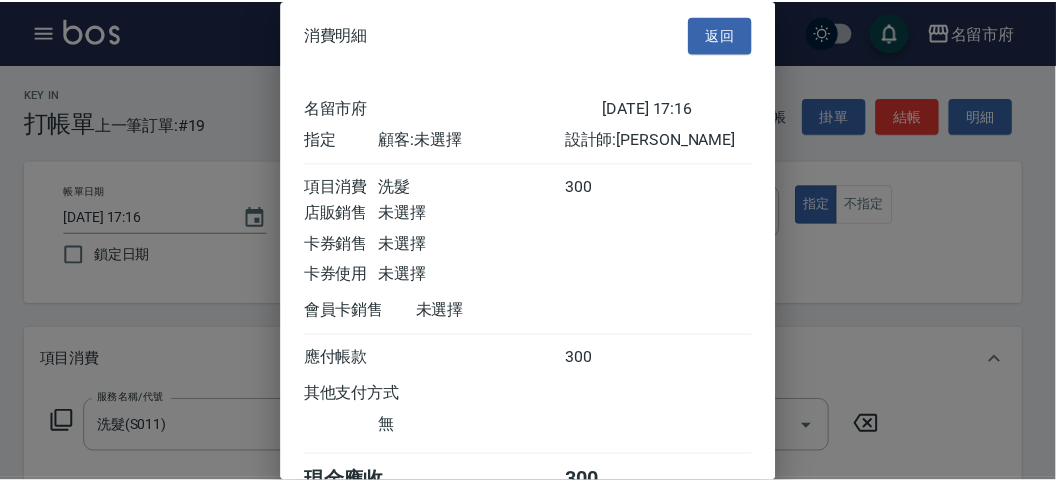 scroll, scrollTop: 111, scrollLeft: 0, axis: vertical 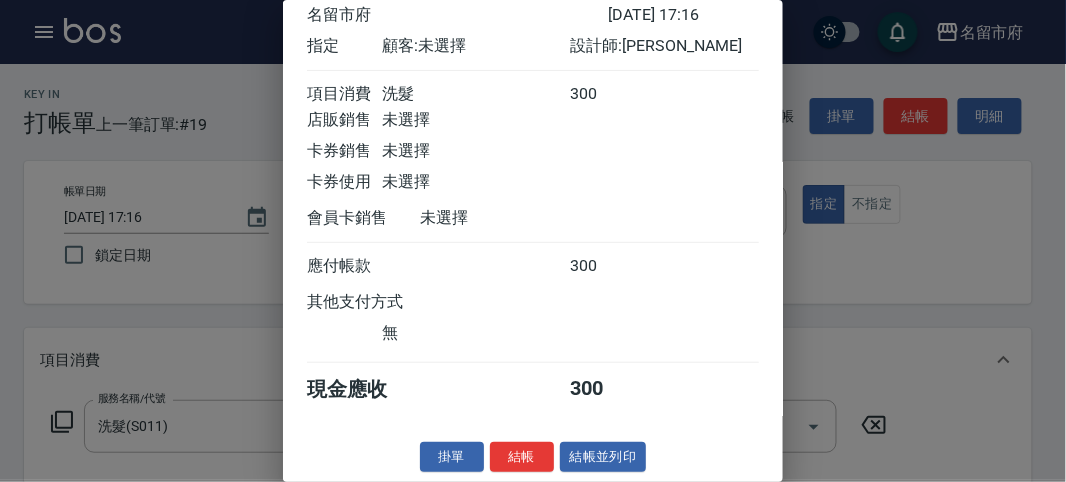 click on "結帳" at bounding box center (522, 457) 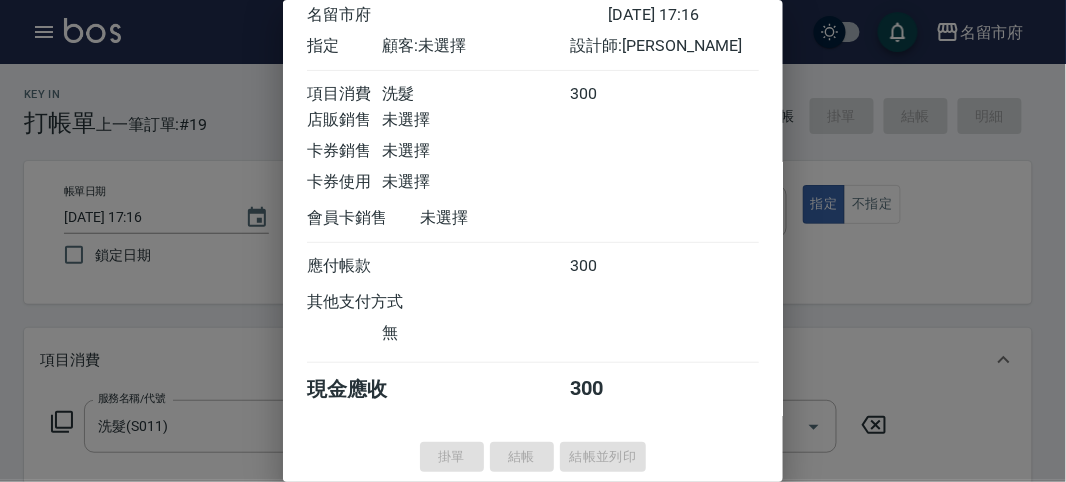 type on "[DATE] 17:24" 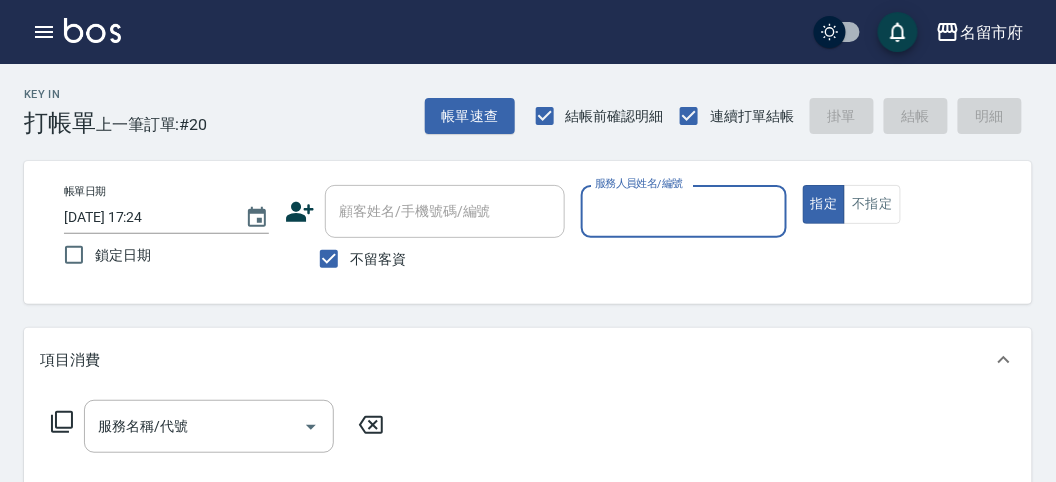 click on "服務人員姓名/編號" at bounding box center [683, 211] 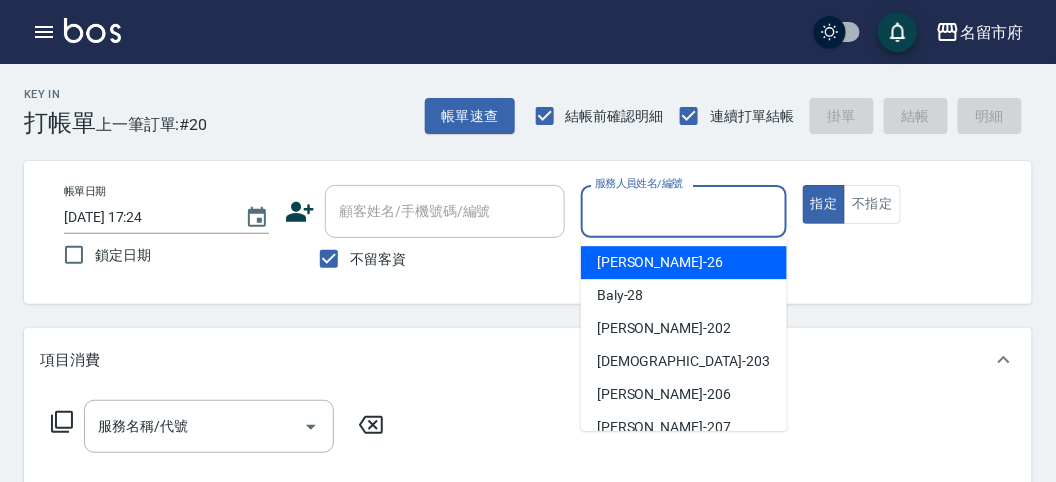 click on "[PERSON_NAME] -26" at bounding box center [684, 262] 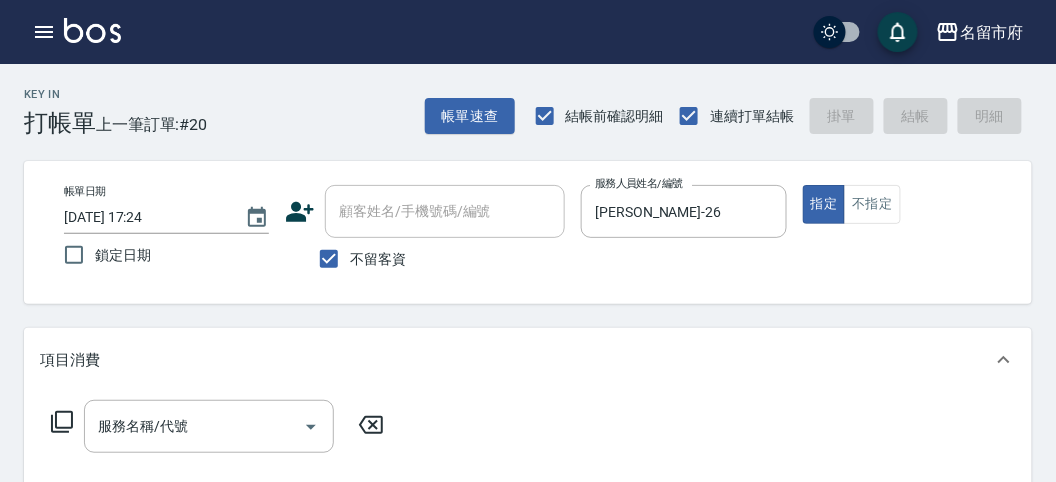 click 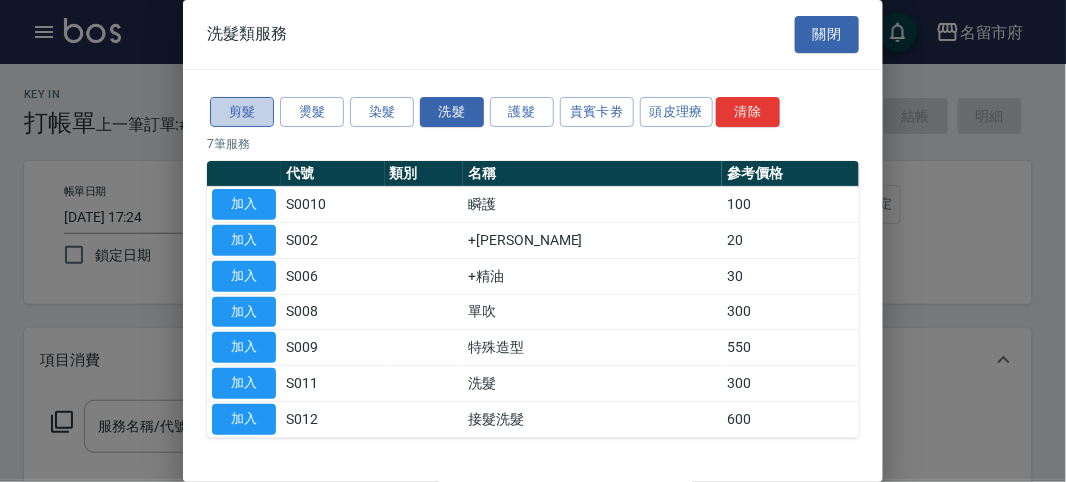 click on "剪髮" at bounding box center (242, 112) 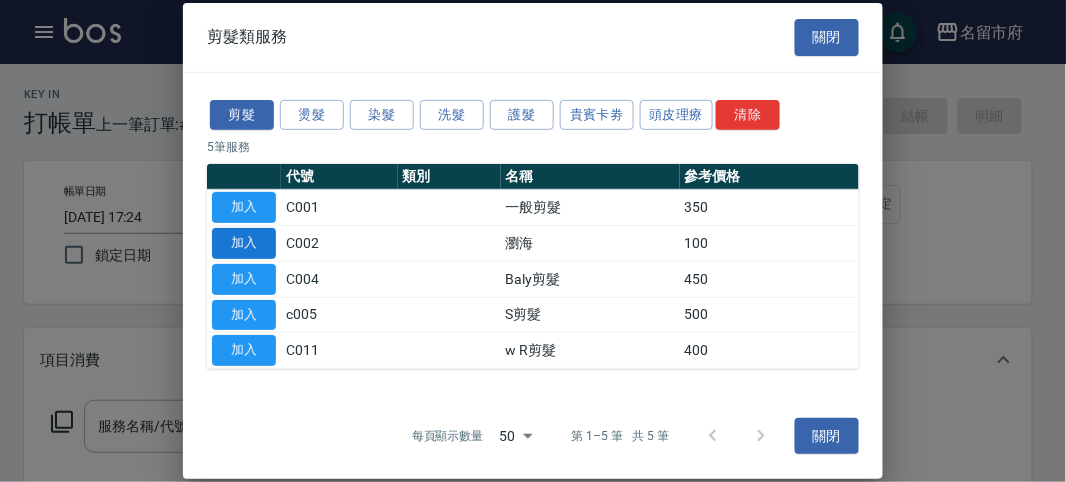 click on "加入" at bounding box center [244, 243] 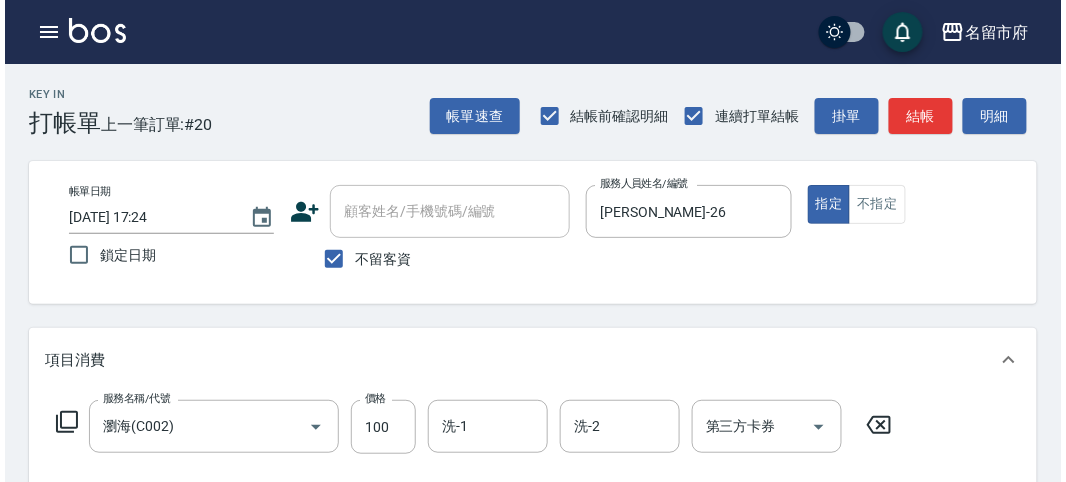 scroll, scrollTop: 585, scrollLeft: 0, axis: vertical 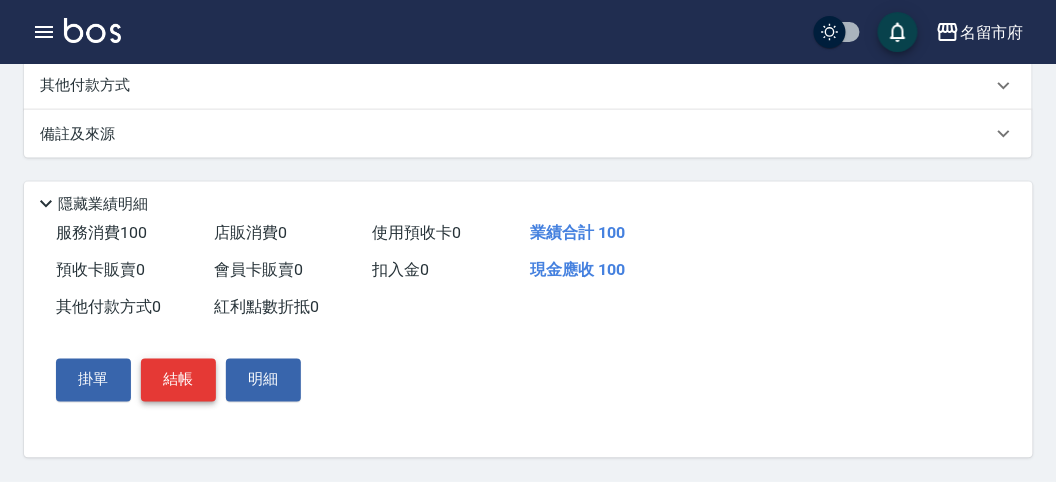 click on "結帳" at bounding box center (178, 380) 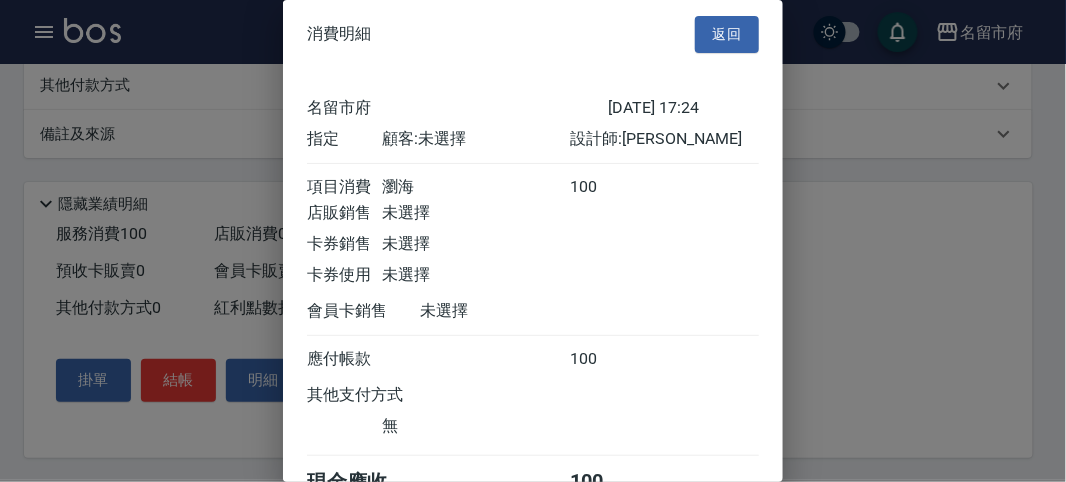 scroll, scrollTop: 111, scrollLeft: 0, axis: vertical 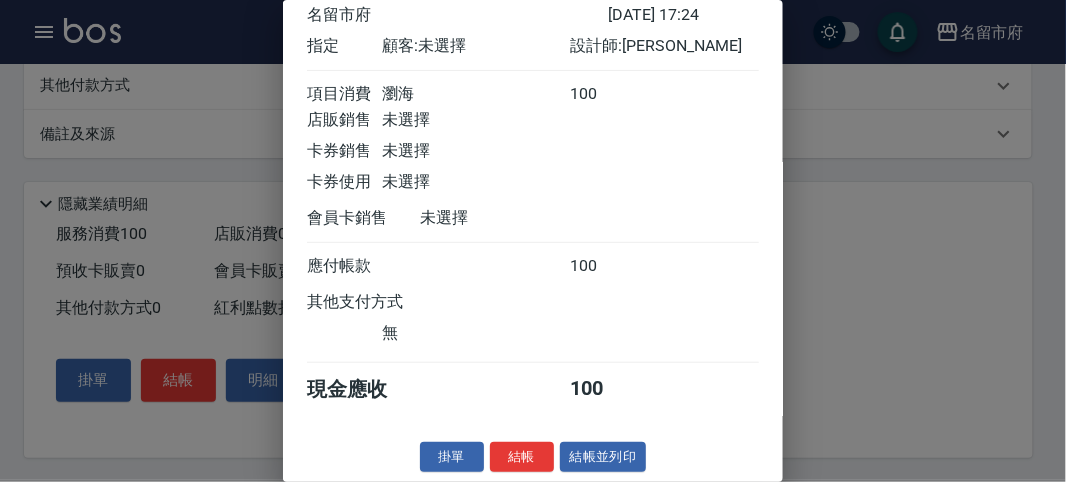 click on "結帳" at bounding box center [522, 457] 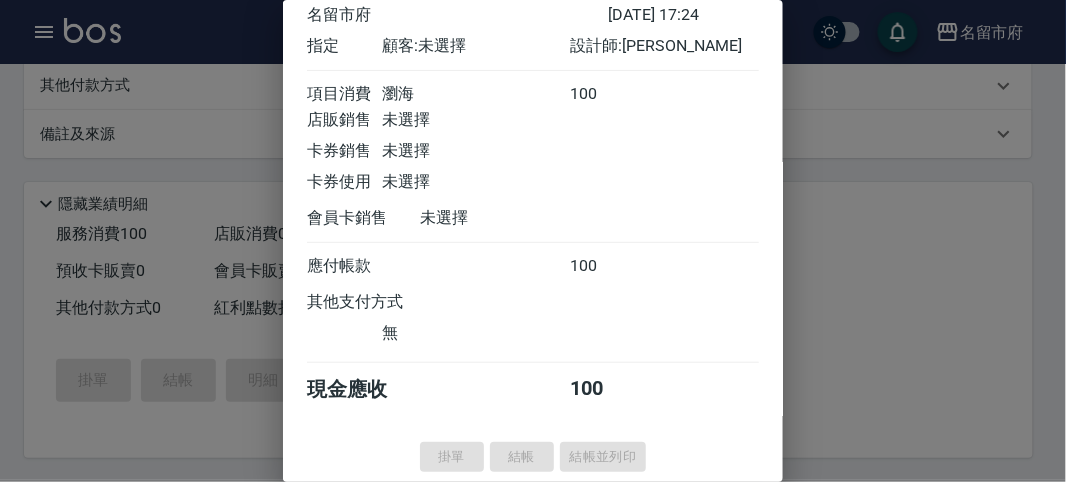 type 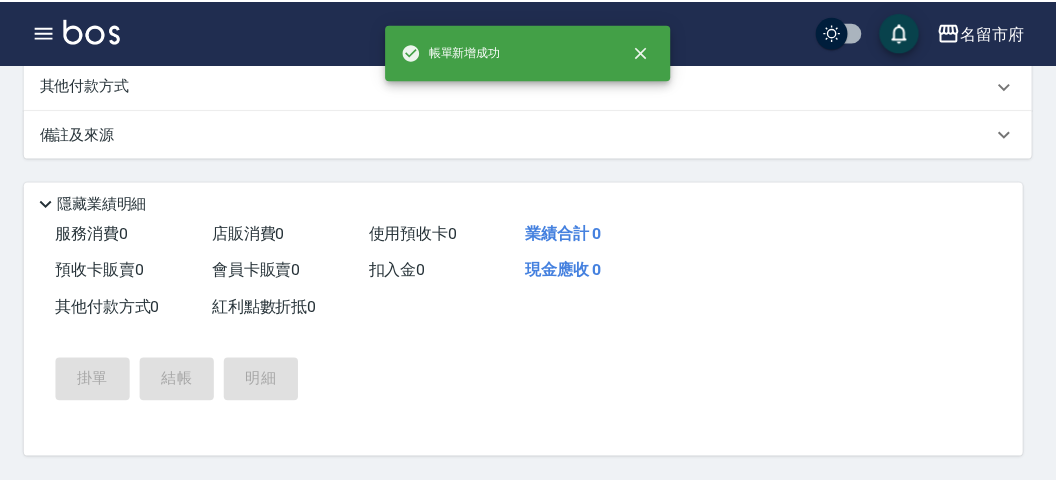 scroll, scrollTop: 0, scrollLeft: 0, axis: both 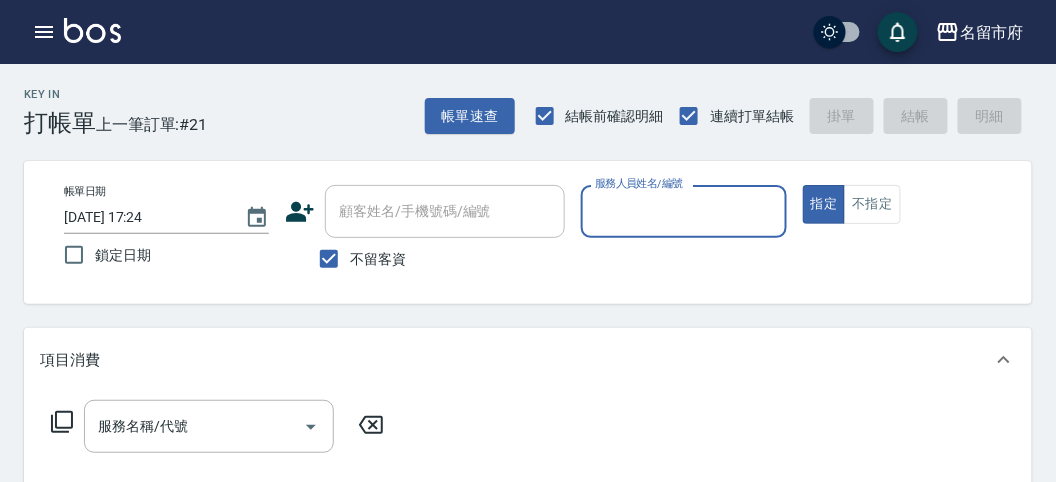 click on "服務人員姓名/編號" at bounding box center (683, 211) 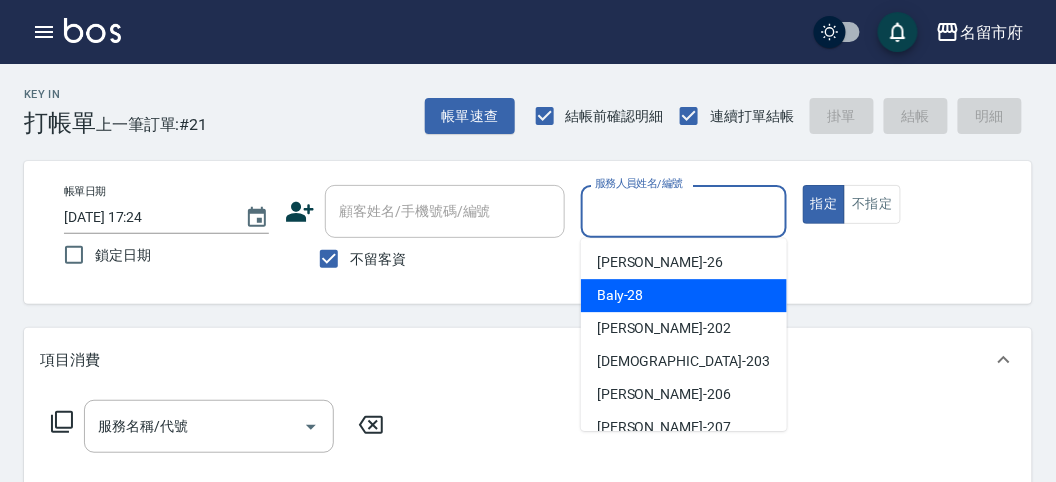 click on "Baly -28" at bounding box center (620, 295) 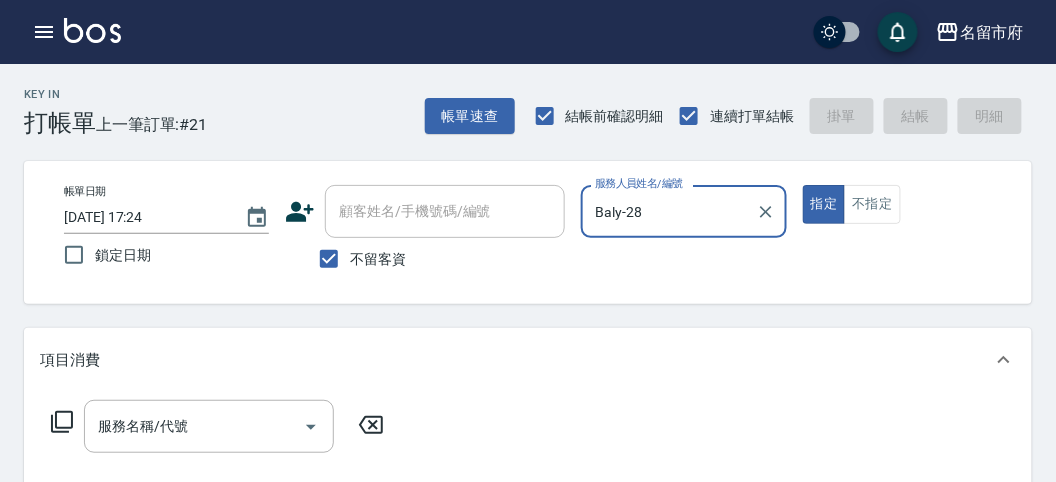 click 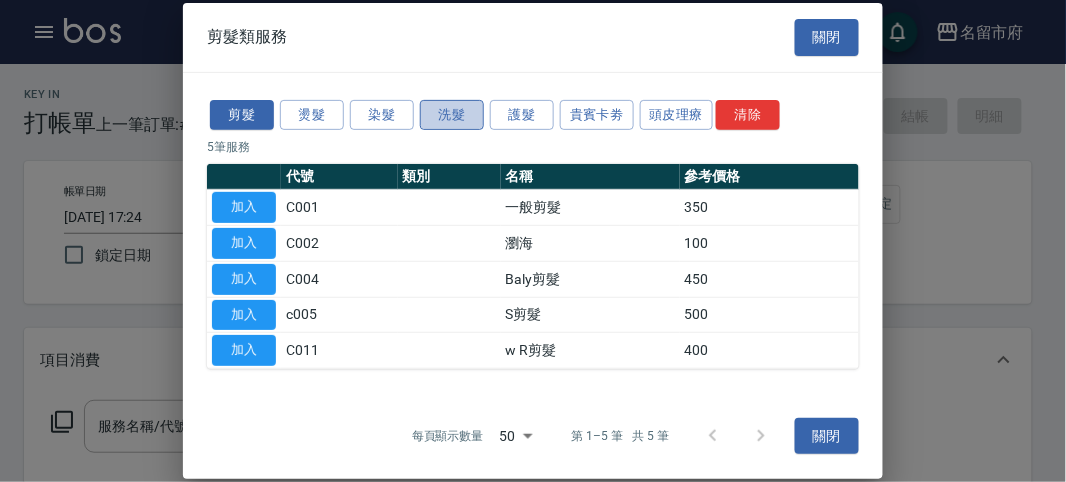 click on "洗髮" at bounding box center (452, 114) 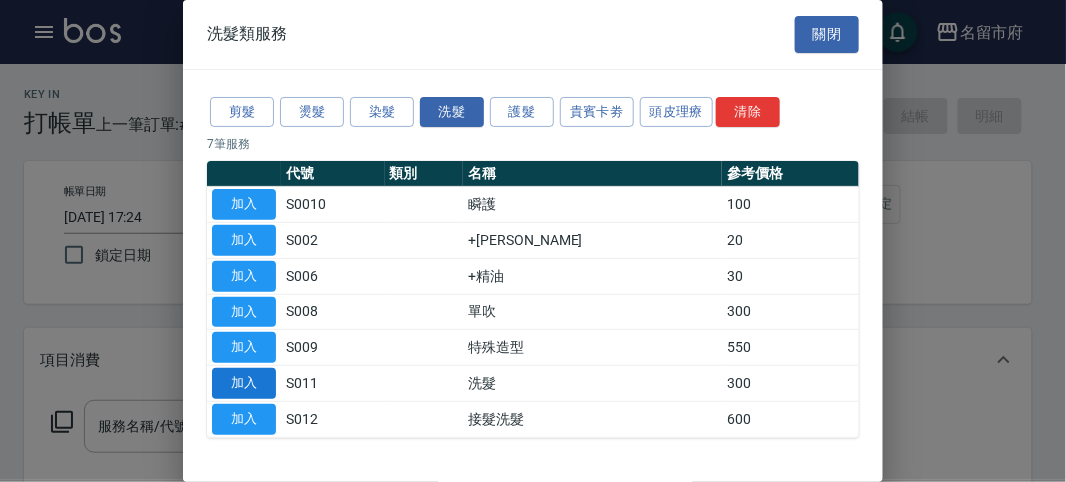 click on "加入" at bounding box center (244, 383) 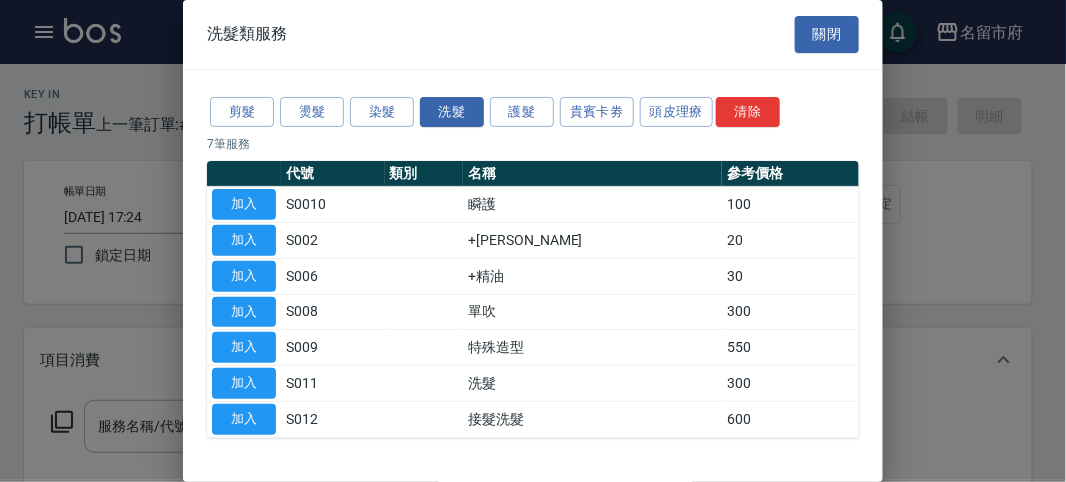 type on "洗髮(S011)" 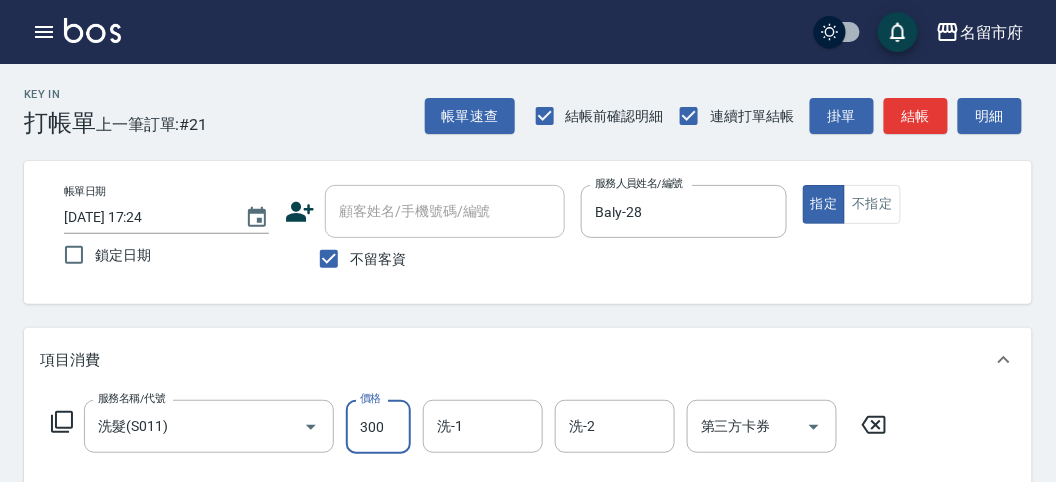 click on "300" at bounding box center [378, 427] 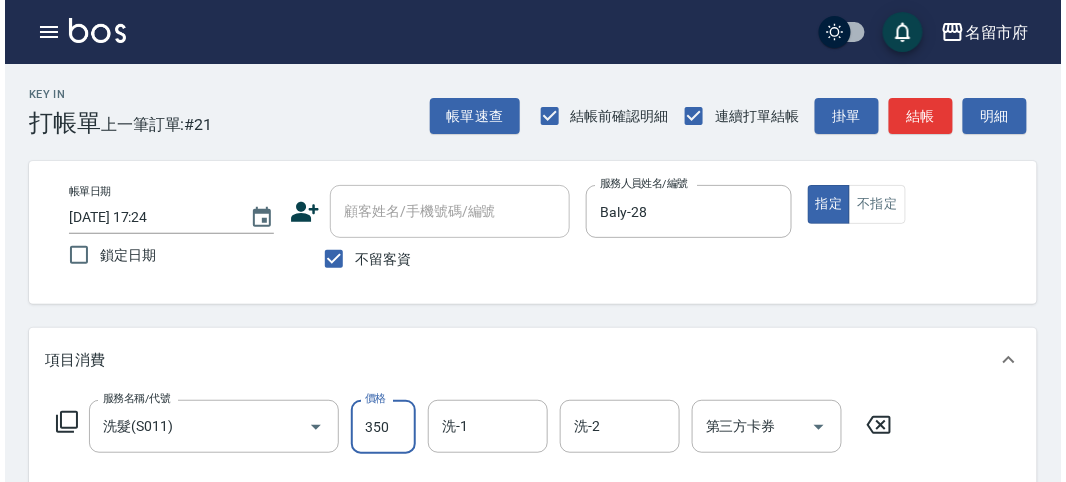 scroll, scrollTop: 555, scrollLeft: 0, axis: vertical 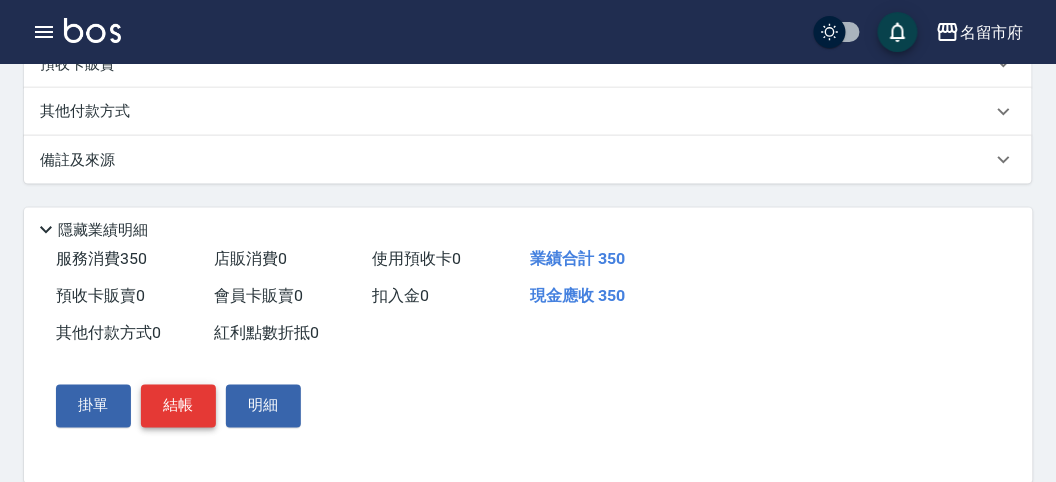type on "350" 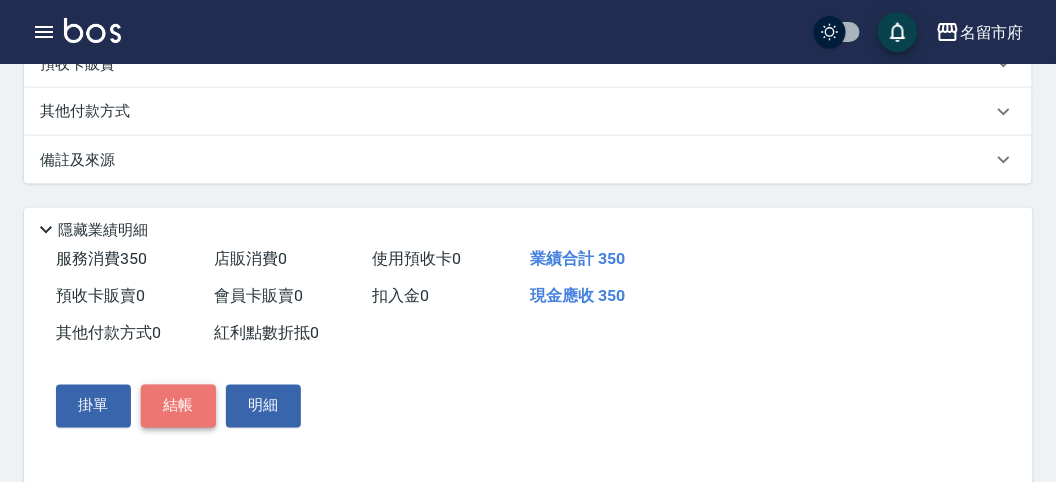 click on "結帳" at bounding box center [178, 406] 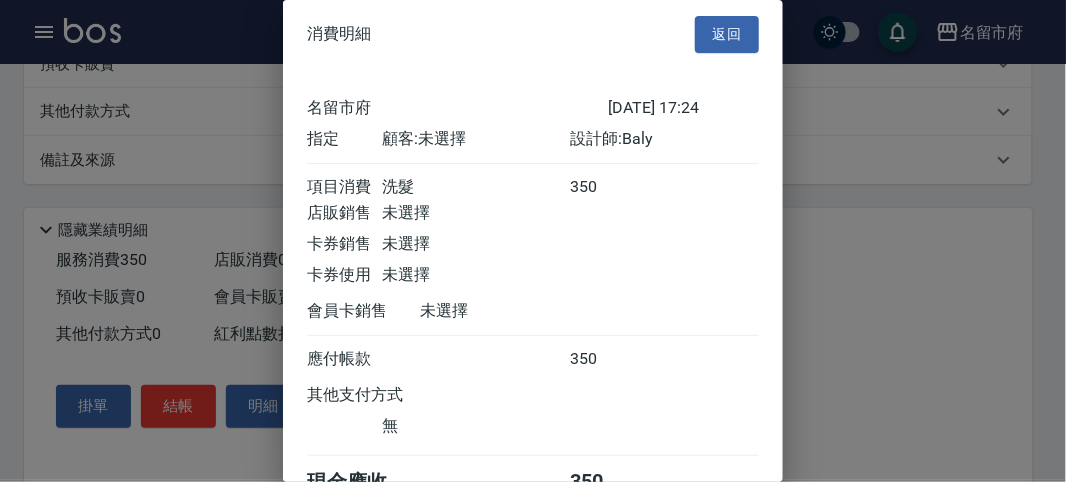 scroll, scrollTop: 111, scrollLeft: 0, axis: vertical 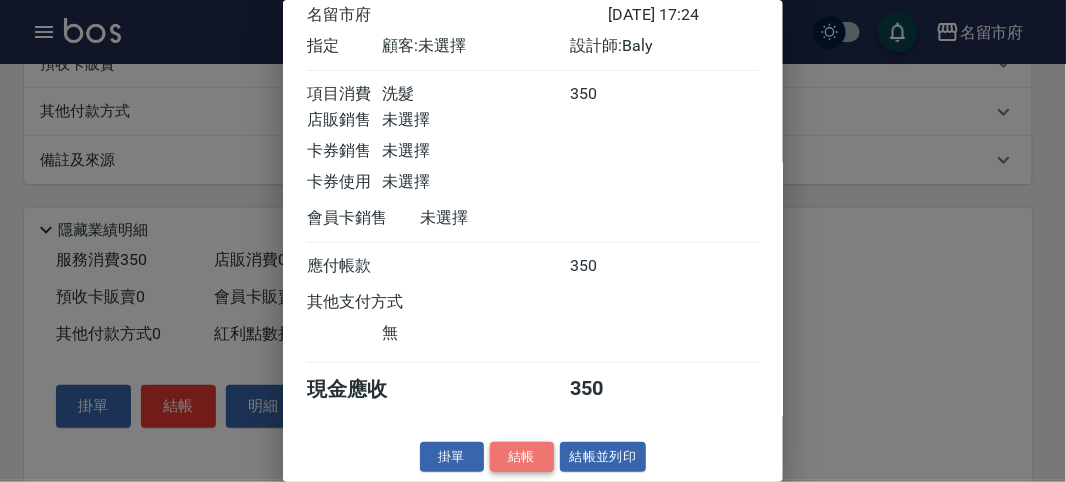 click on "結帳" at bounding box center [522, 457] 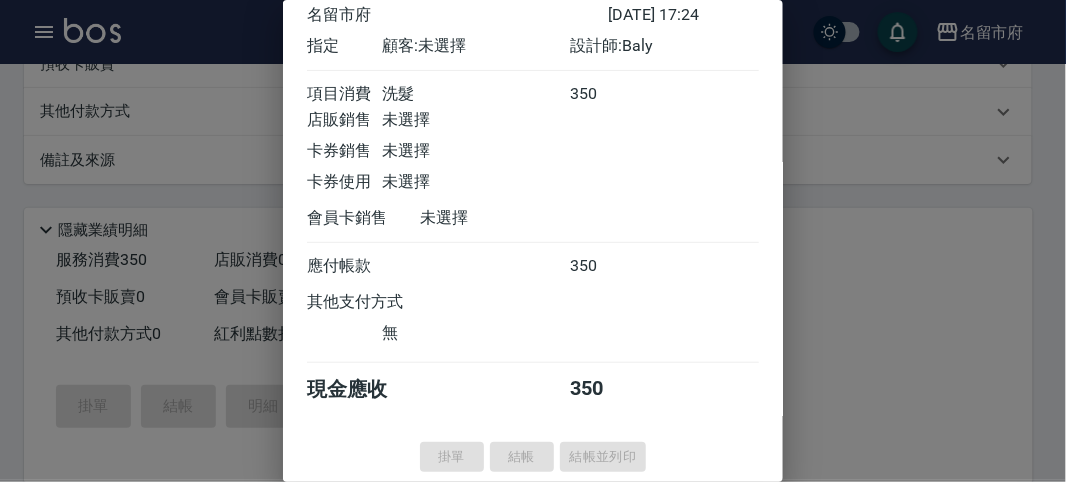 type on "[DATE] 17:41" 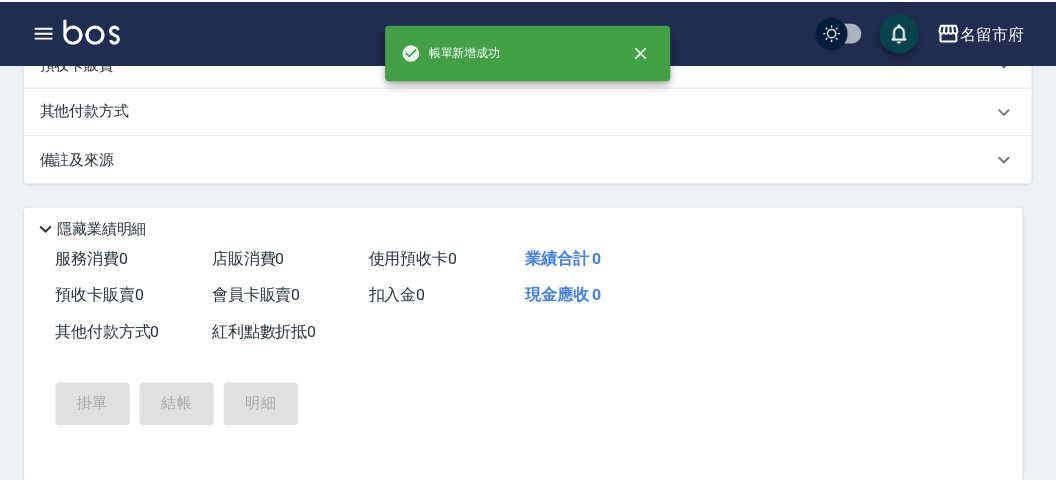 scroll, scrollTop: 0, scrollLeft: 0, axis: both 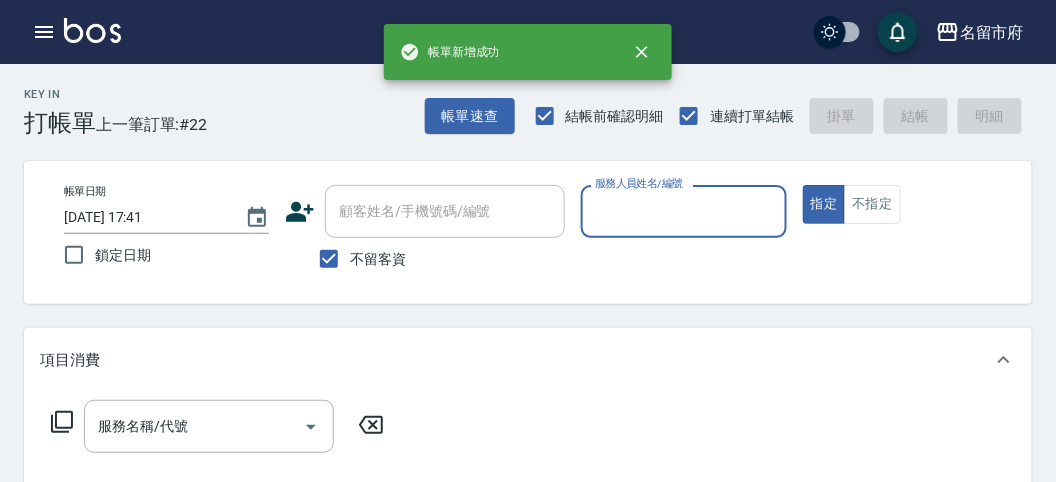 click on "服務人員姓名/編號" at bounding box center [683, 211] 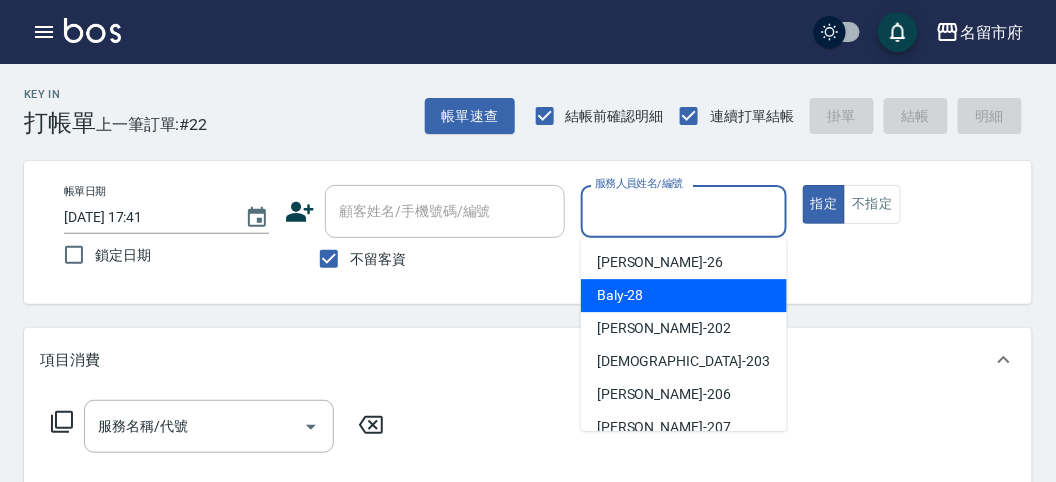 click on "Baly -28" at bounding box center (620, 295) 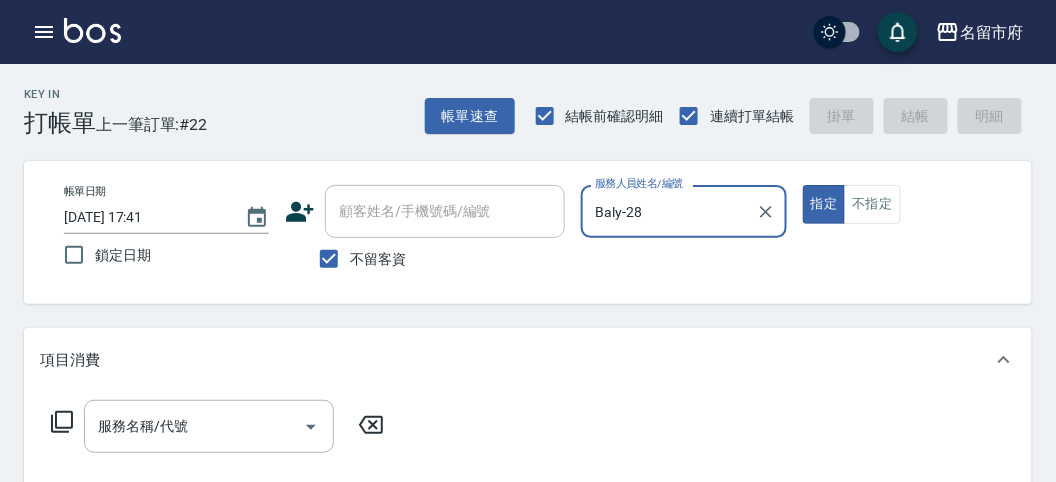 click 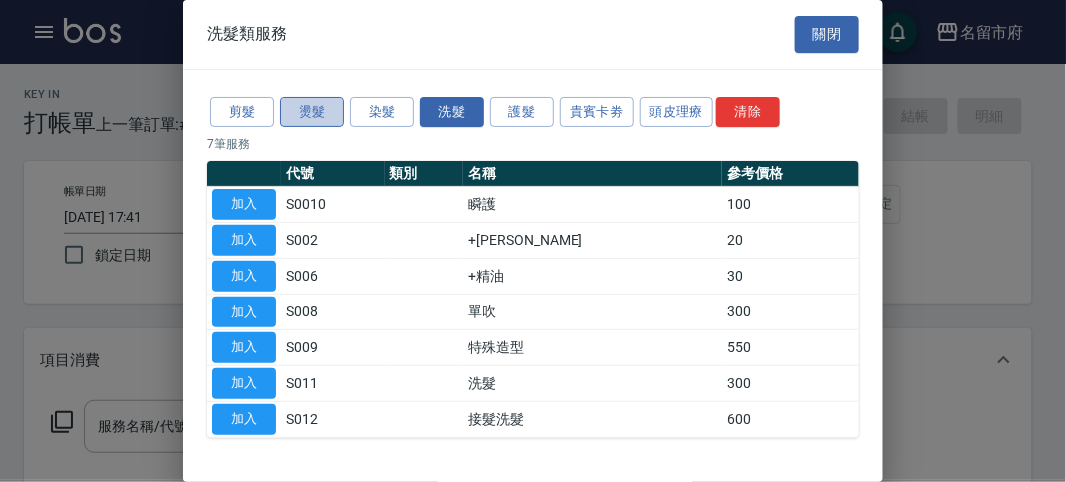 click on "燙髮" at bounding box center [312, 112] 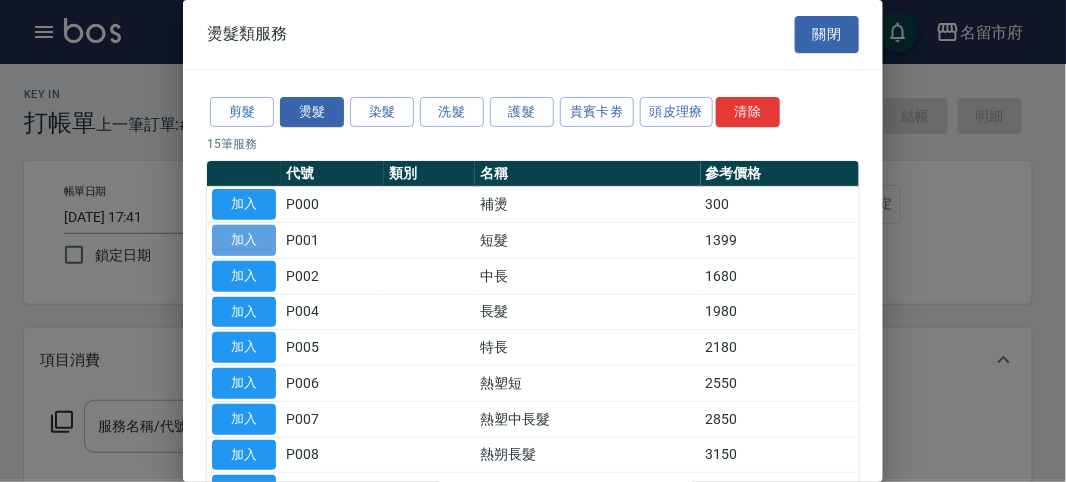 click on "加入" at bounding box center (244, 240) 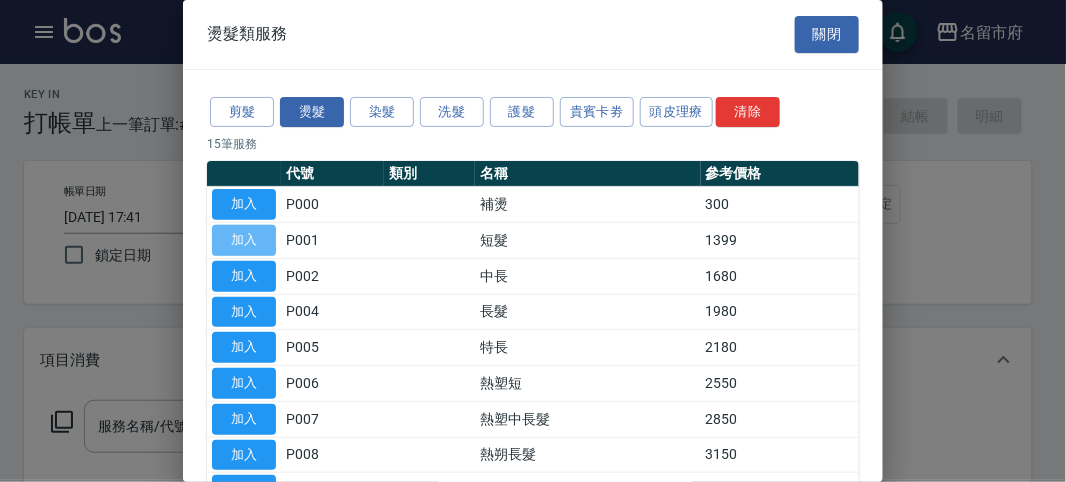 type on "短髮(P001)" 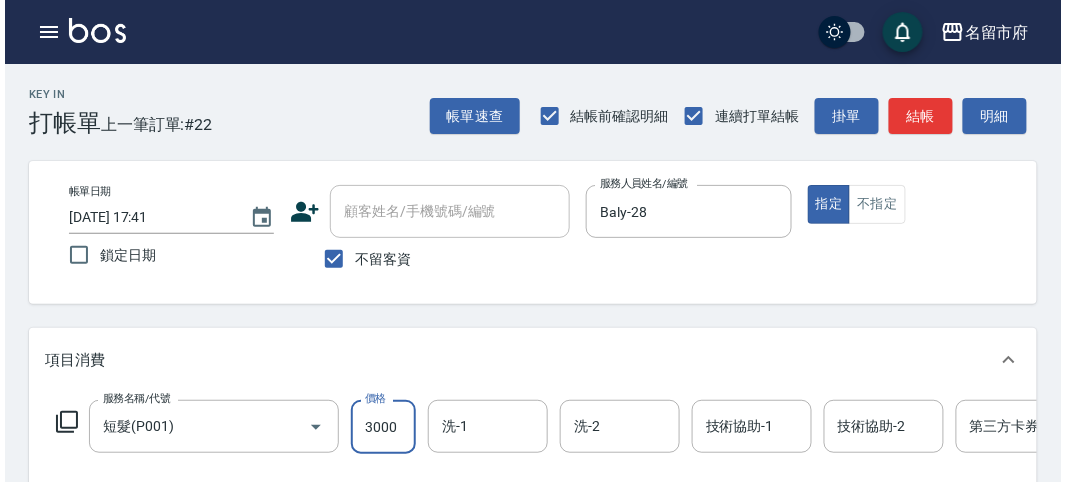 scroll, scrollTop: 604, scrollLeft: 0, axis: vertical 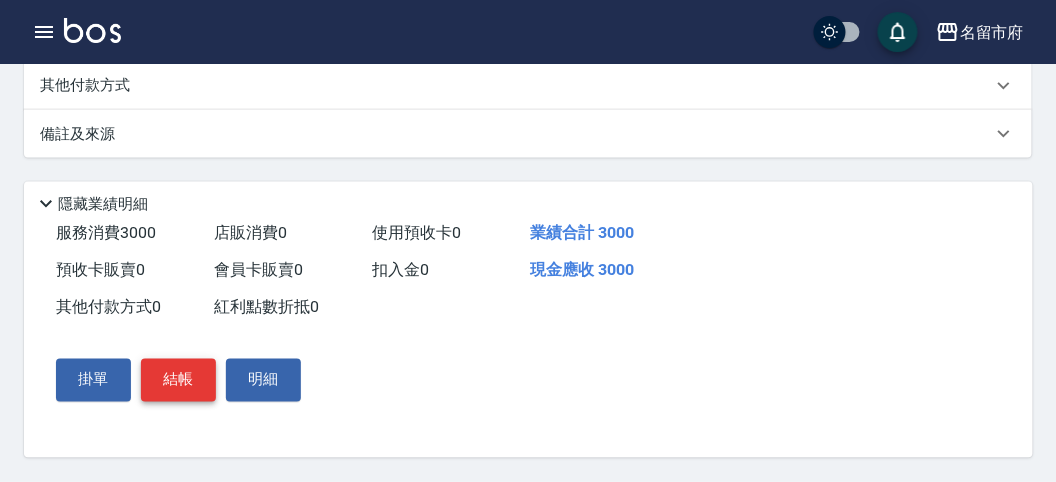 type on "3000" 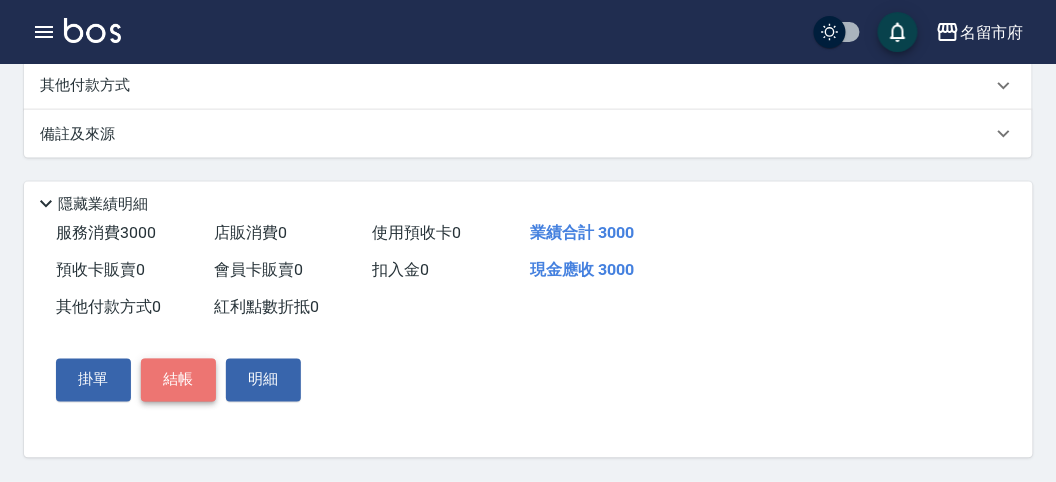 click on "結帳" at bounding box center (178, 380) 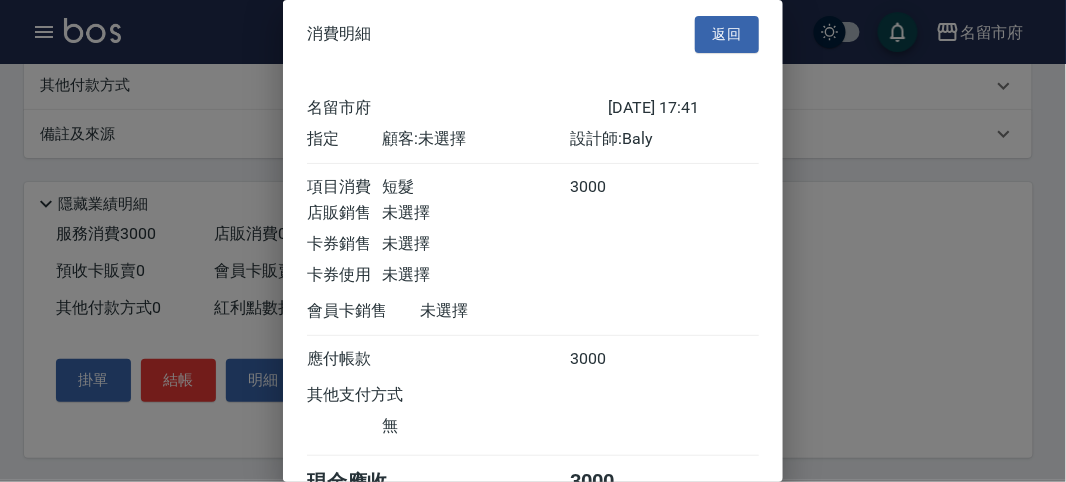 scroll, scrollTop: 111, scrollLeft: 0, axis: vertical 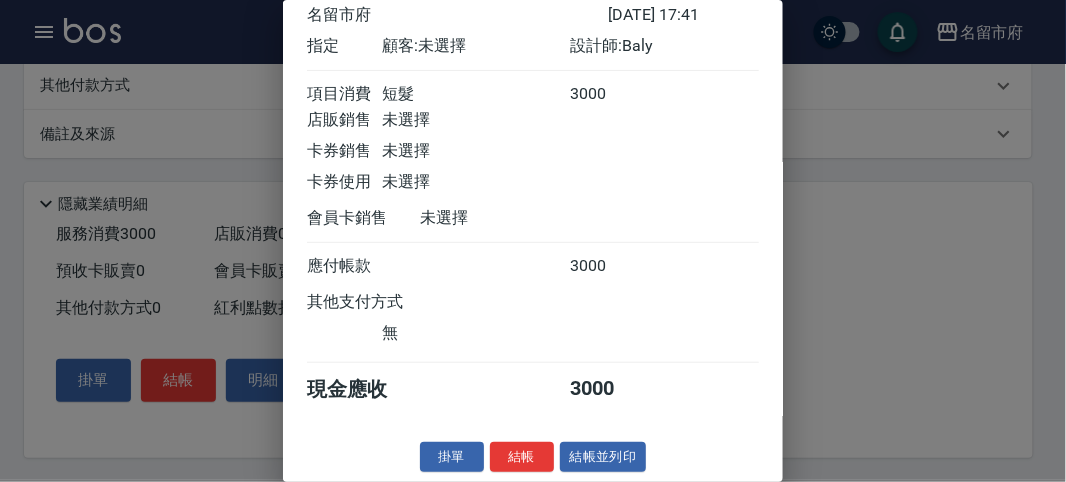 click on "結帳" at bounding box center [522, 457] 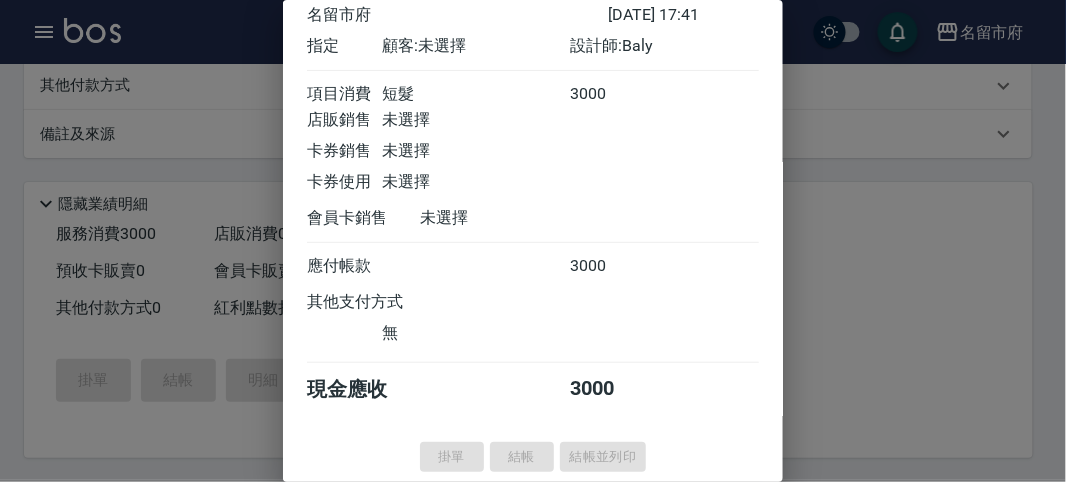 type 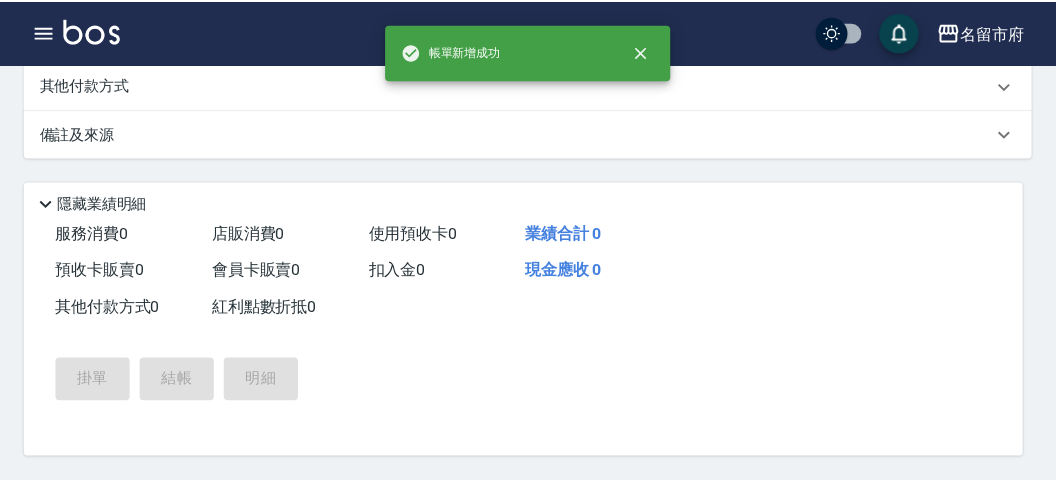 scroll, scrollTop: 0, scrollLeft: 0, axis: both 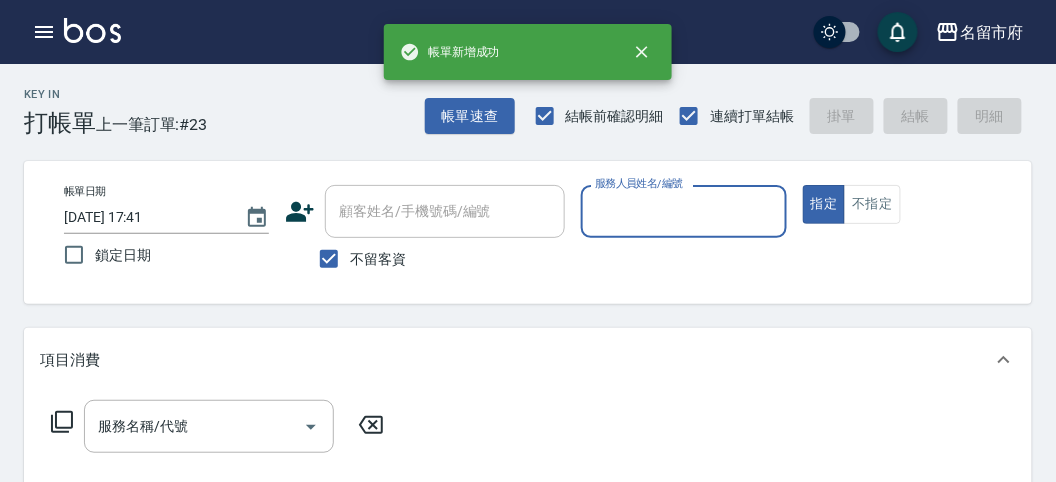 click on "服務人員姓名/編號" at bounding box center (683, 211) 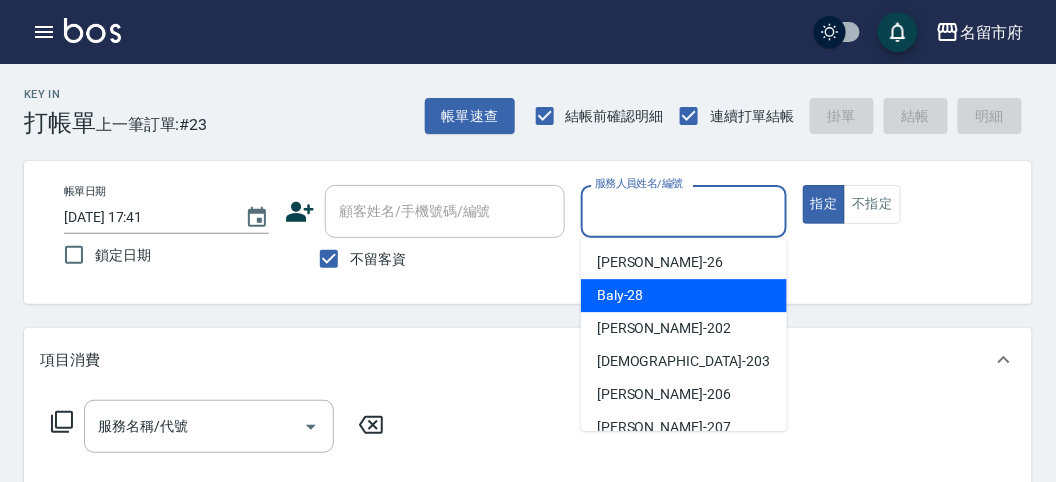 click on "Baly -28" at bounding box center (620, 295) 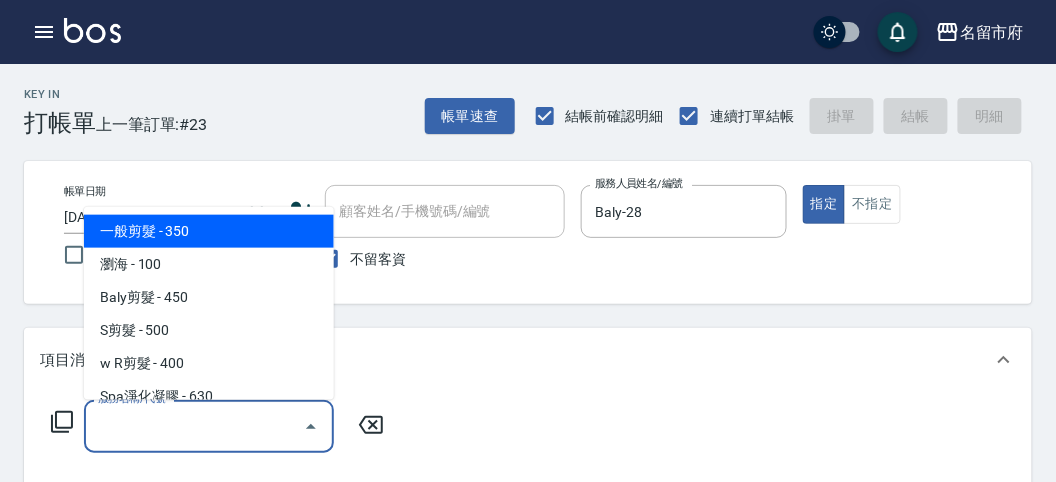 click on "服務名稱/代號 服務名稱/代號" at bounding box center [209, 426] 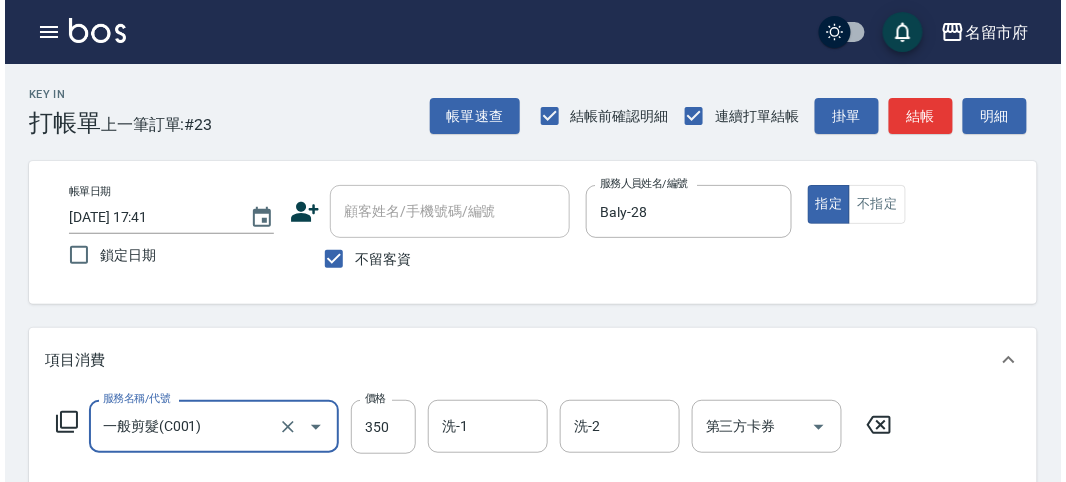 scroll, scrollTop: 585, scrollLeft: 0, axis: vertical 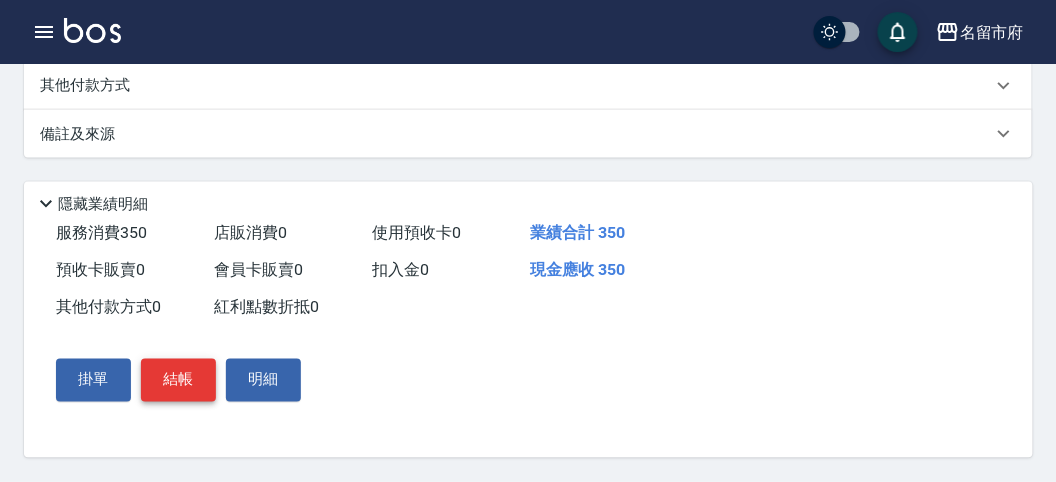 click on "結帳" at bounding box center [178, 380] 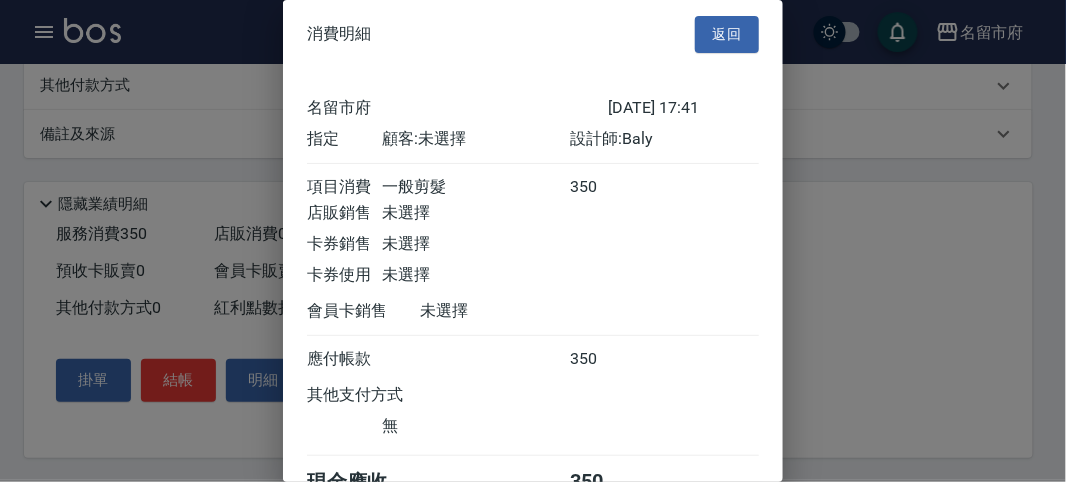 scroll, scrollTop: 111, scrollLeft: 0, axis: vertical 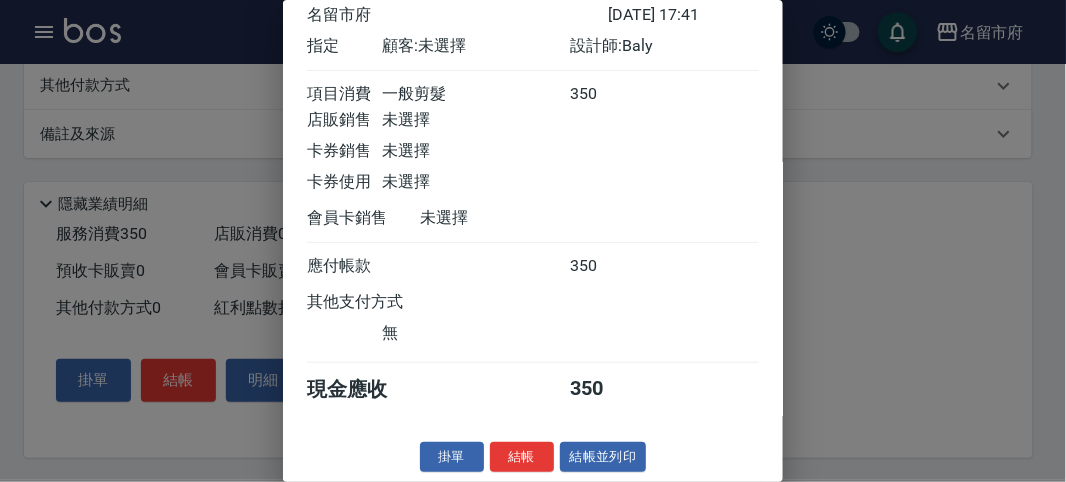 click on "結帳" at bounding box center [522, 457] 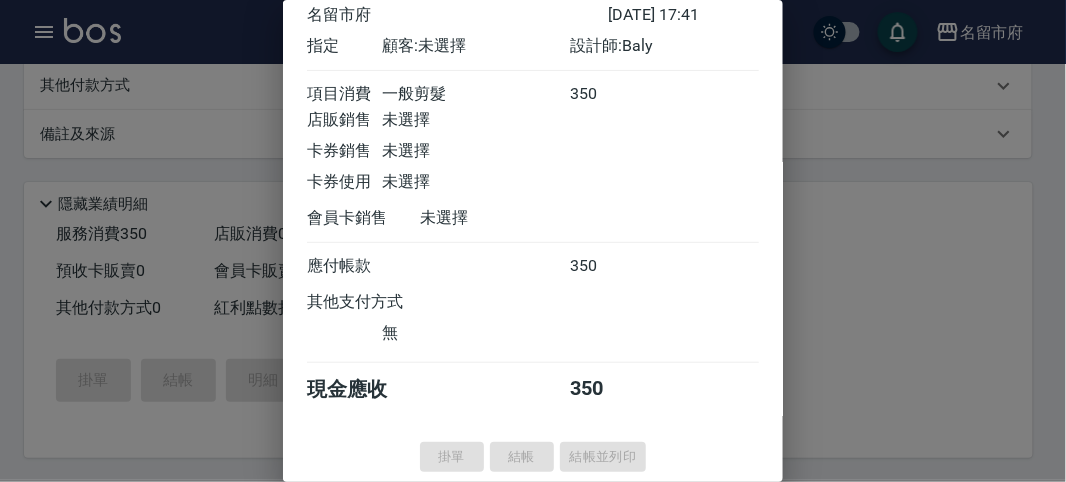 type 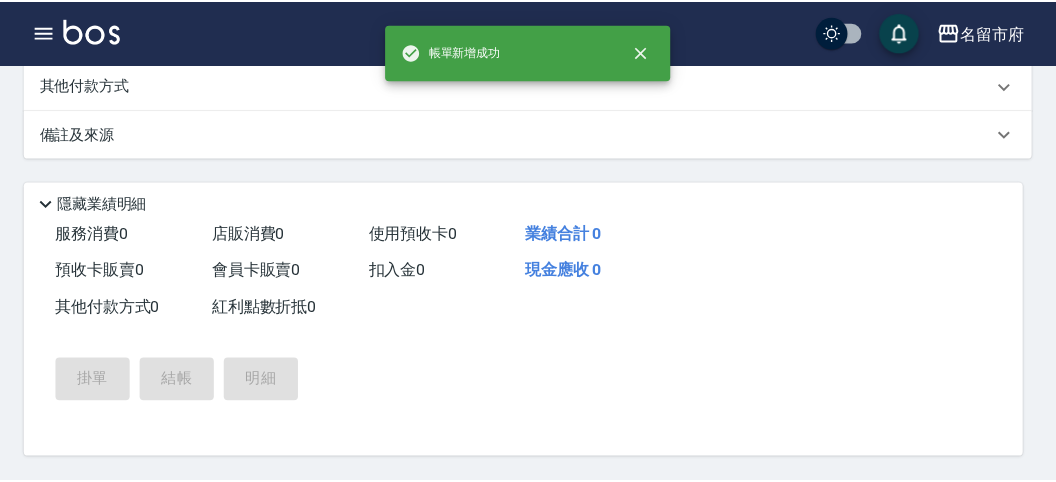 scroll, scrollTop: 0, scrollLeft: 0, axis: both 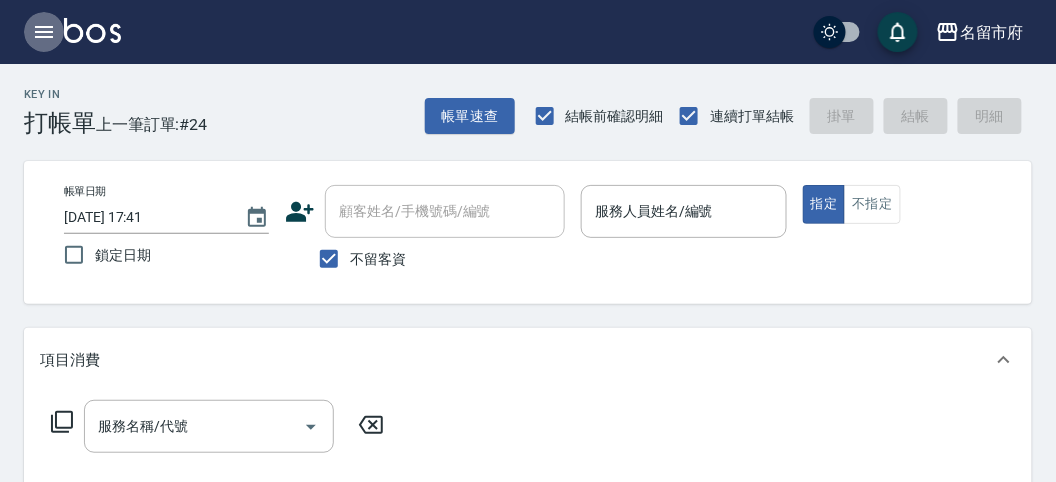 click 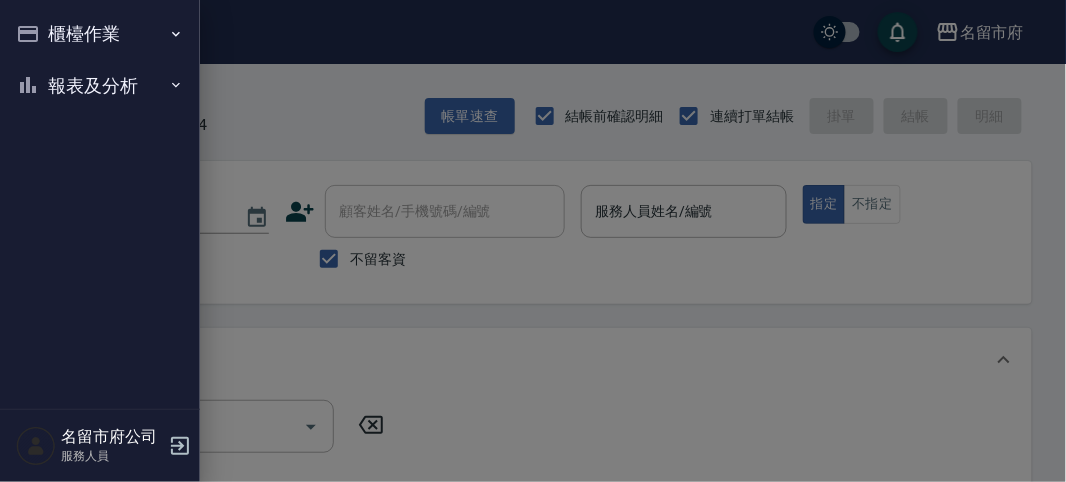 click on "報表及分析" at bounding box center [100, 86] 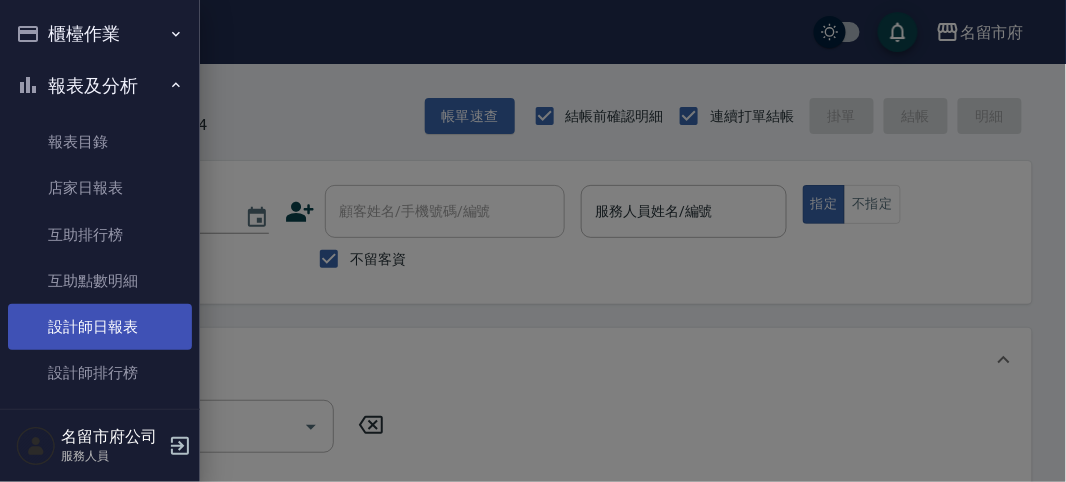 click on "設計師日報表" at bounding box center [100, 327] 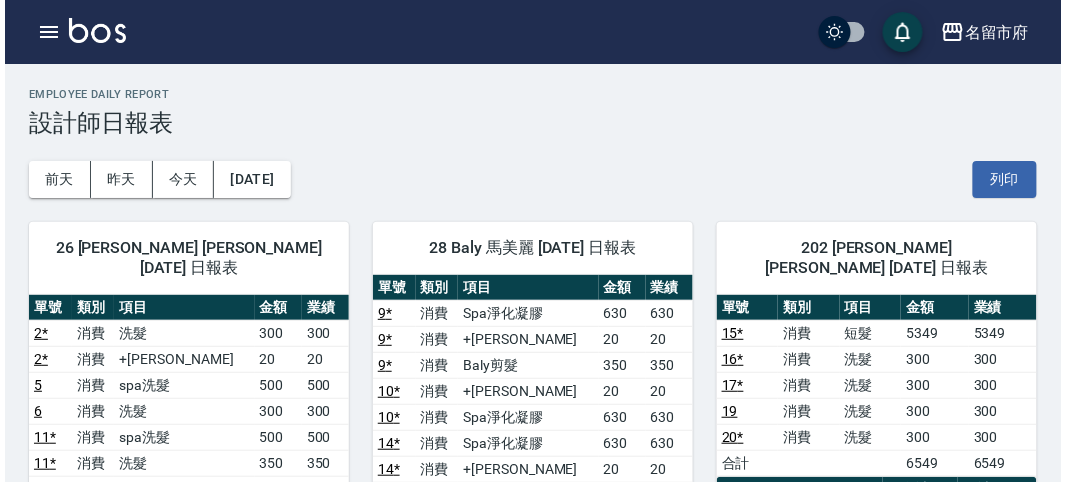 scroll, scrollTop: 222, scrollLeft: 0, axis: vertical 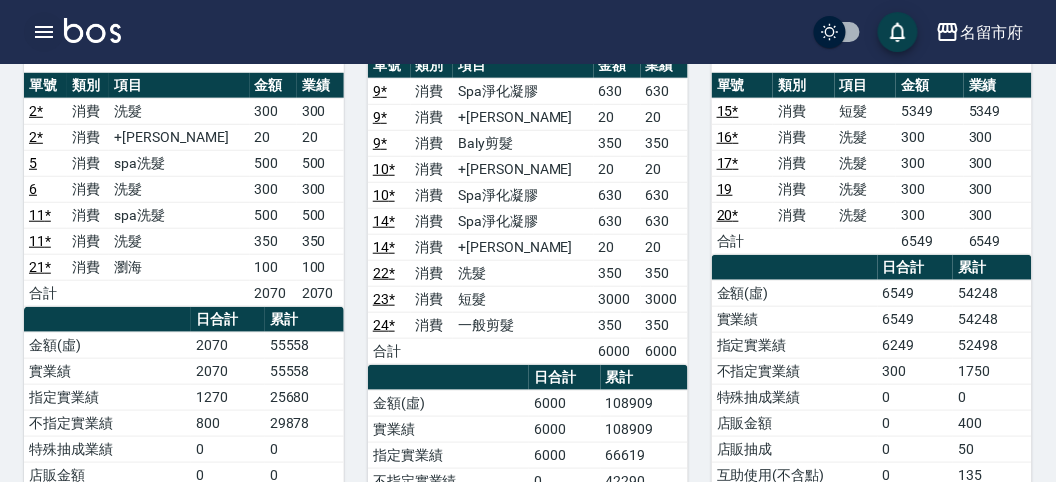 click 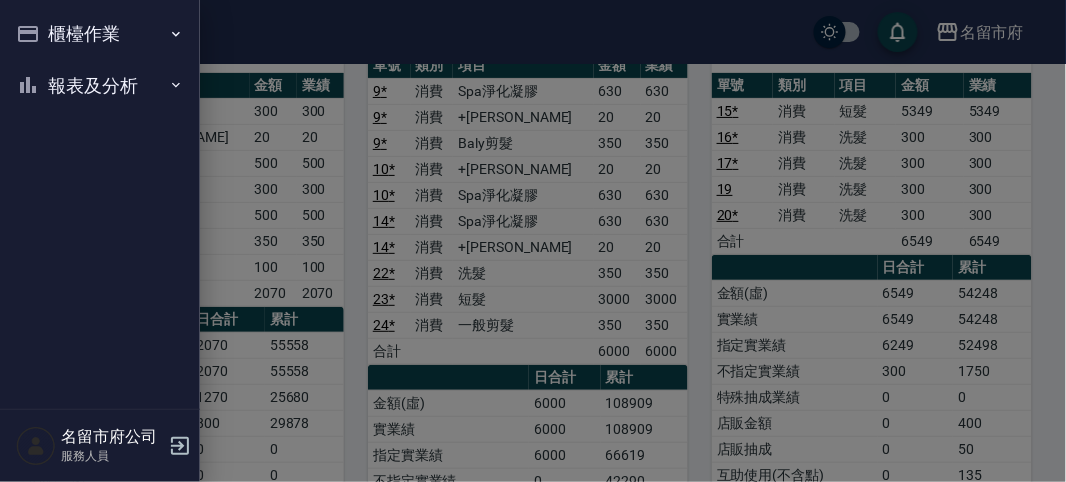 click on "櫃檯作業 打帳單 帳單列表 現金收支登錄 高階收支登錄 材料自購登錄 每日結帳 報表及分析 報表目錄 店家日報表 互助排行榜 互助點數明細 設計師日報表 設計師排行榜 收支分類明細表 名留市府公司 服務人員" at bounding box center [100, 241] 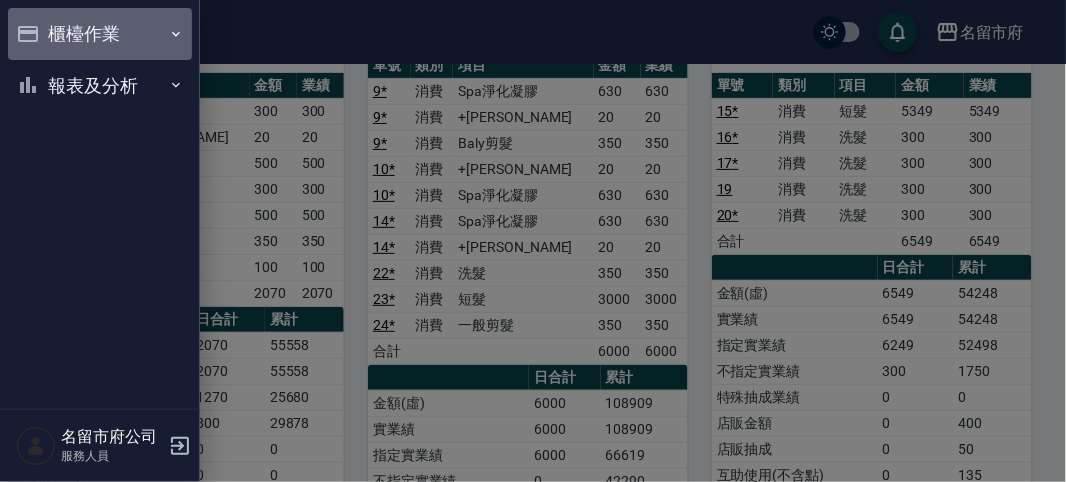 click on "櫃檯作業" at bounding box center (100, 34) 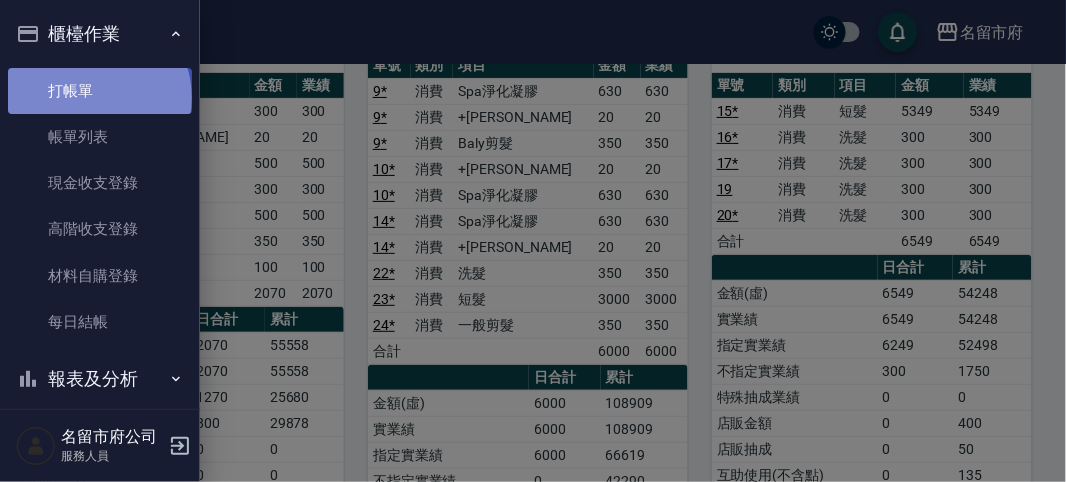click on "打帳單" at bounding box center [100, 91] 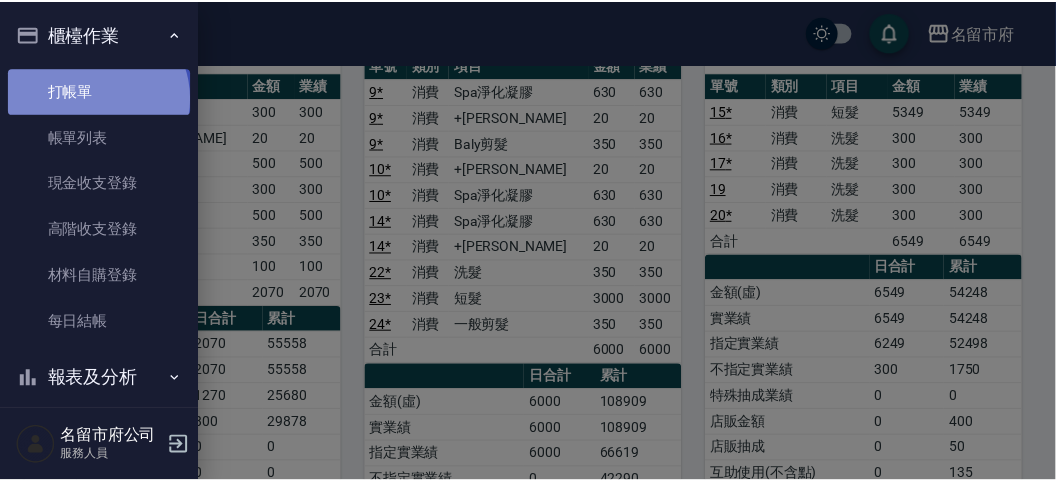 scroll, scrollTop: 0, scrollLeft: 0, axis: both 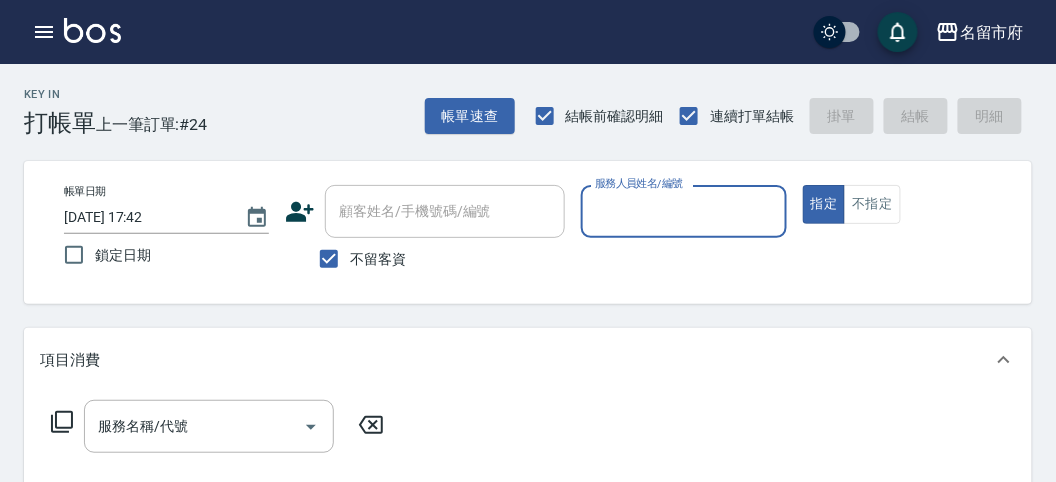 click on "服務人員姓名/編號" at bounding box center [683, 211] 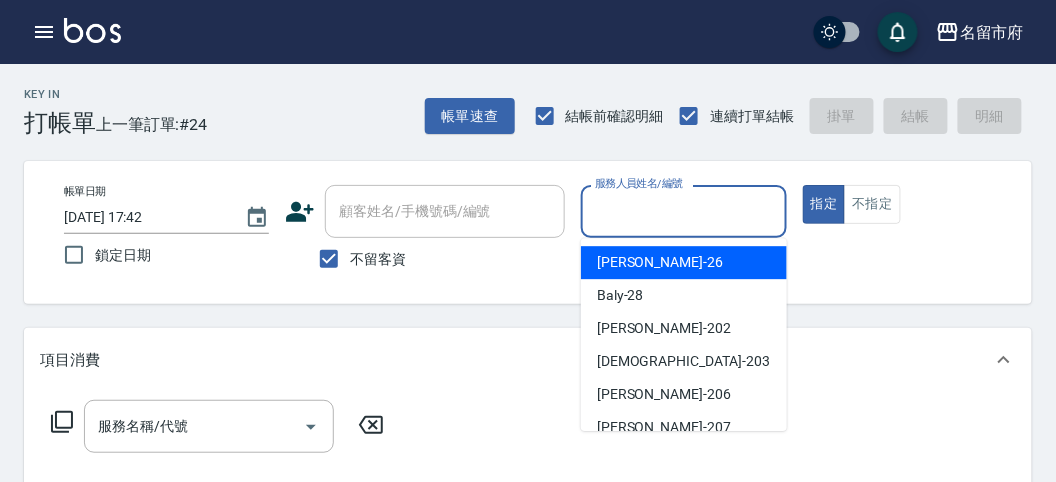 click on "[PERSON_NAME] -26" at bounding box center [660, 262] 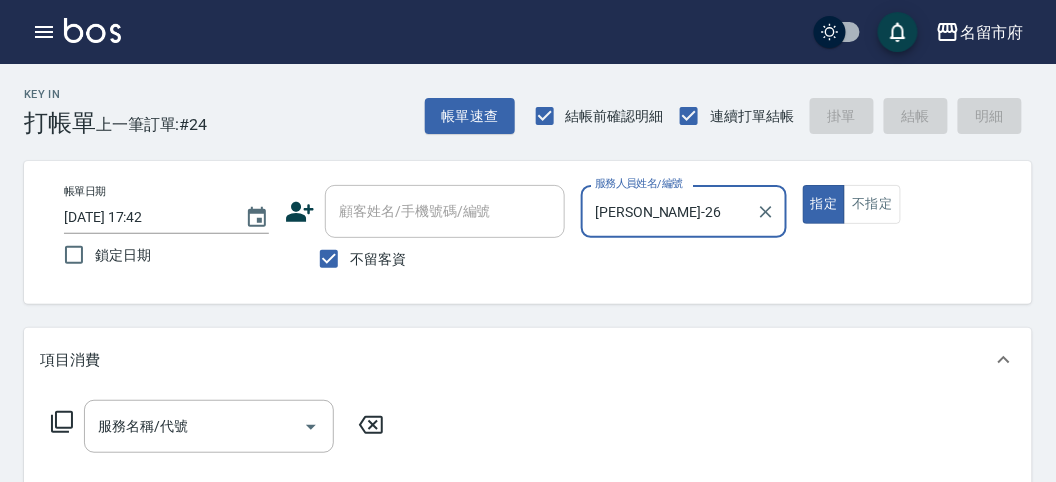 click 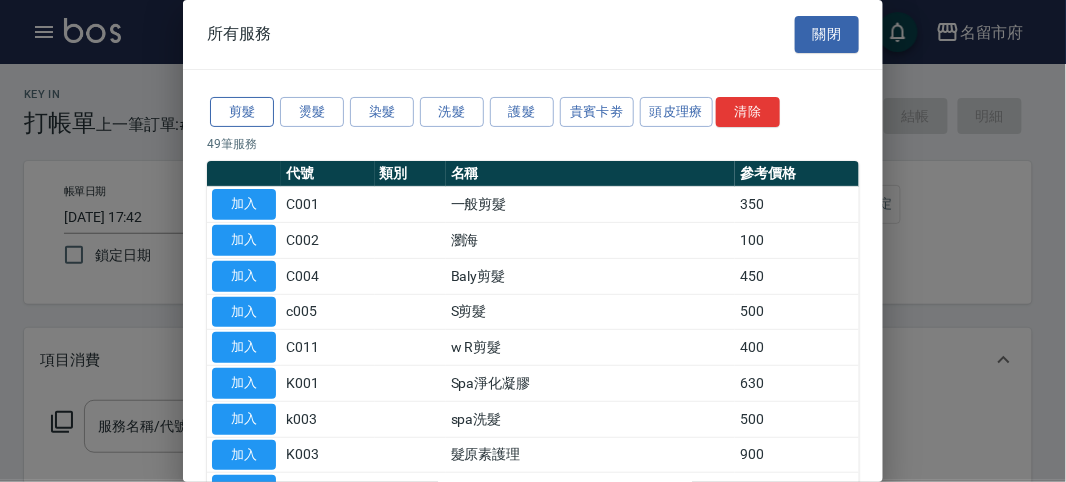 click on "剪髮" at bounding box center [242, 112] 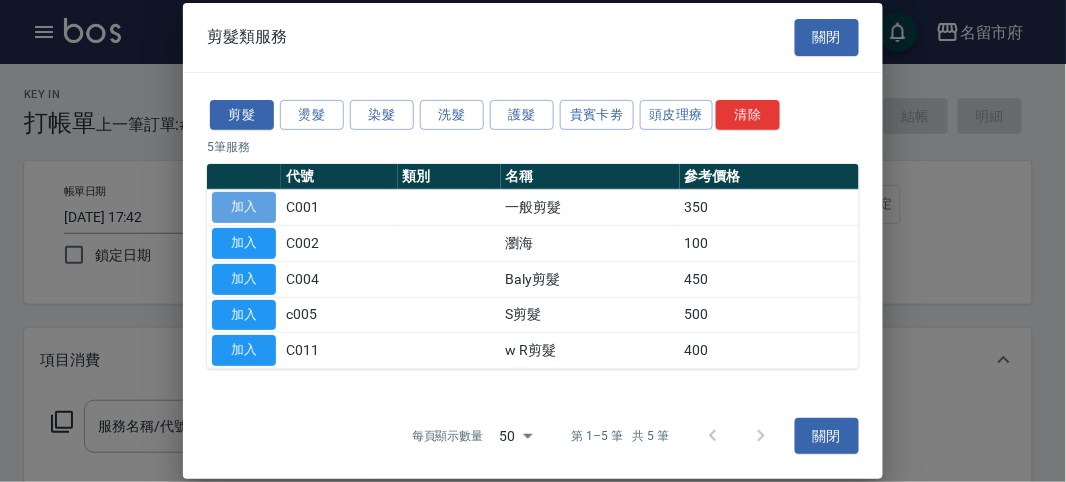 click on "加入" at bounding box center (244, 207) 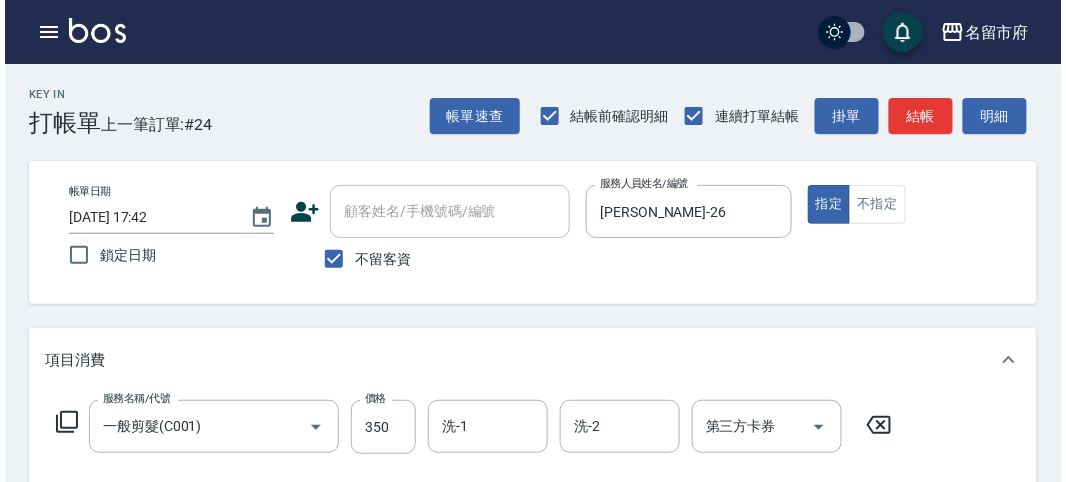 scroll, scrollTop: 585, scrollLeft: 0, axis: vertical 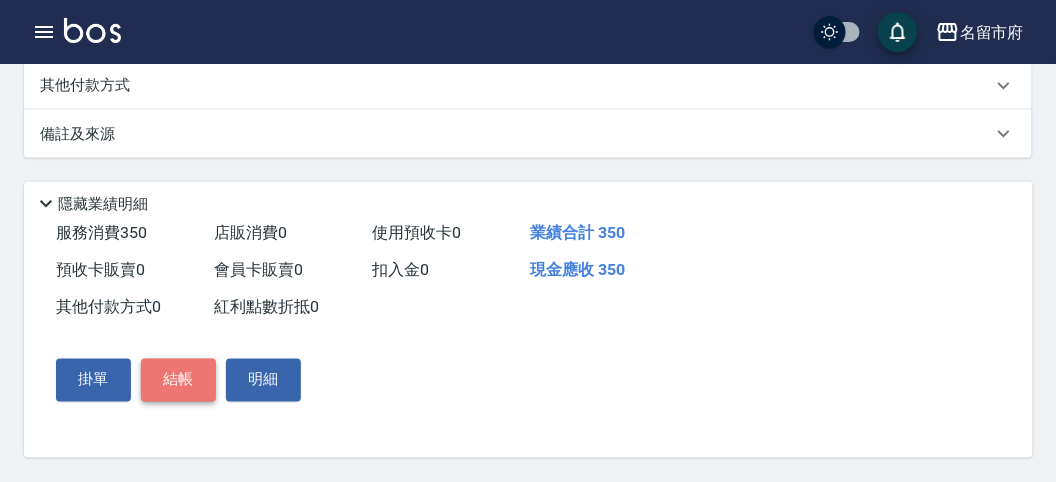 click on "結帳" at bounding box center [178, 380] 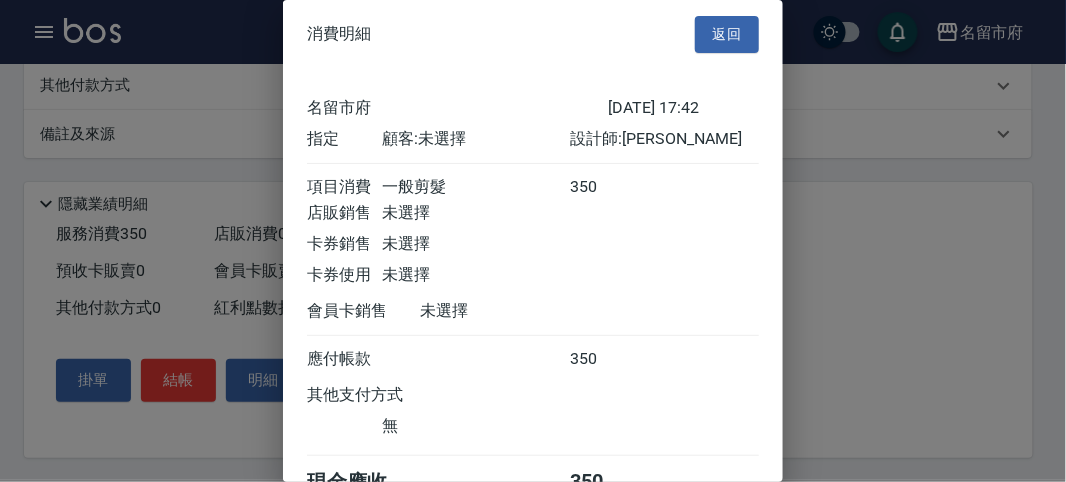 scroll, scrollTop: 111, scrollLeft: 0, axis: vertical 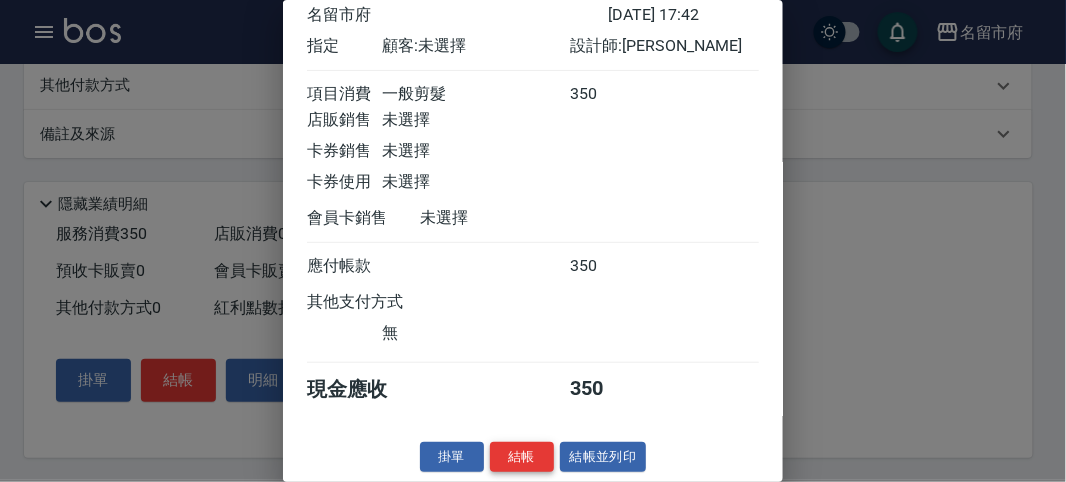 click on "結帳" at bounding box center (522, 457) 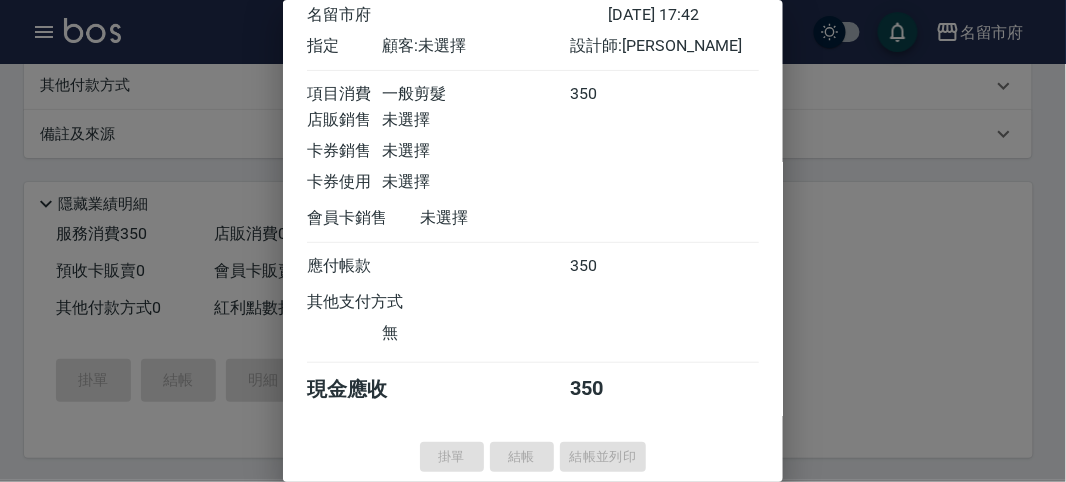 type on "[DATE] 18:01" 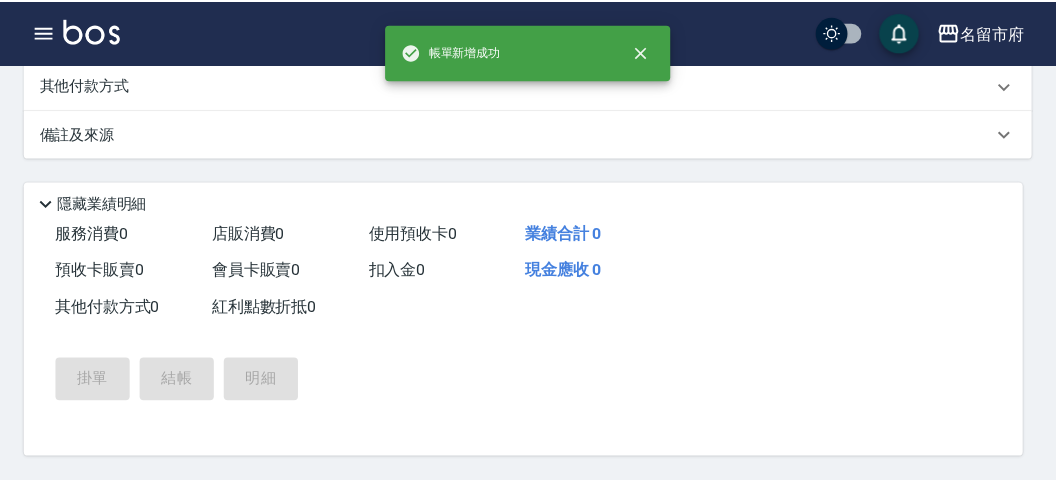 scroll, scrollTop: 0, scrollLeft: 0, axis: both 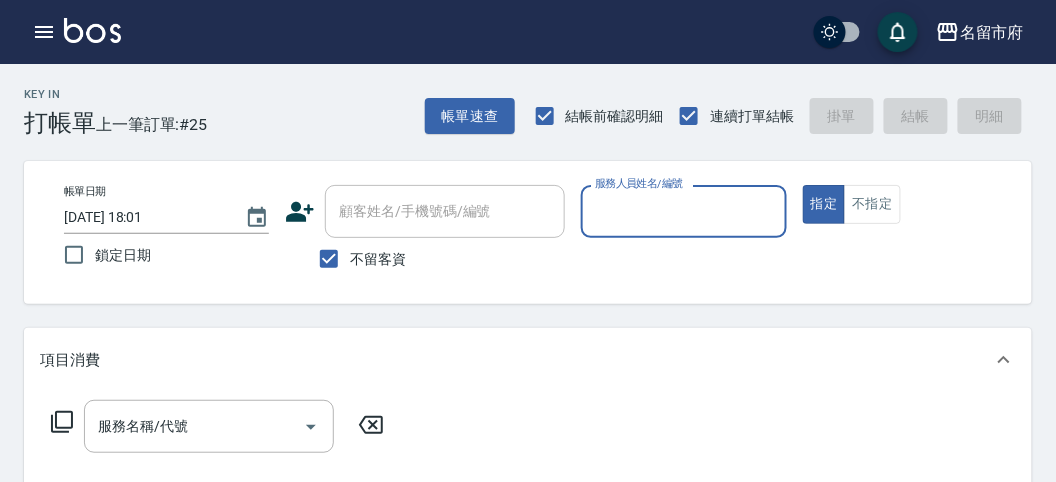 click at bounding box center [683, 248] 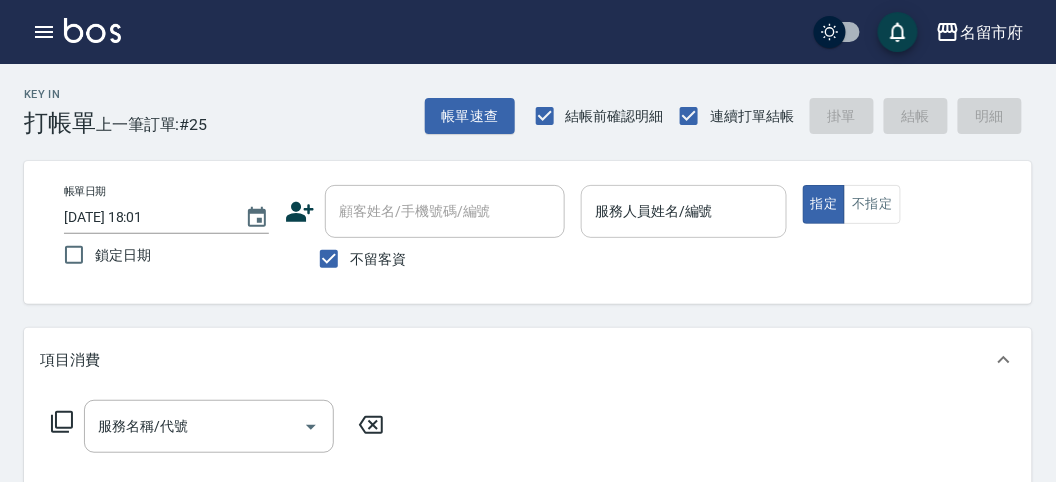 click on "服務人員姓名/編號" at bounding box center (683, 211) 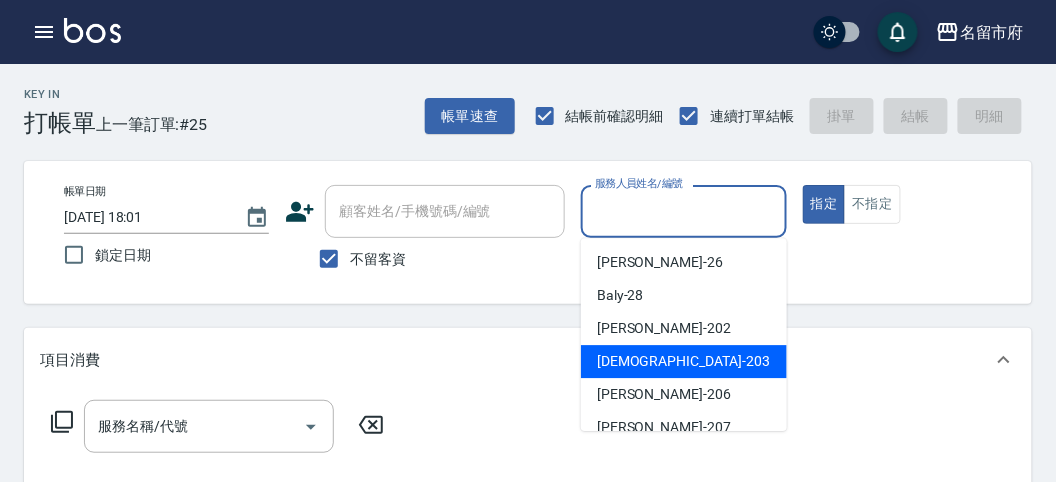 scroll, scrollTop: 111, scrollLeft: 0, axis: vertical 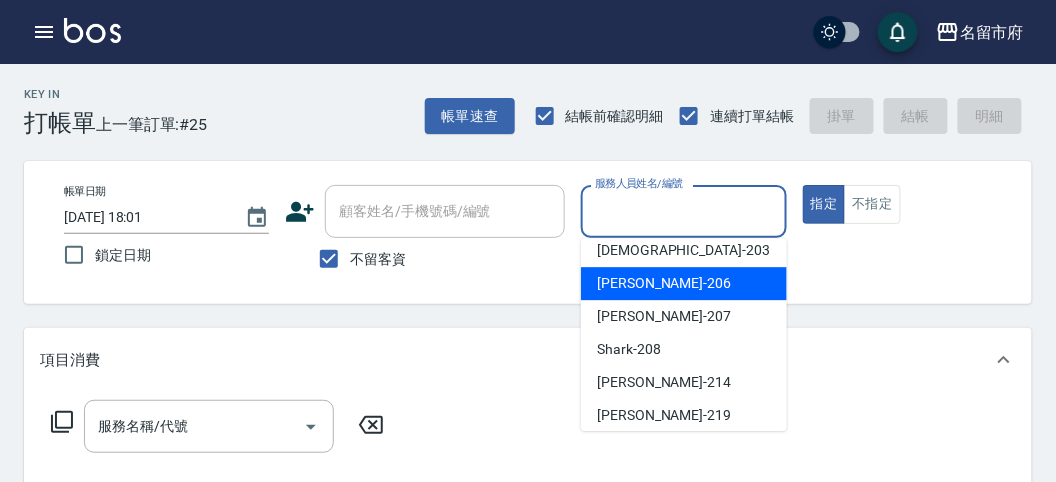 click on "[PERSON_NAME] -206" at bounding box center [664, 283] 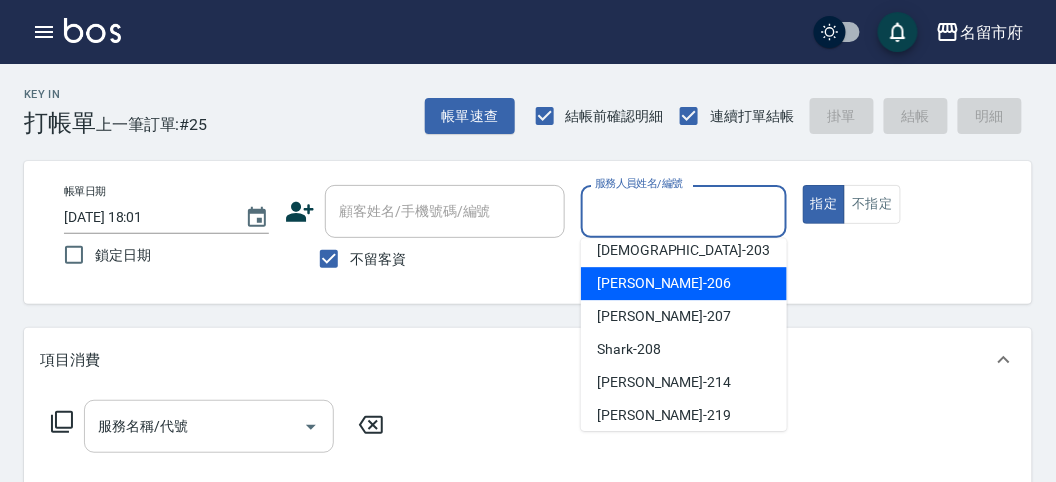 type on "[PERSON_NAME]-206" 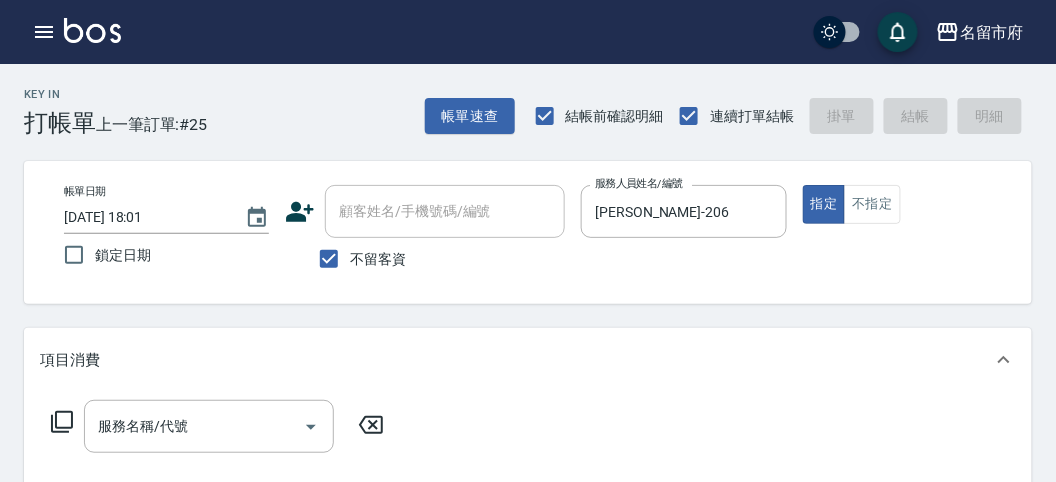 click 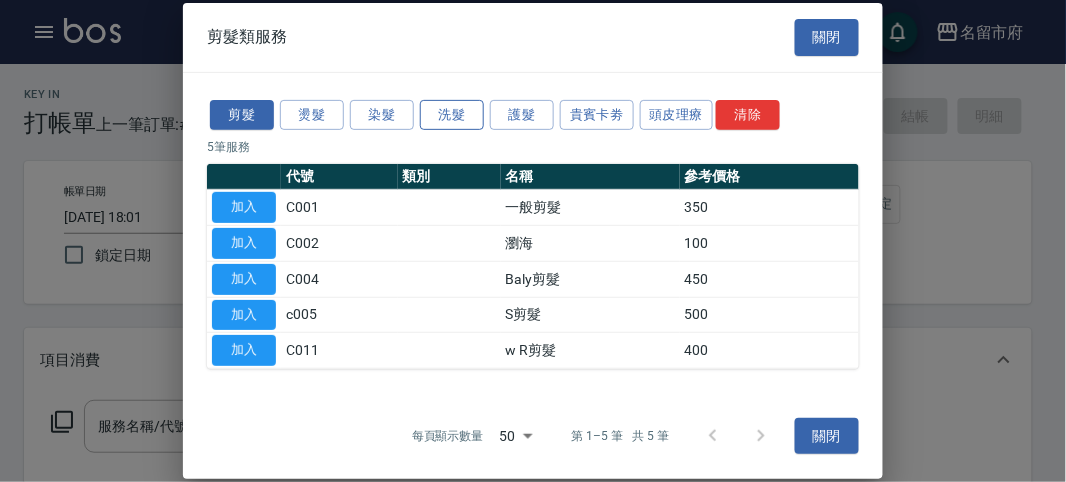 click on "洗髮" at bounding box center (452, 114) 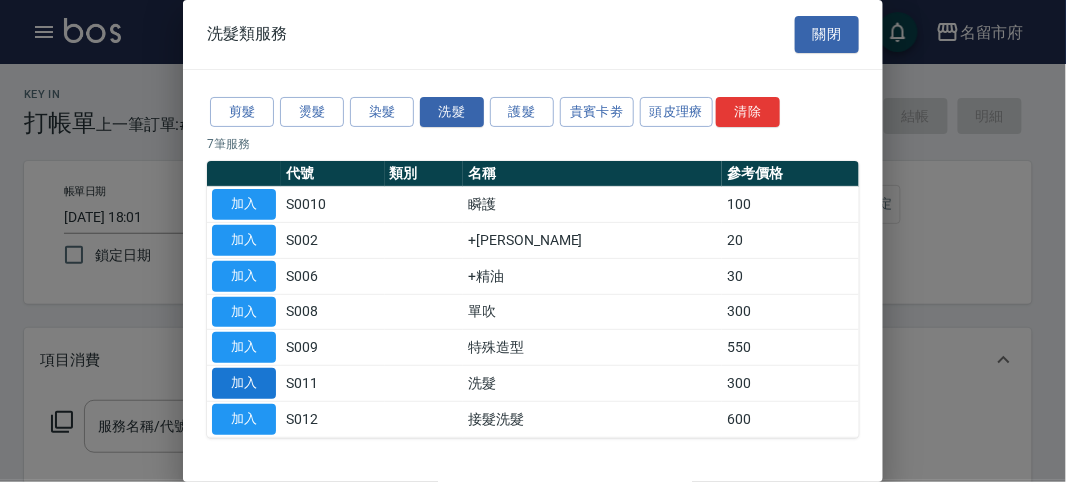 click on "加入" at bounding box center (244, 383) 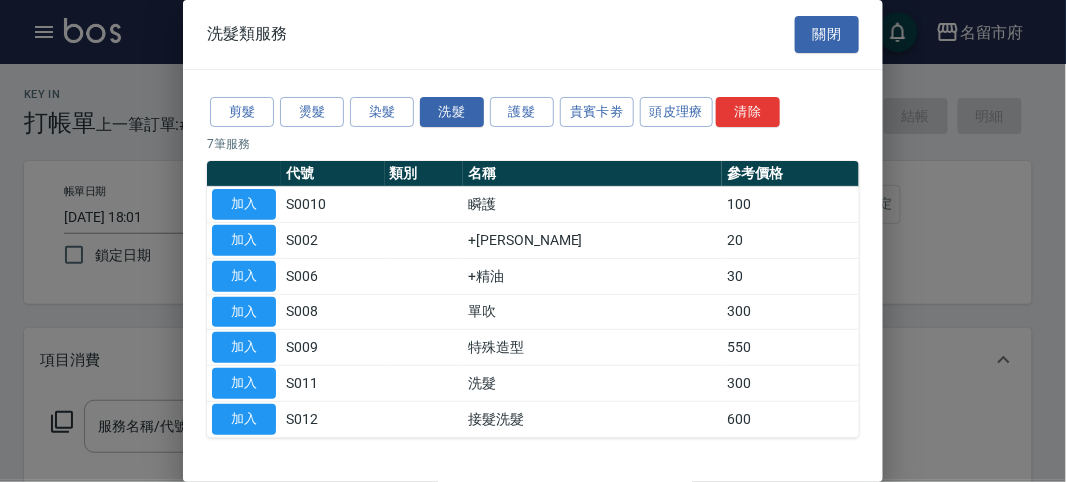 type on "洗髮(S011)" 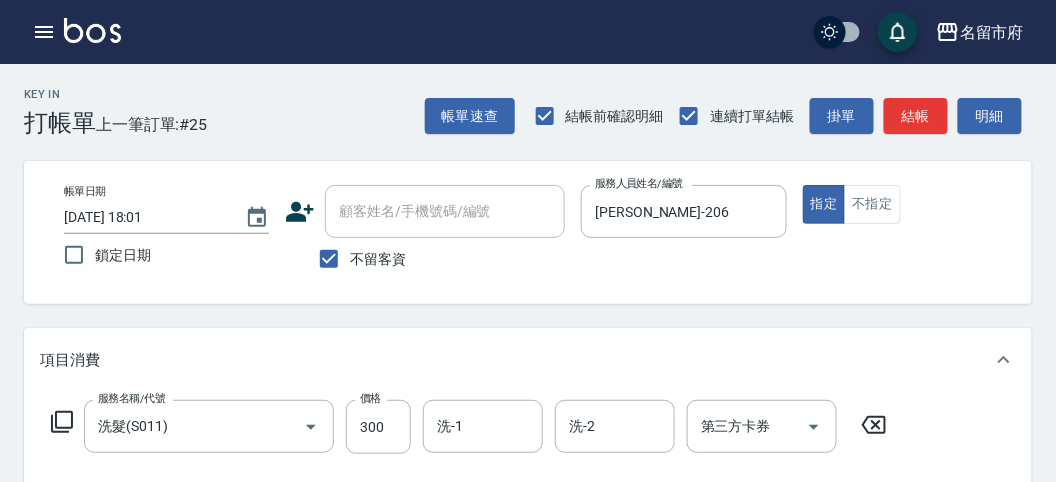 click 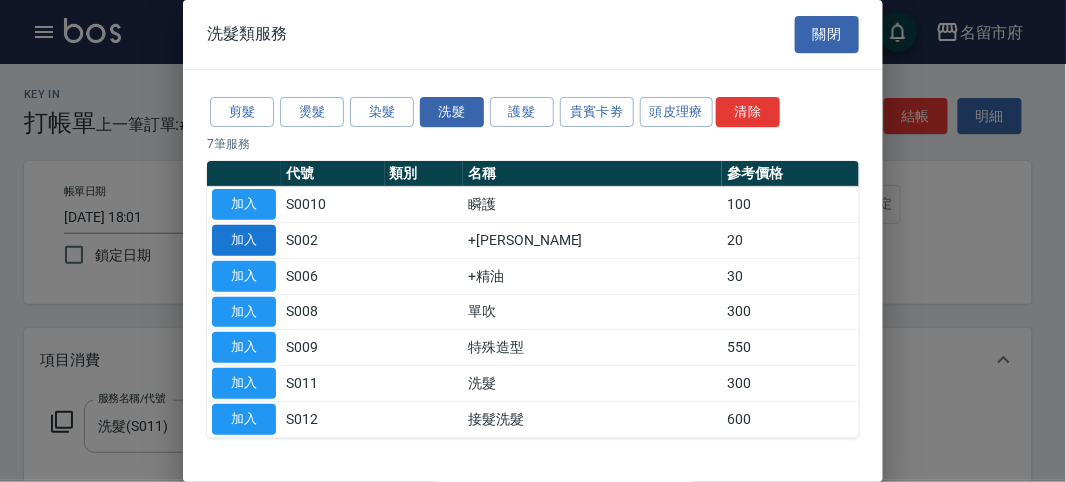 click on "加入" at bounding box center [244, 240] 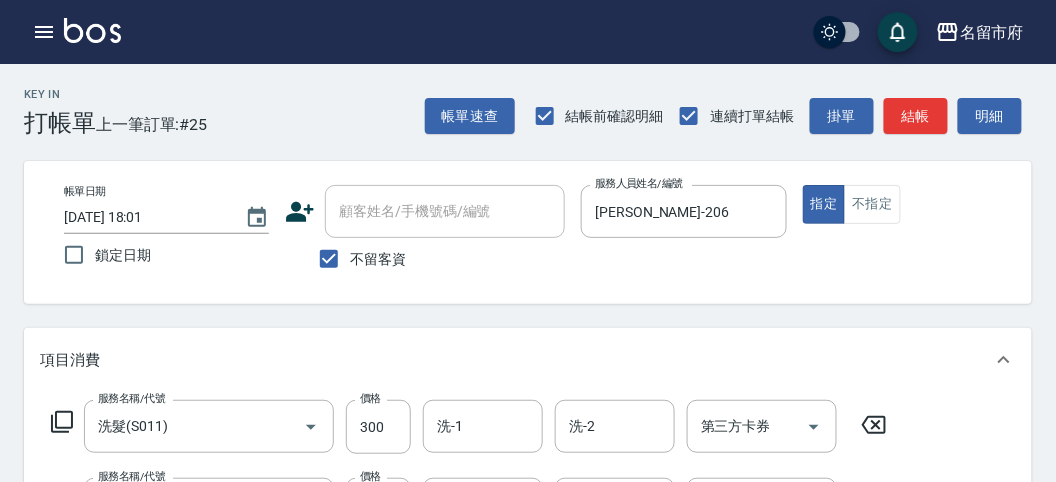 click 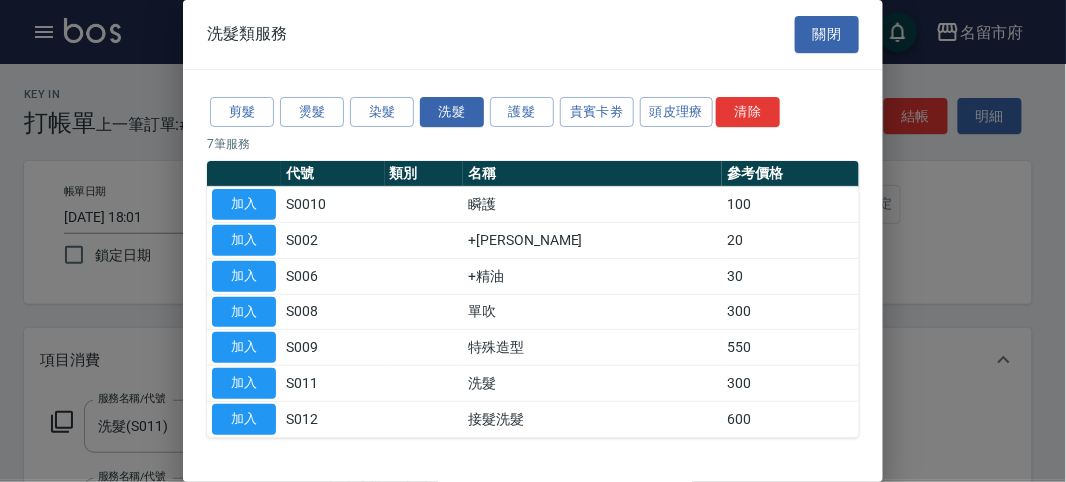 click on "加入" at bounding box center [244, 276] 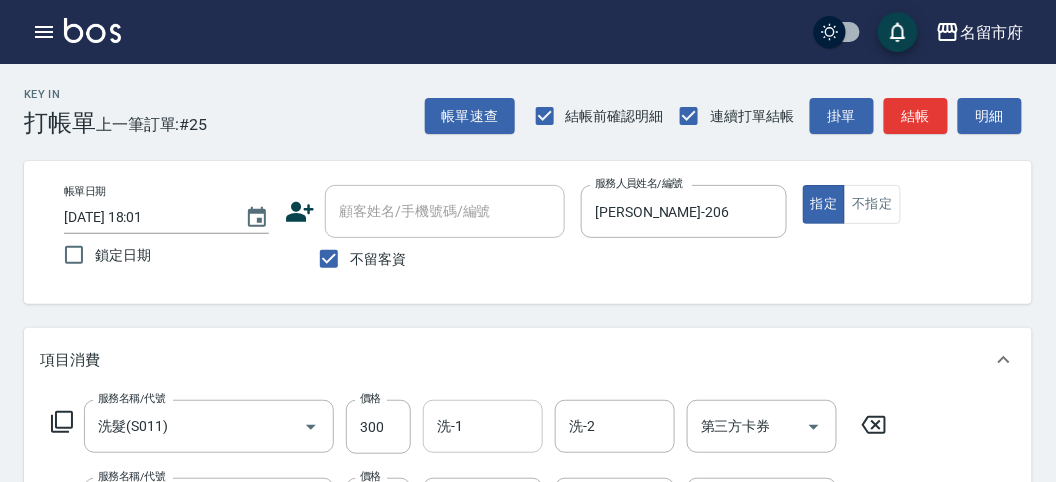 click on "洗-1" at bounding box center [483, 426] 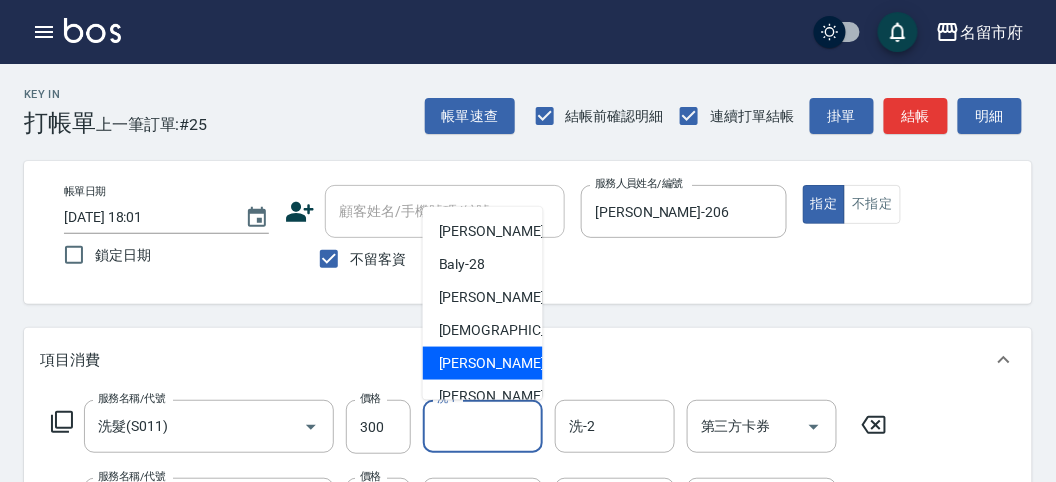 scroll, scrollTop: 153, scrollLeft: 0, axis: vertical 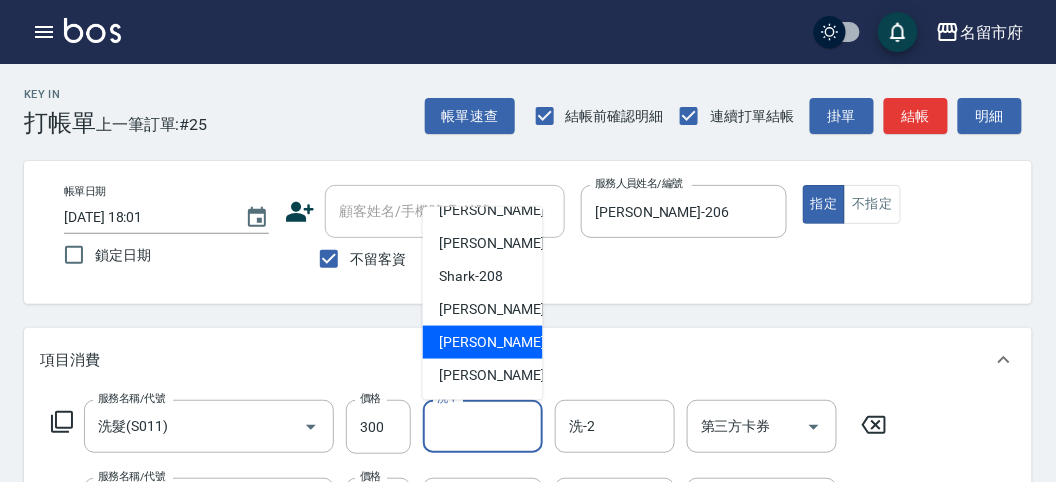 click on "[PERSON_NAME] -222" at bounding box center [506, 375] 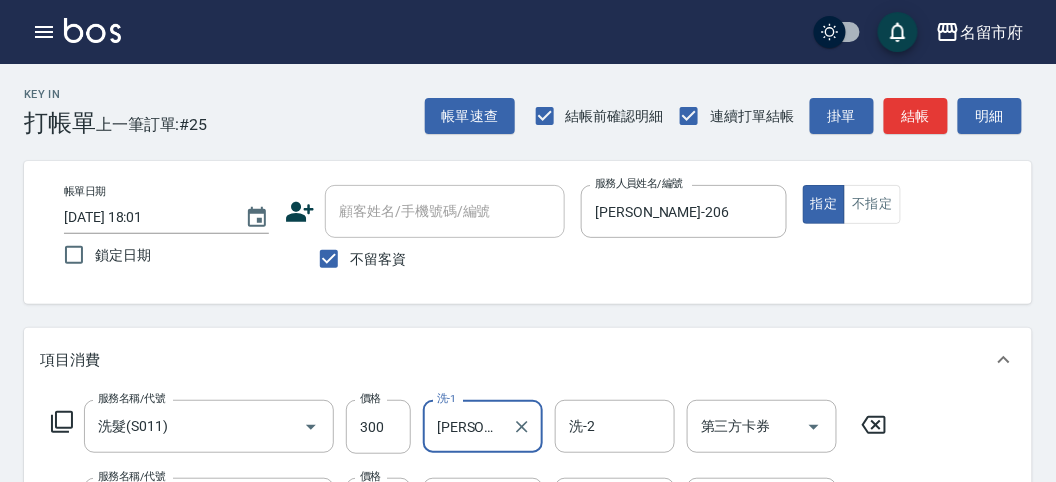 scroll, scrollTop: 111, scrollLeft: 0, axis: vertical 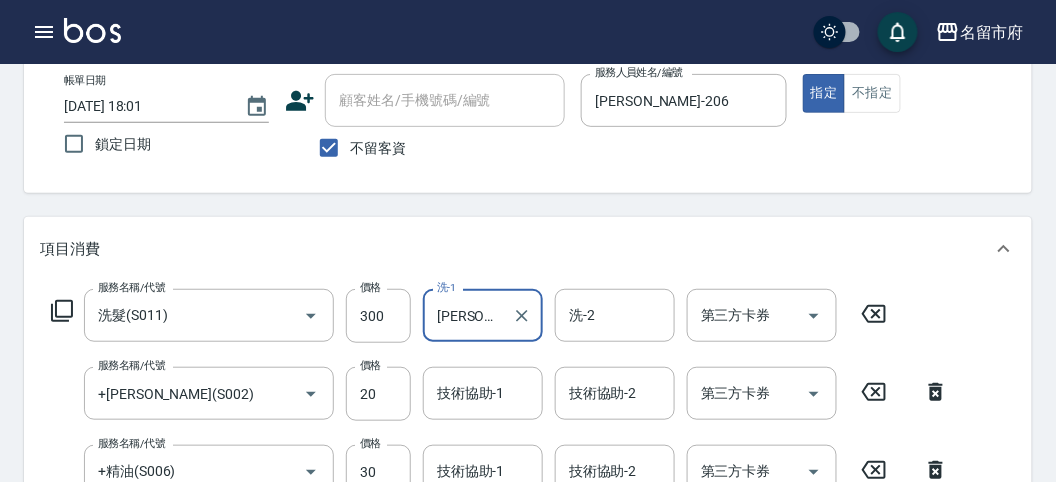 click on "技術協助-1" at bounding box center (483, 393) 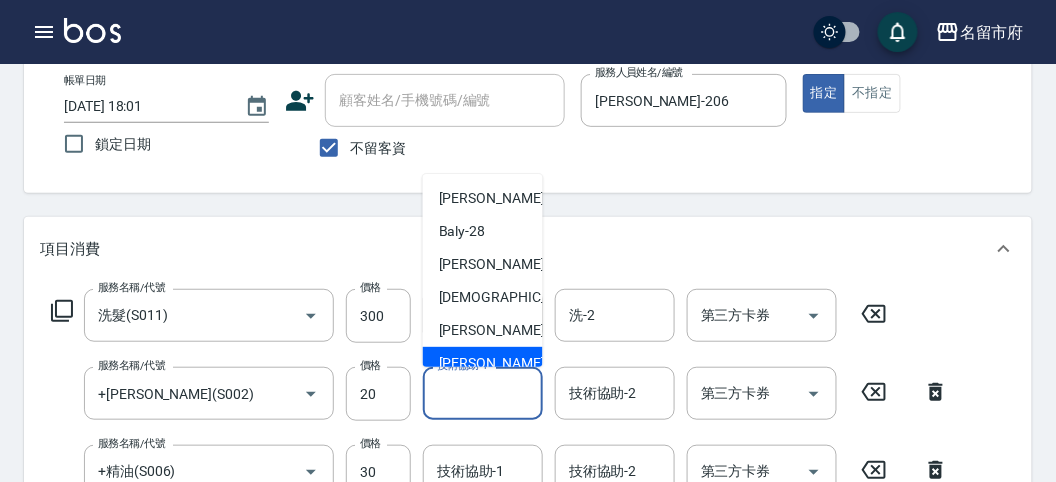 scroll, scrollTop: 153, scrollLeft: 0, axis: vertical 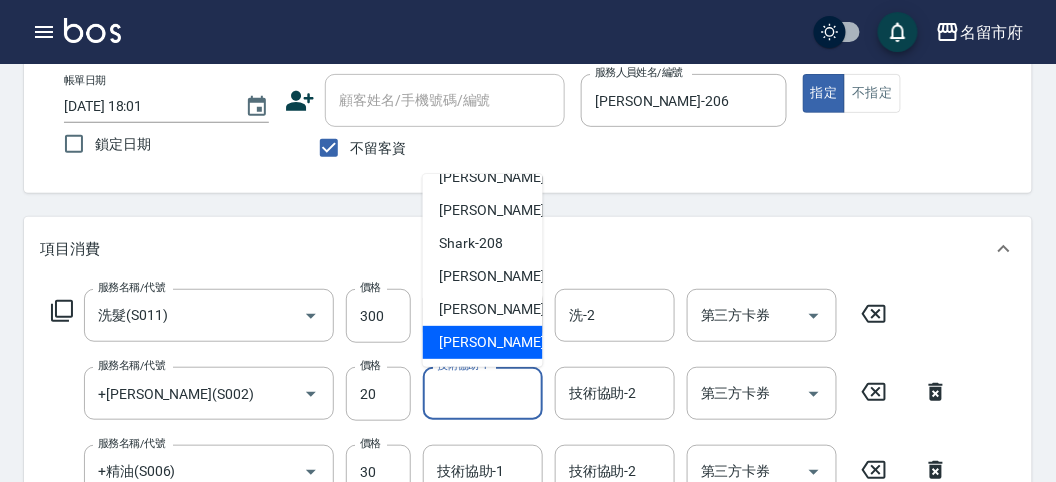 click on "[PERSON_NAME] -222" at bounding box center [506, 342] 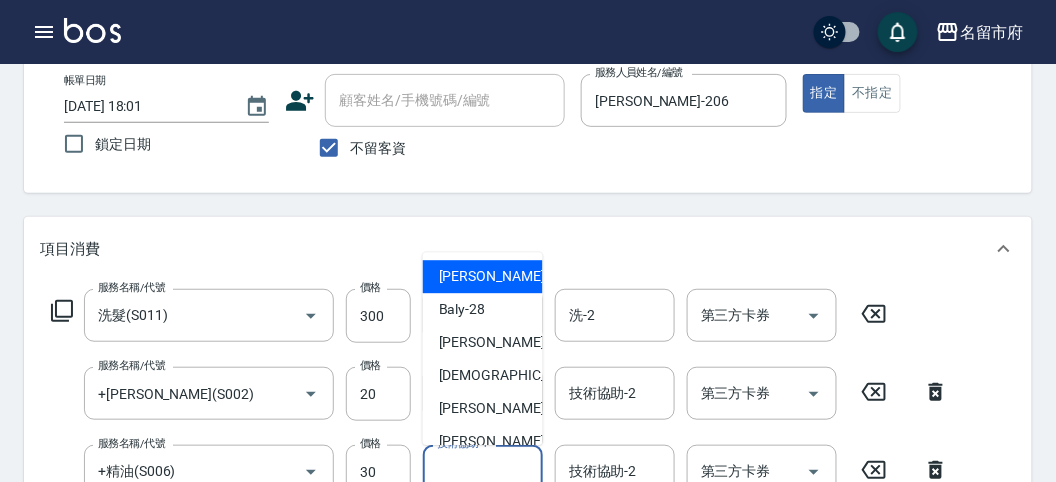 click on "技術協助-1" at bounding box center (483, 471) 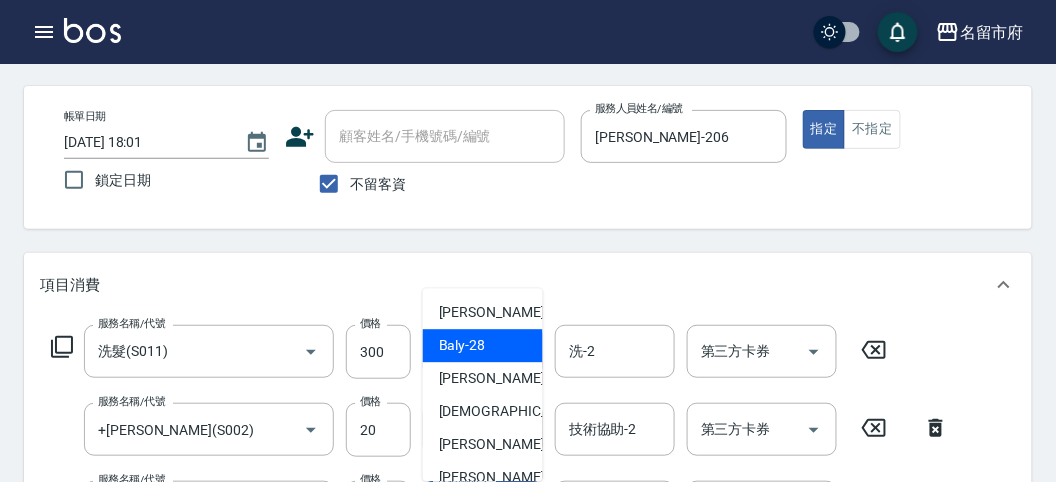 scroll, scrollTop: 186, scrollLeft: 0, axis: vertical 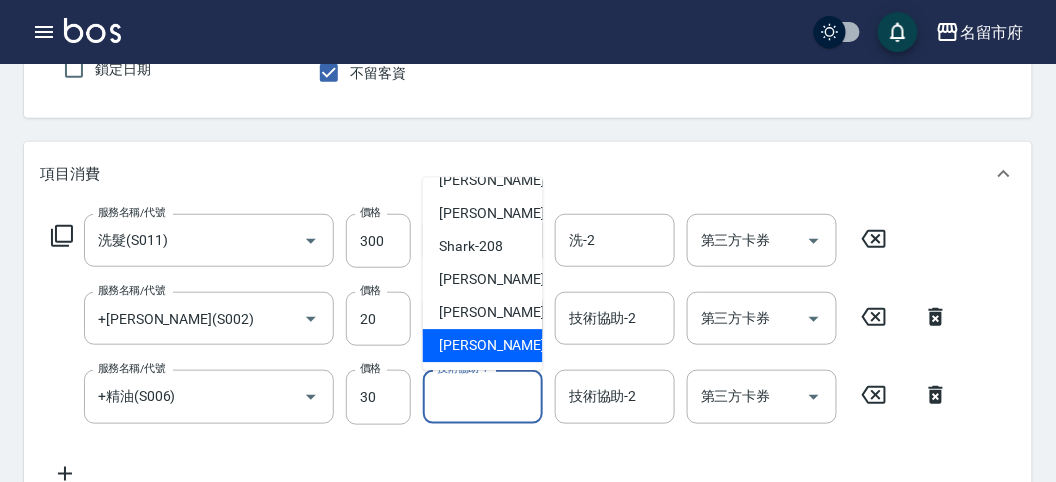 click on "Shark -208" at bounding box center (471, 247) 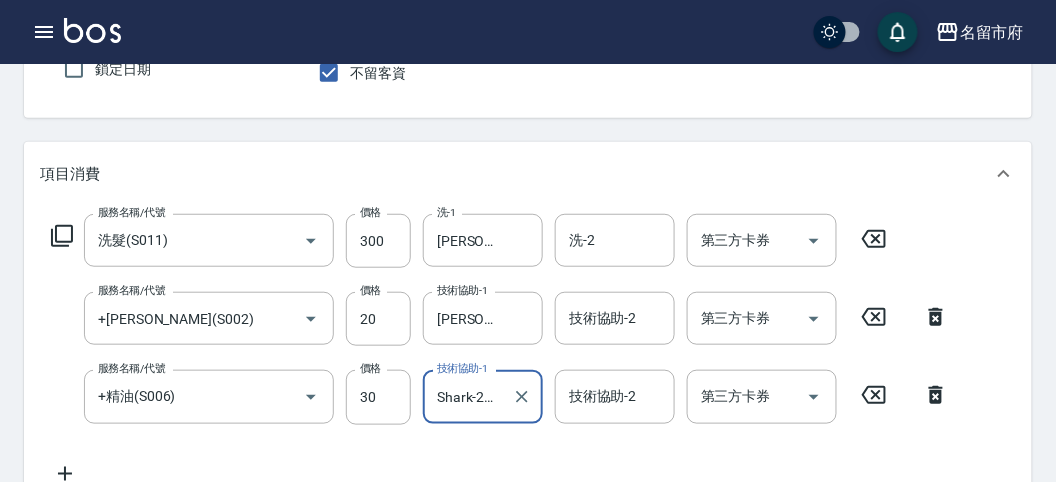 scroll, scrollTop: 297, scrollLeft: 0, axis: vertical 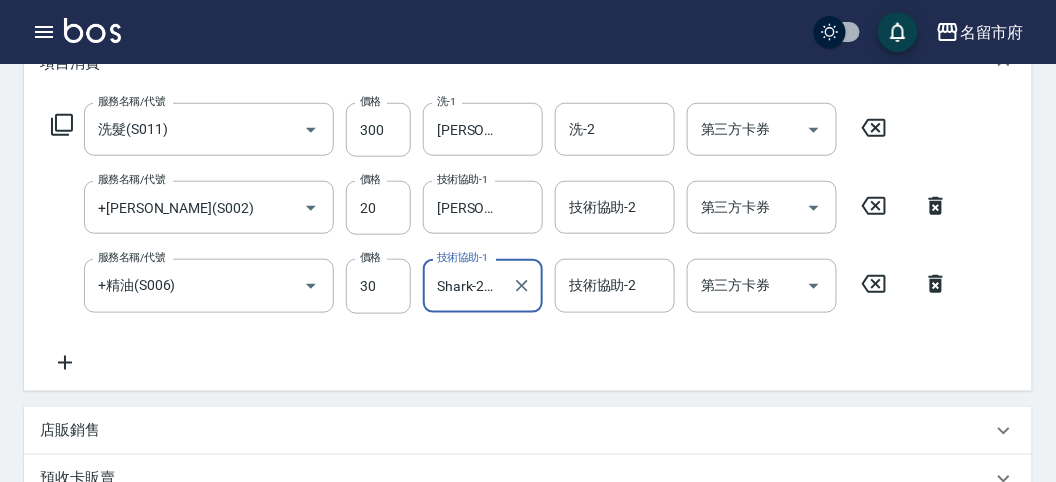 click on "Shark-208" at bounding box center (468, 285) 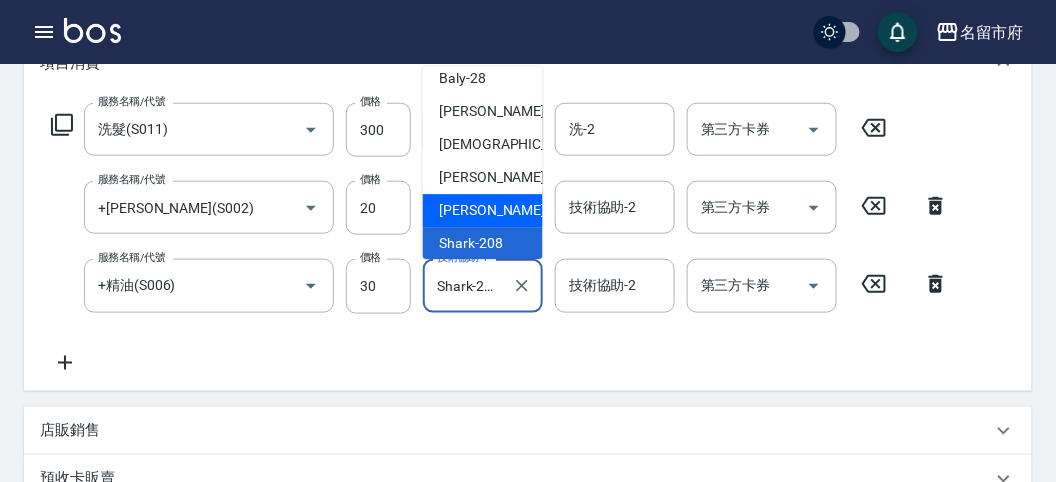 scroll, scrollTop: 153, scrollLeft: 0, axis: vertical 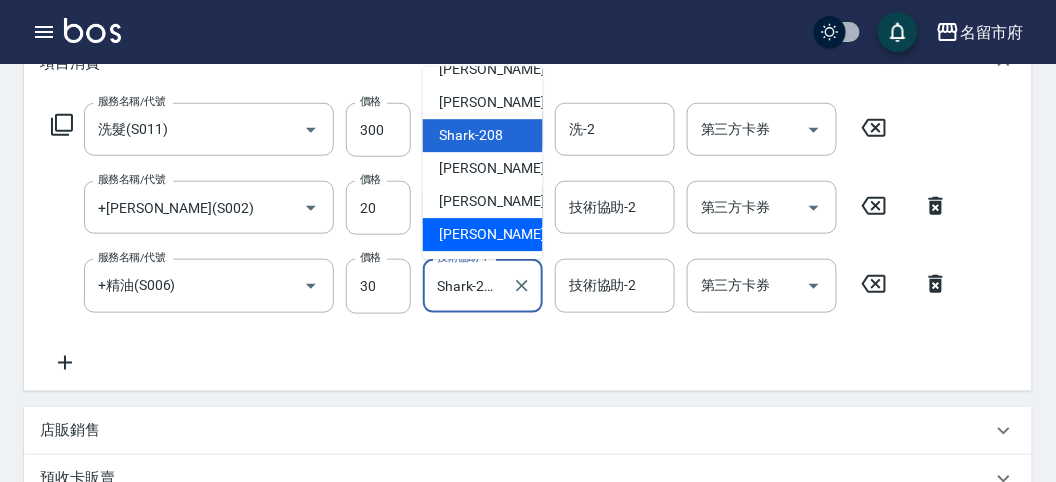 click on "[PERSON_NAME] -222" at bounding box center [506, 235] 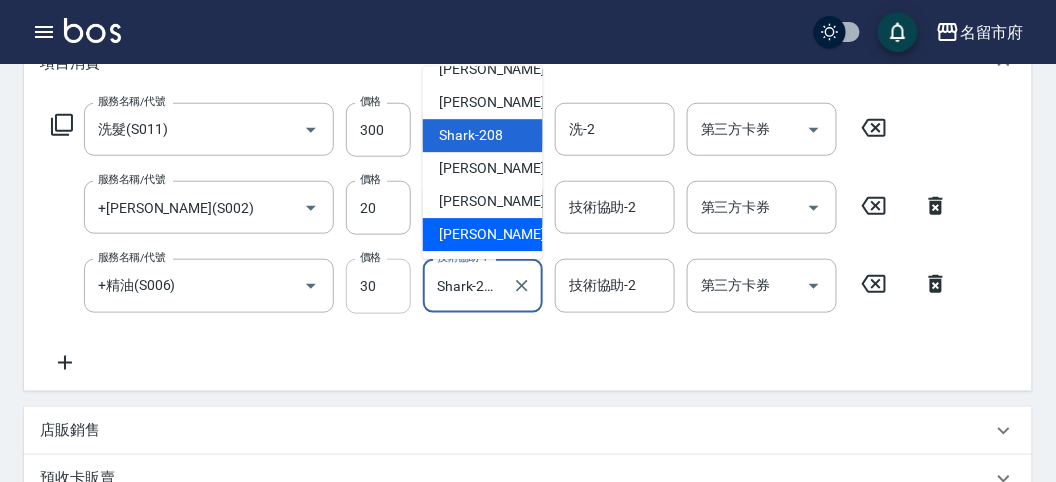 type on "[PERSON_NAME]-222" 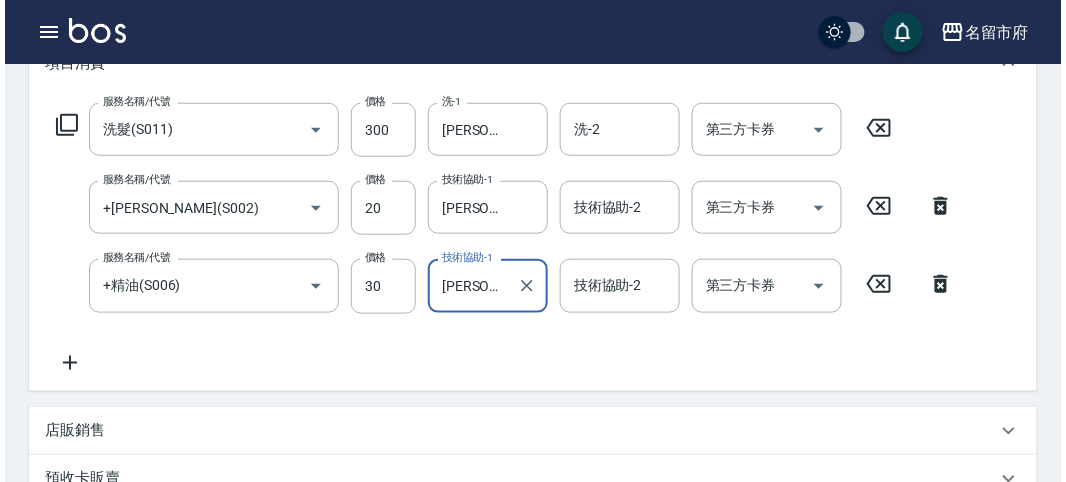 scroll, scrollTop: 741, scrollLeft: 0, axis: vertical 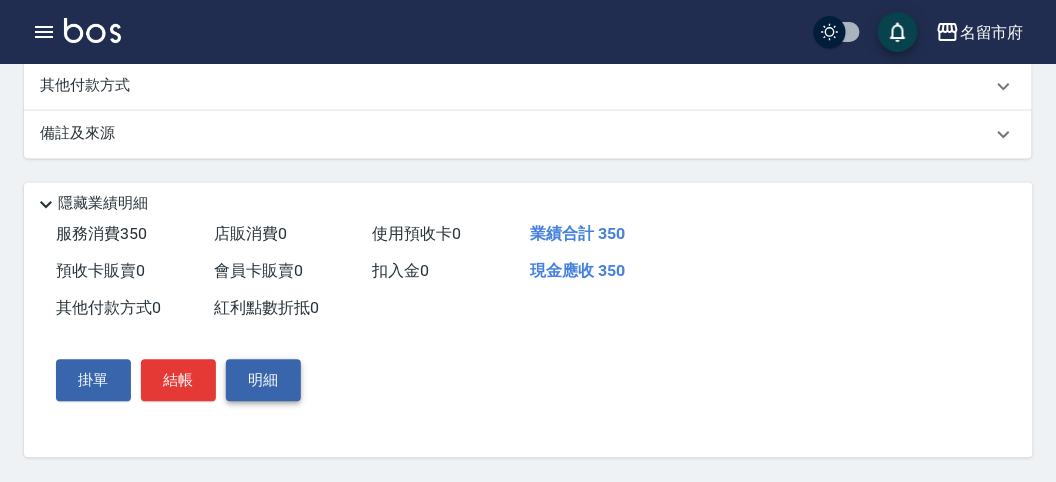 drag, startPoint x: 199, startPoint y: 386, endPoint x: 227, endPoint y: 388, distance: 28.071337 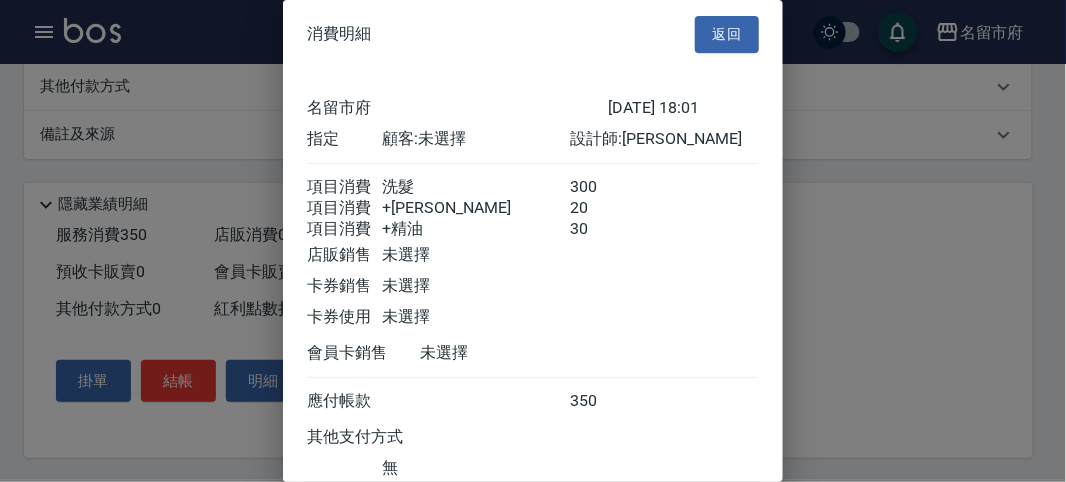 scroll, scrollTop: 156, scrollLeft: 0, axis: vertical 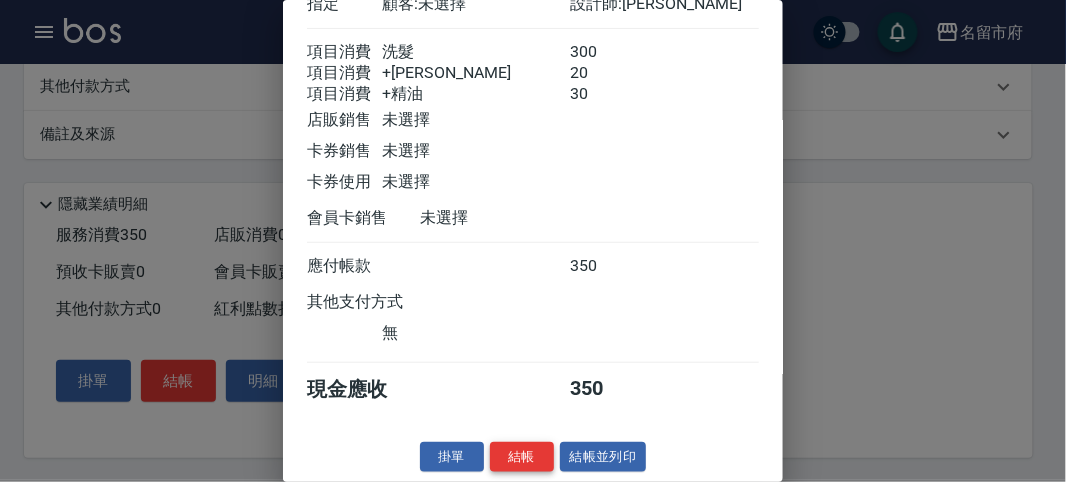 click on "結帳" at bounding box center (522, 457) 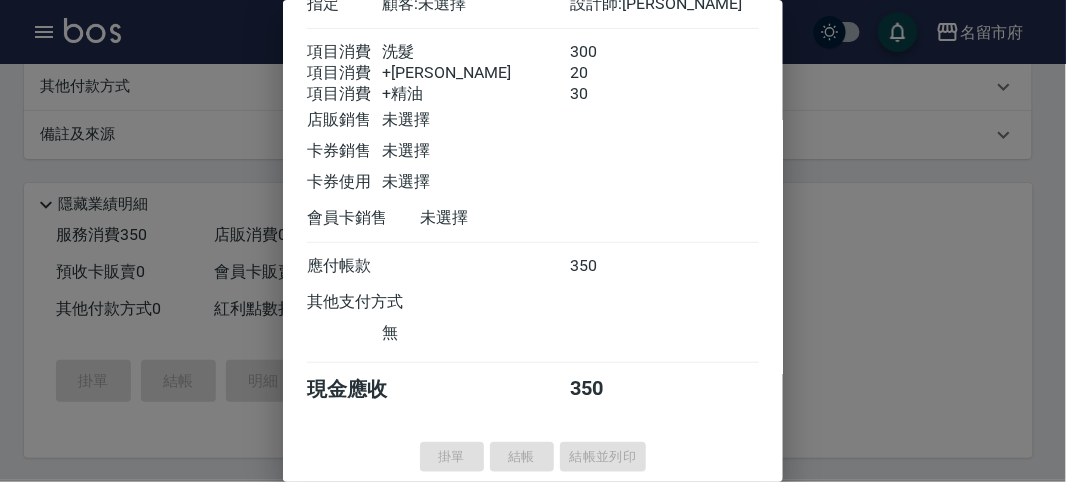 type on "[DATE] 18:30" 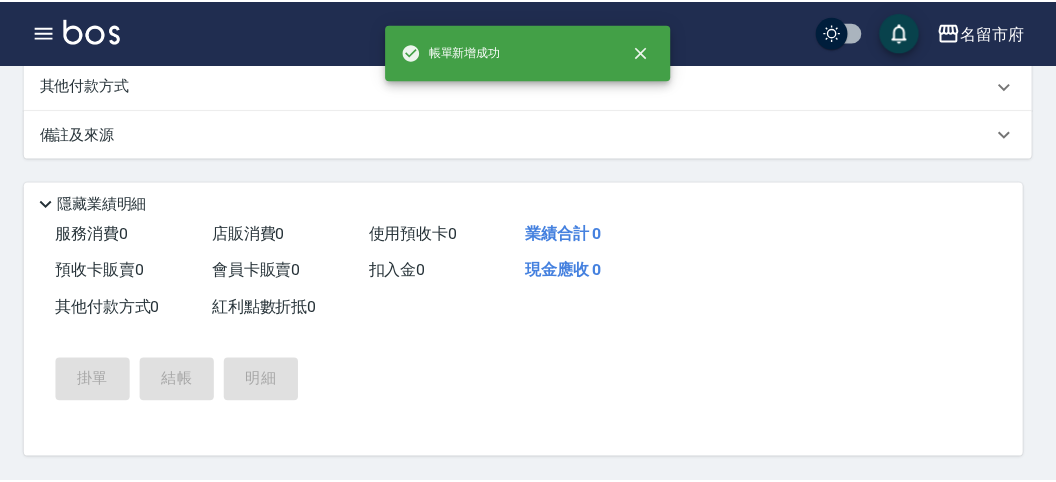 scroll, scrollTop: 0, scrollLeft: 0, axis: both 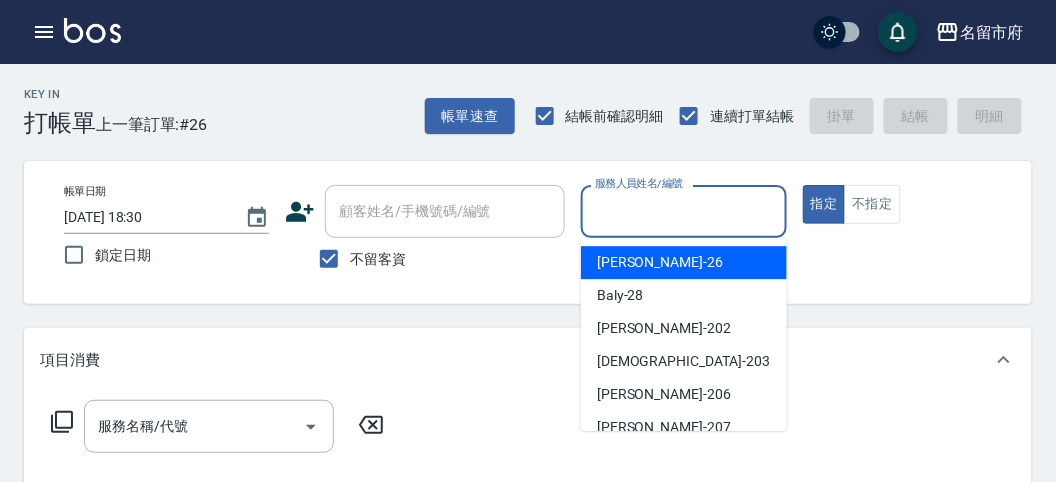 click on "服務人員姓名/編號" at bounding box center [683, 211] 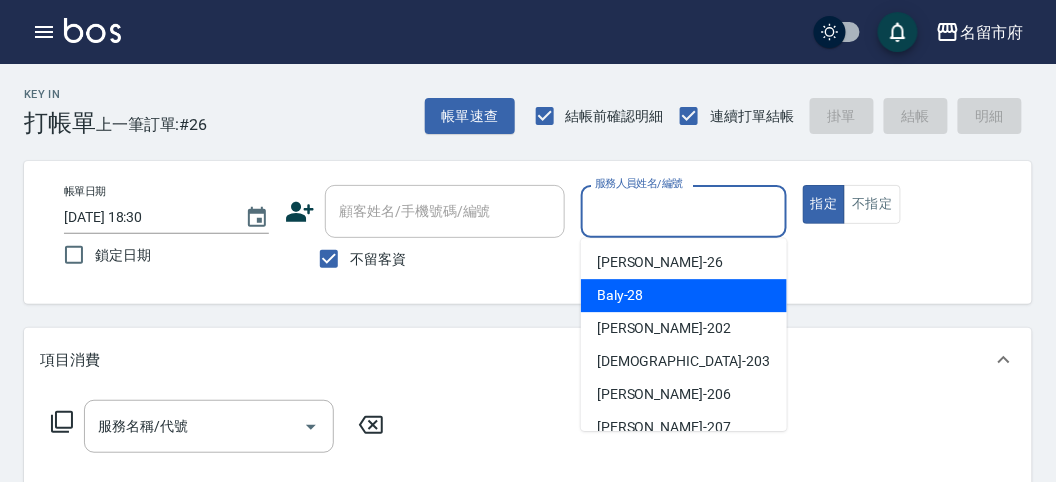 click on "Baly -28" at bounding box center [684, 295] 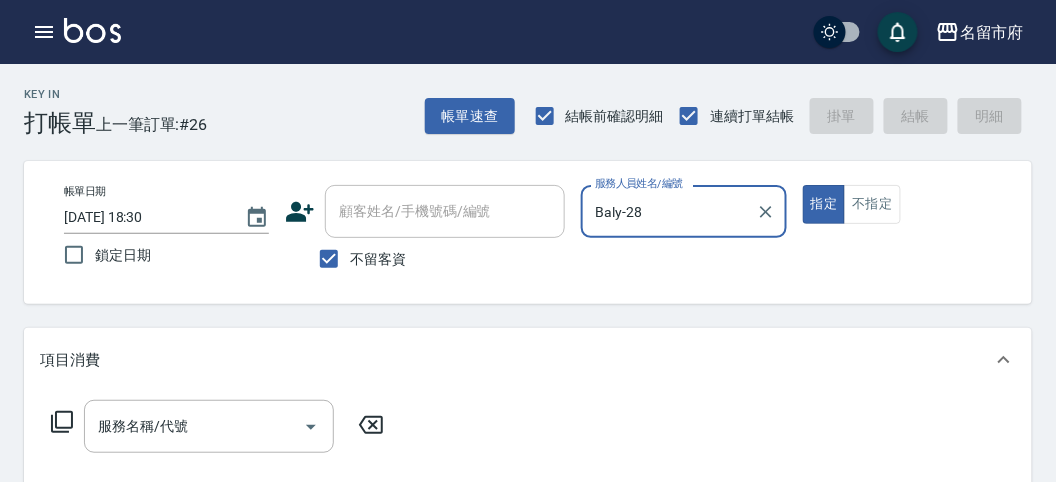 click 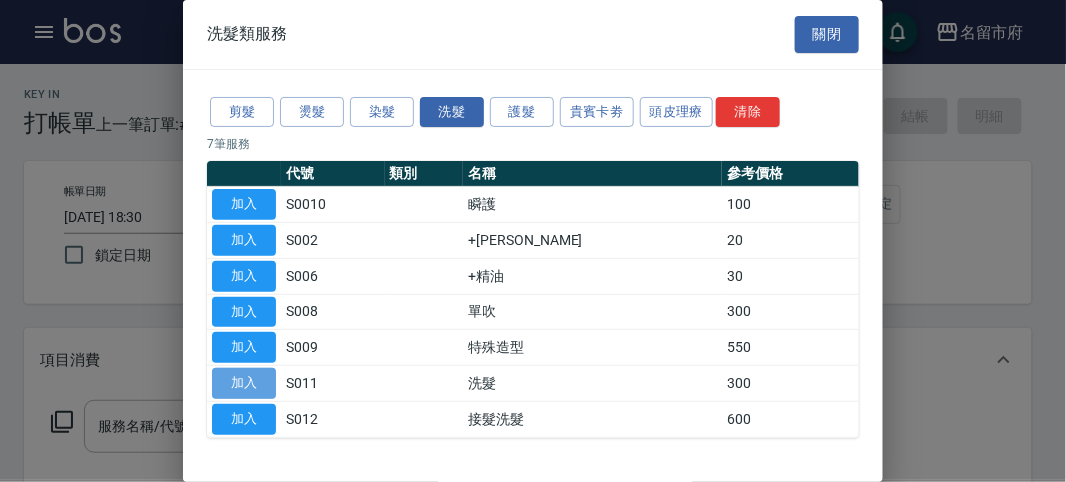 click on "加入" at bounding box center (244, 383) 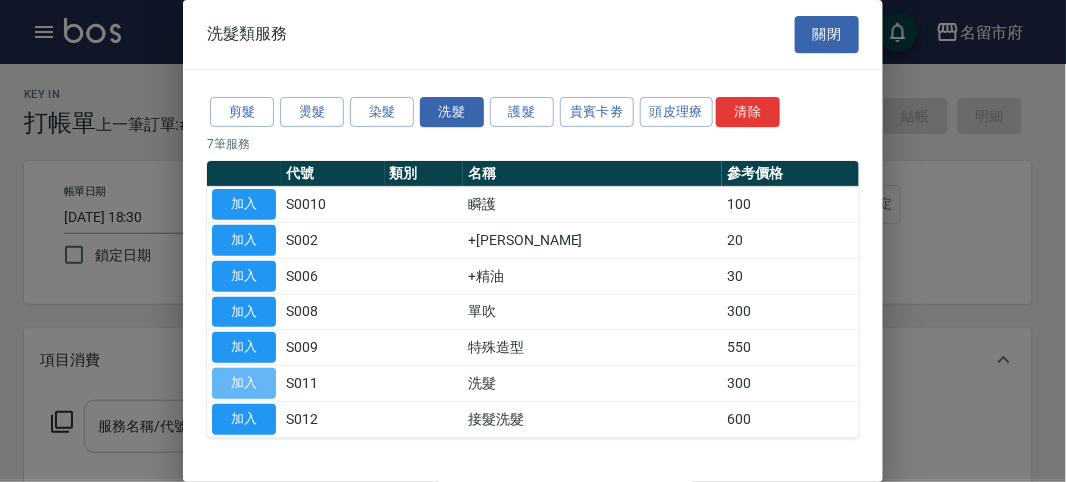 type on "洗髮(S011)" 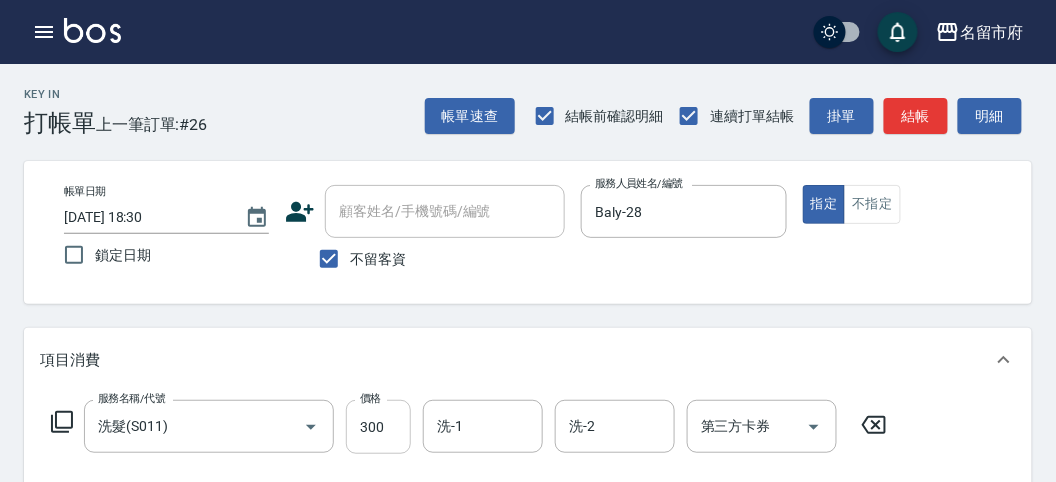 click on "300" at bounding box center [378, 427] 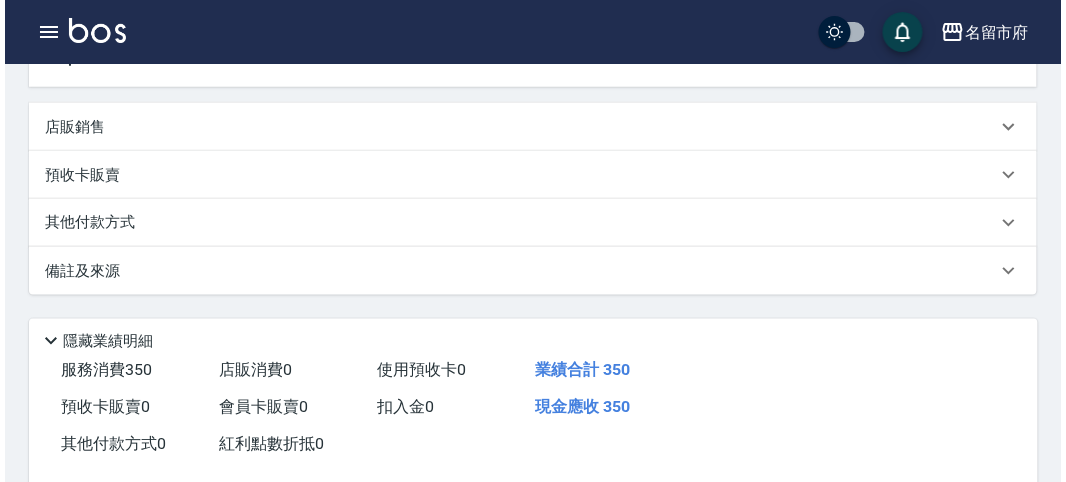 scroll, scrollTop: 585, scrollLeft: 0, axis: vertical 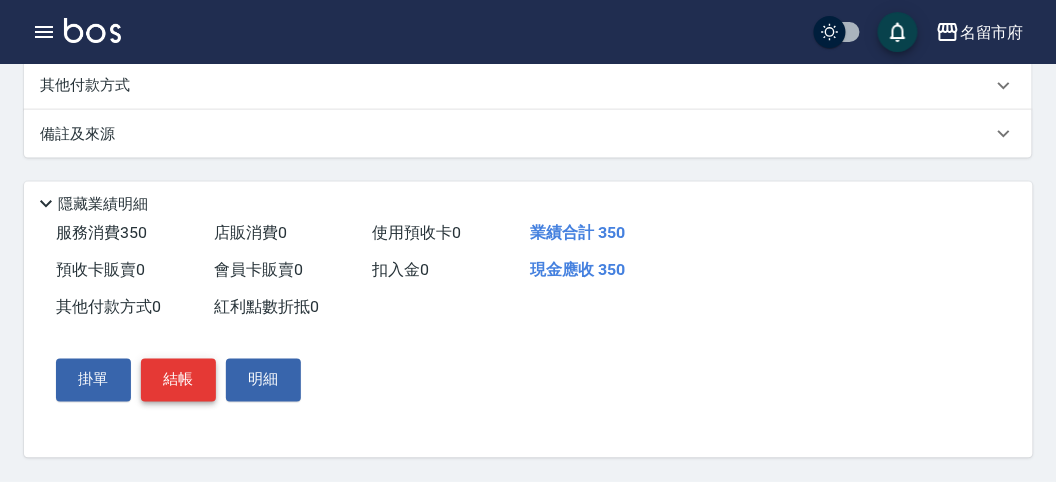 type on "350" 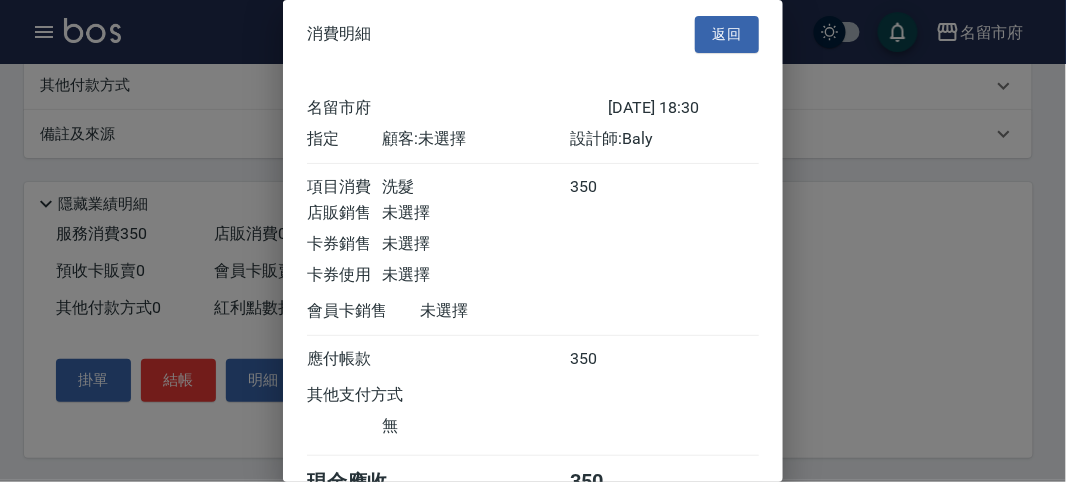 scroll, scrollTop: 111, scrollLeft: 0, axis: vertical 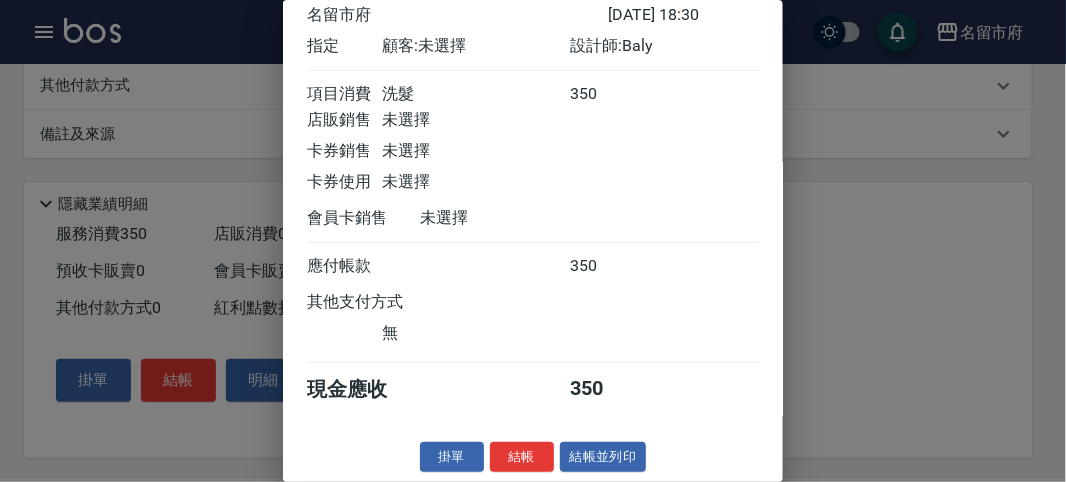 click on "消費明細 返回 名留市府 [DATE] 18:30 指定 顧客: 未選擇 設計師: Baly 項目消費 洗髮 350 店販銷售 未選擇 卡券銷售 未選擇 卡券使用 未選擇 會員卡銷售 未選擇 應付帳款 350 其他支付方式 無 現金應收 350 掛單 結帳 結帳並列印 名留市府 結帳單 日期： [DATE] 18:30 帳單編號： 0 設計師: Baly 顧客： 未選擇 洗髮 350 x1 合計： 350 結帳： 扣入金： 0 入金餘額： 0 卡券金額： 0 付現金額： 350 名留市府 結帳單 日期： [DATE] 18:30 帳單編號： 設計師: Baly 顧客： 未選擇 名稱 單價 數量 小計 洗髮 350 1 350 合計： 350 扣入金： 0 入金餘額： 0 卡券金額： 0 付現金額： 350 [PERSON_NAME],歡迎下次光臨!" at bounding box center [533, 241] 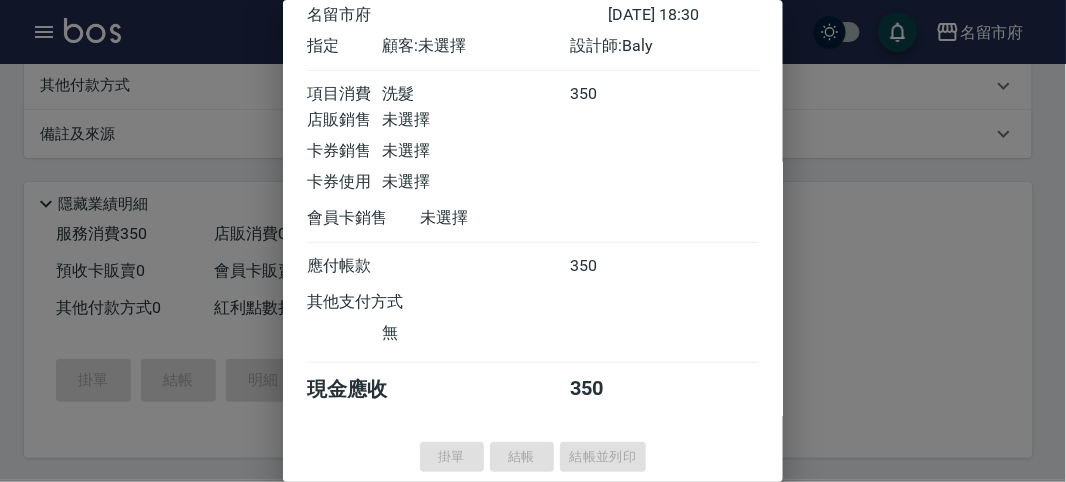 type on "[DATE] 18:33" 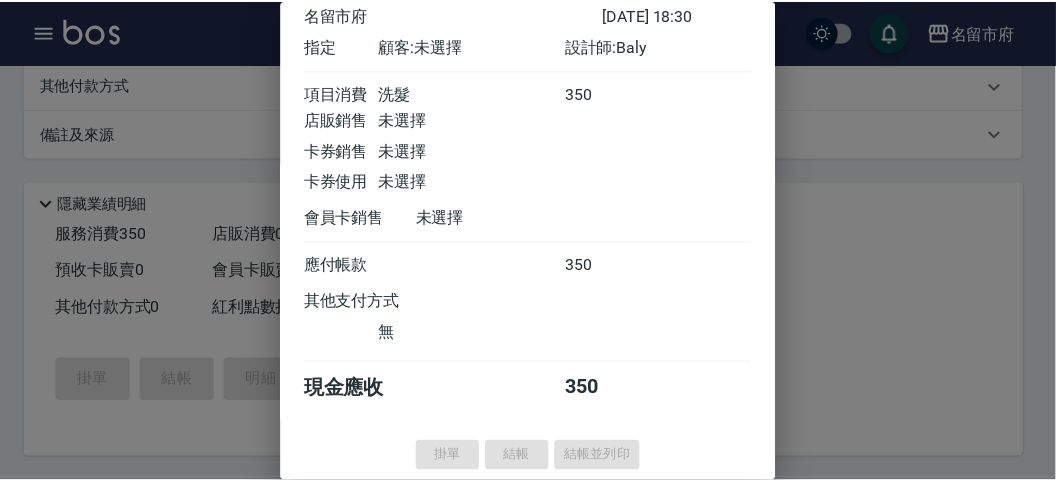 scroll, scrollTop: 0, scrollLeft: 0, axis: both 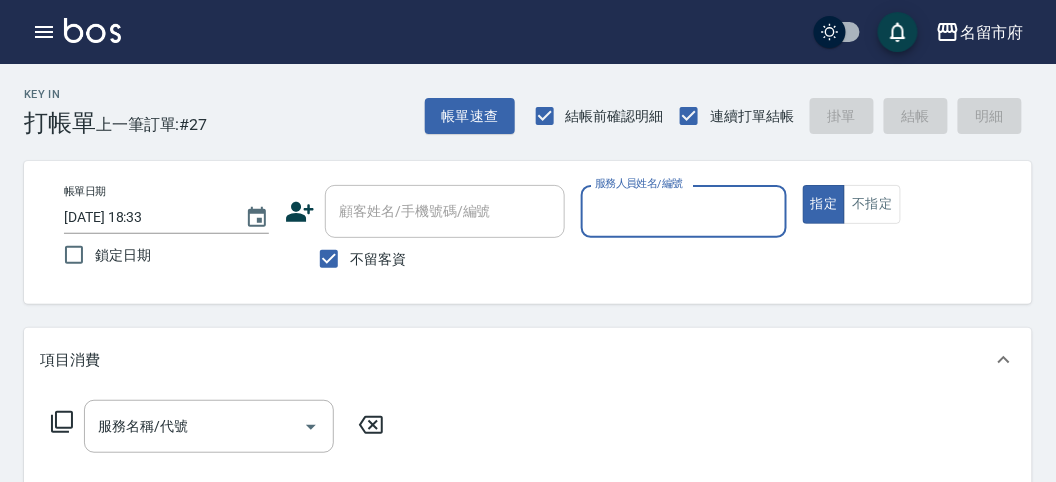 click on "服務人員姓名/編號" at bounding box center [683, 211] 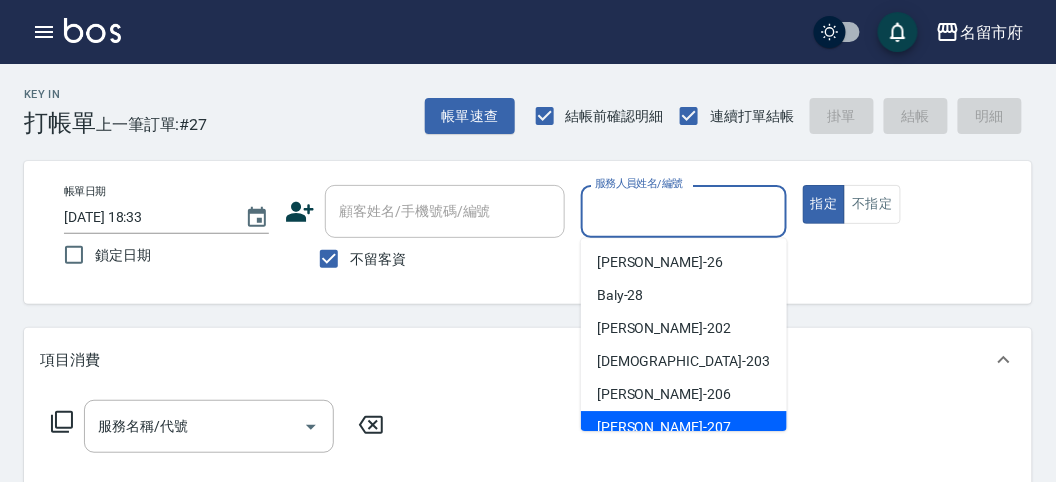 click on "[PERSON_NAME] -207" at bounding box center (664, 427) 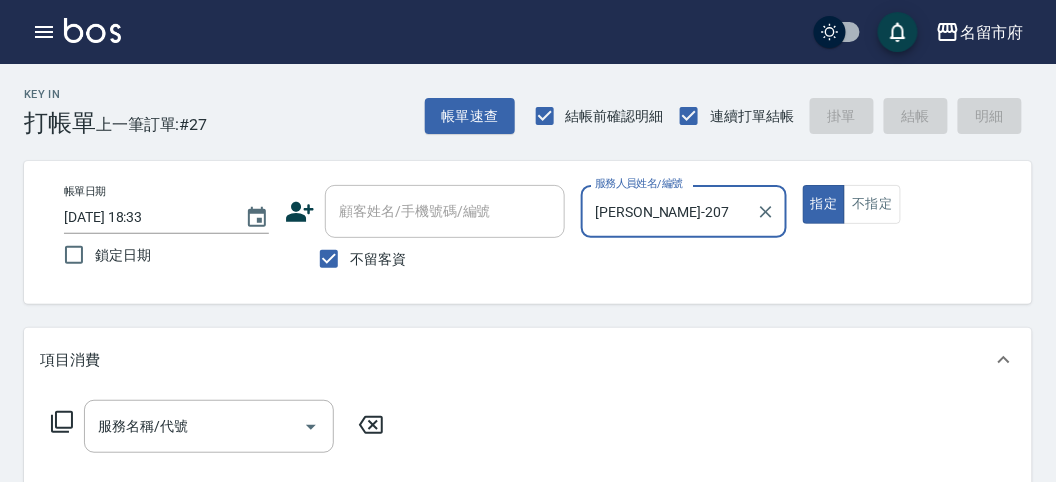 click 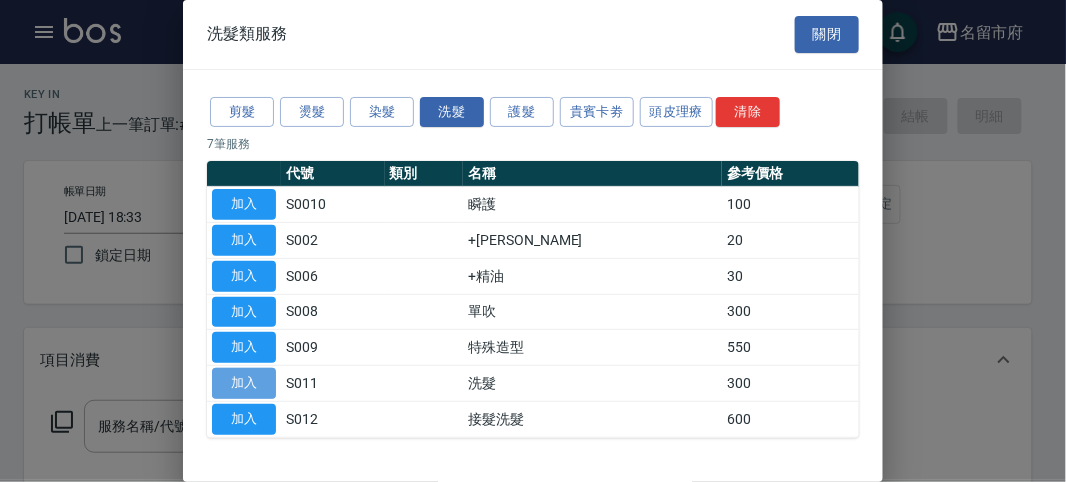 click on "加入" at bounding box center (244, 383) 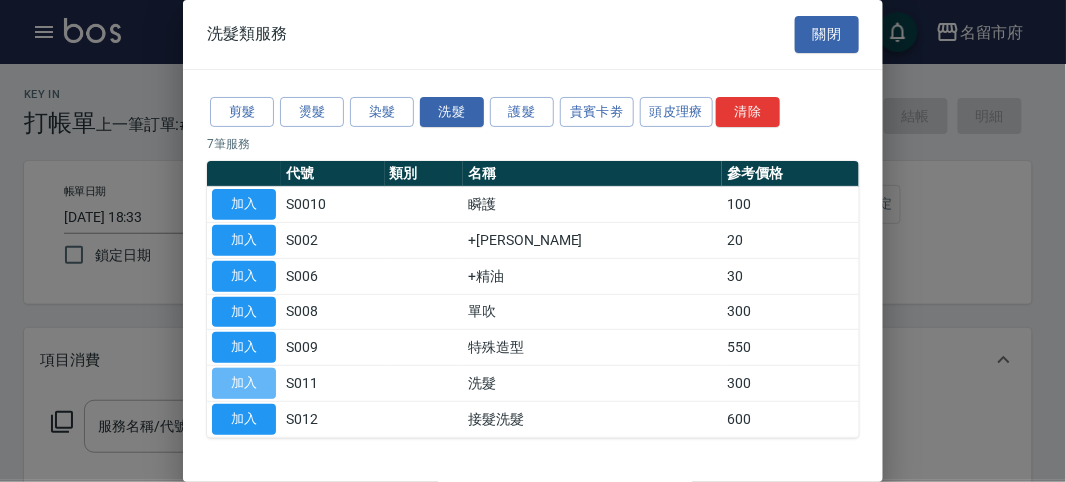 type on "洗髮(S011)" 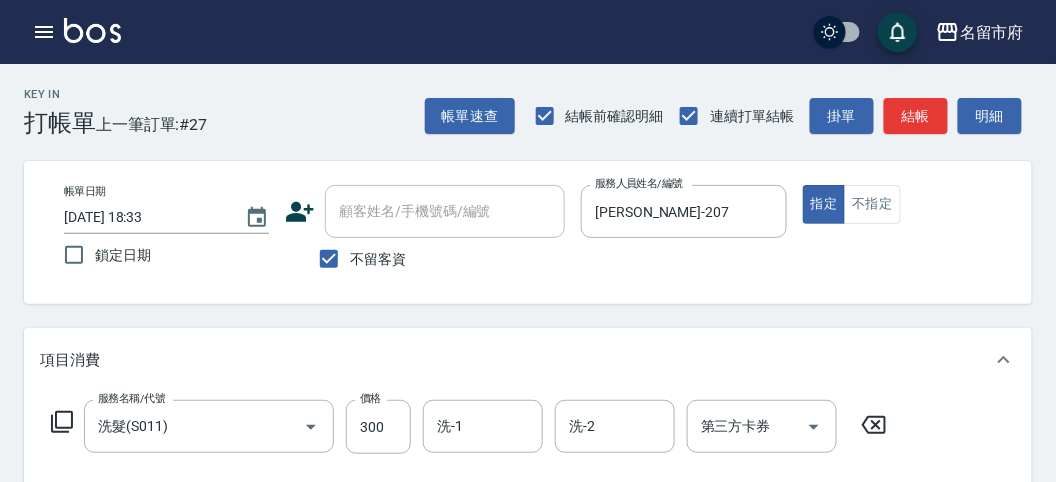 click on "服務名稱/代號 洗髮(S011) 服務名稱/代號 價格 300 價格 洗-1 洗-1 洗-2 洗-2 第三方卡券 第三方卡券" at bounding box center [469, 427] 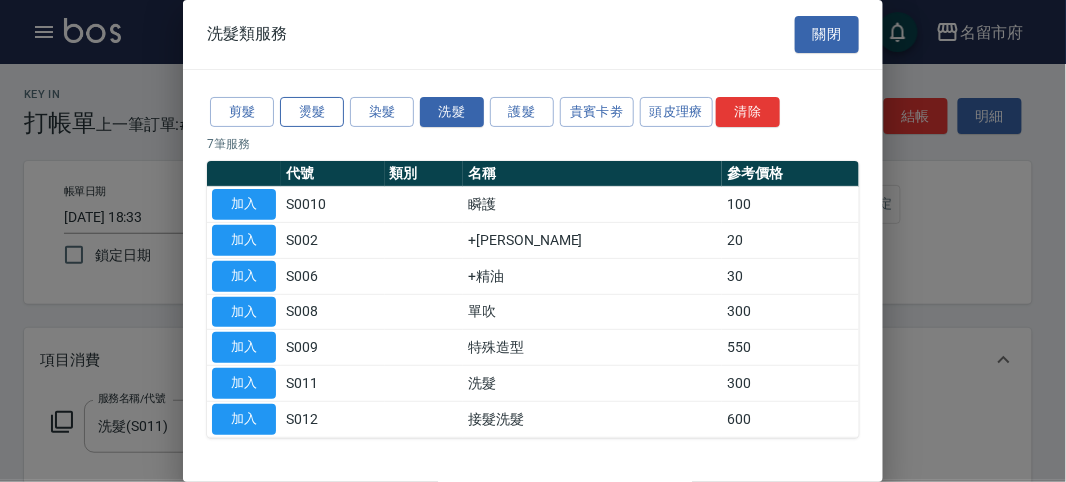 click on "燙髮" at bounding box center (312, 112) 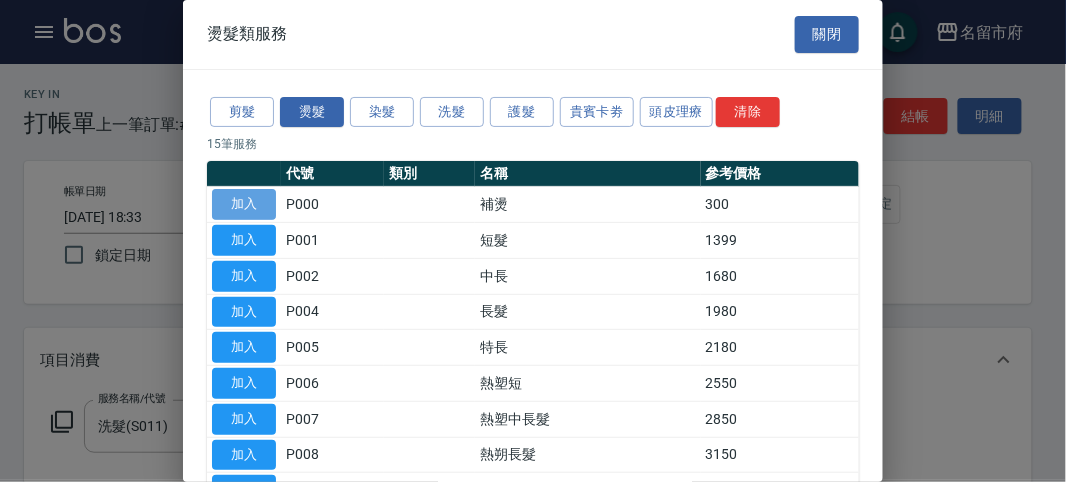click on "加入" at bounding box center (244, 204) 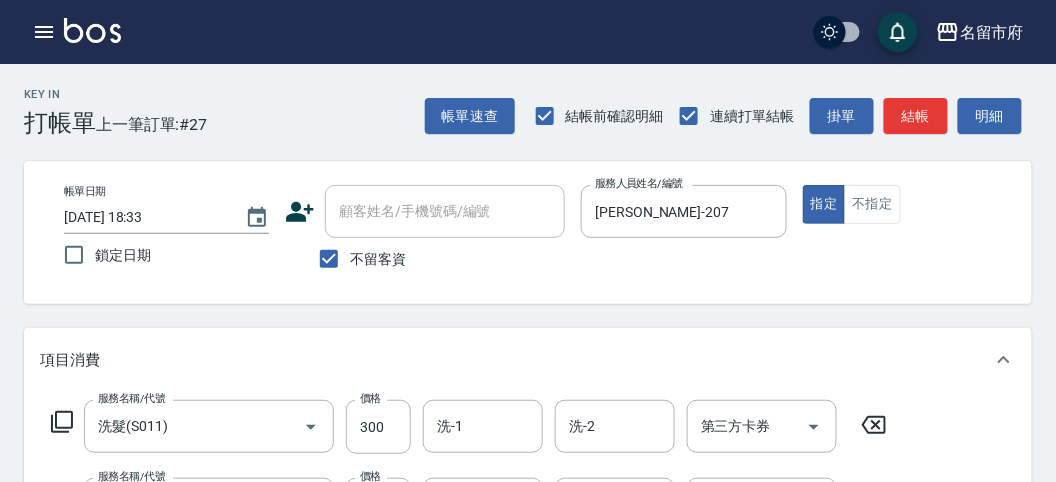 scroll, scrollTop: 222, scrollLeft: 0, axis: vertical 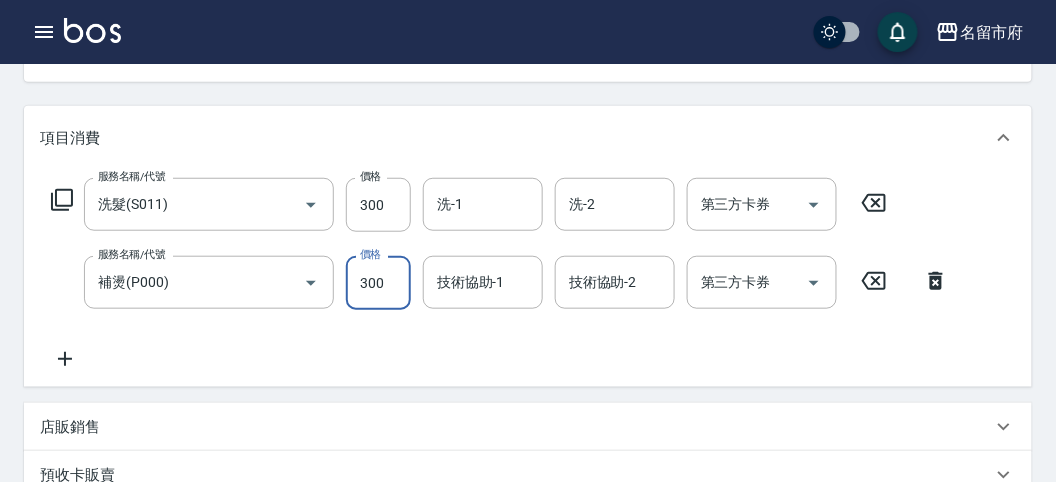 click on "300" at bounding box center [378, 283] 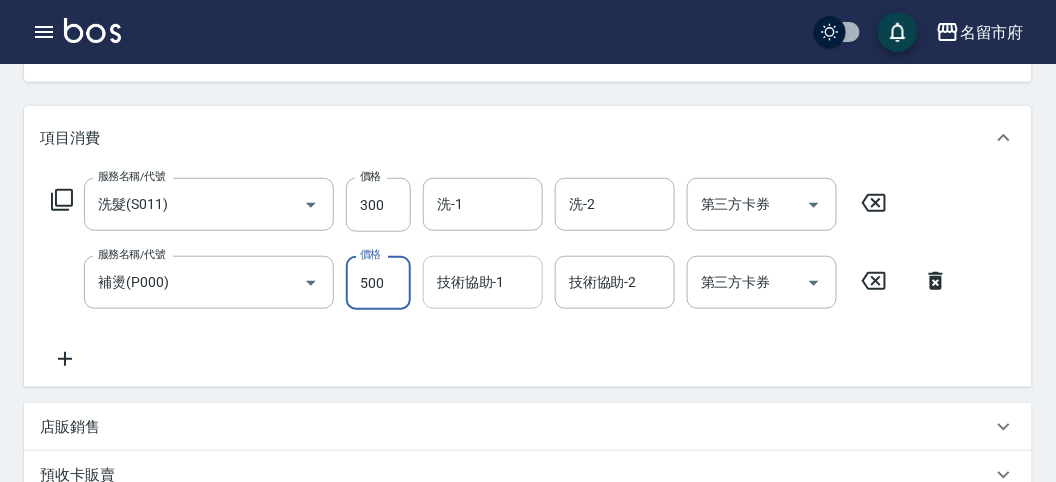 type on "500" 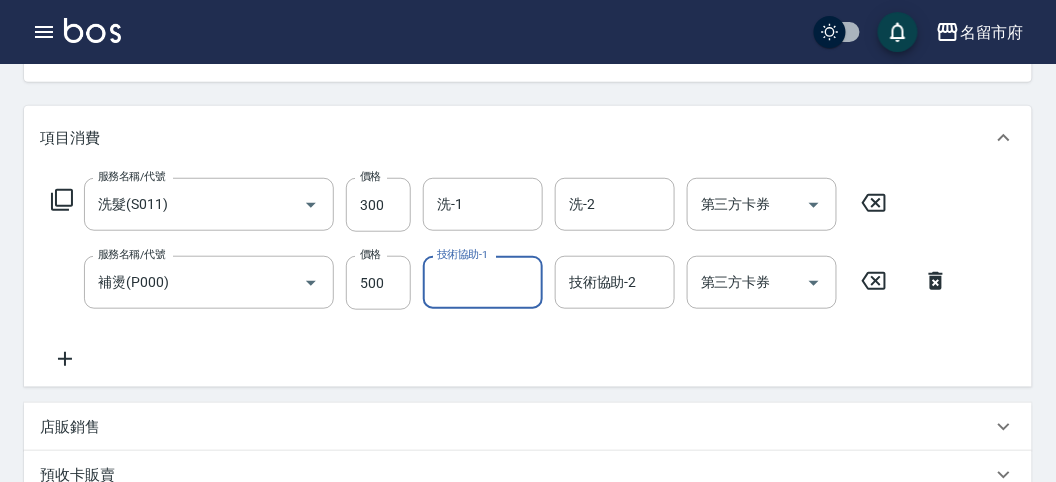 click 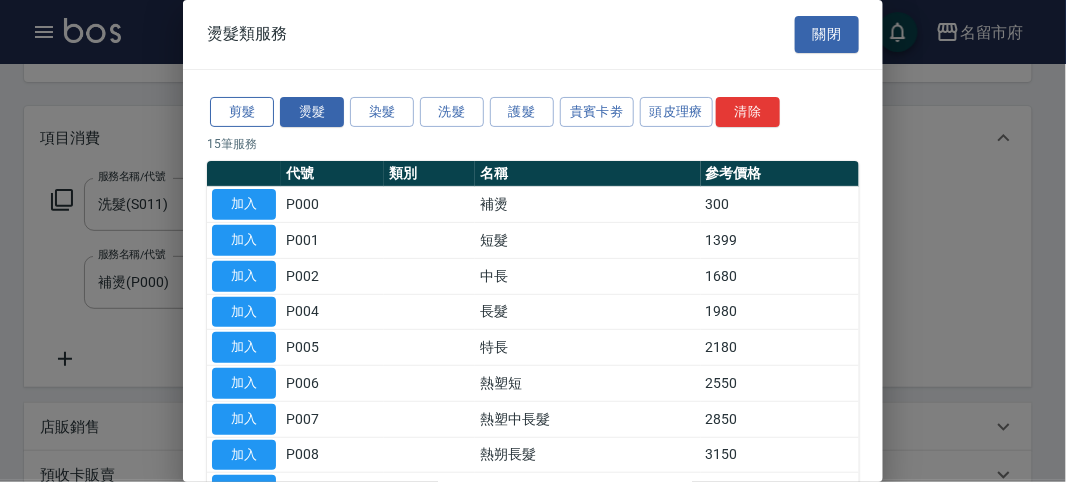 click on "剪髮" at bounding box center [242, 112] 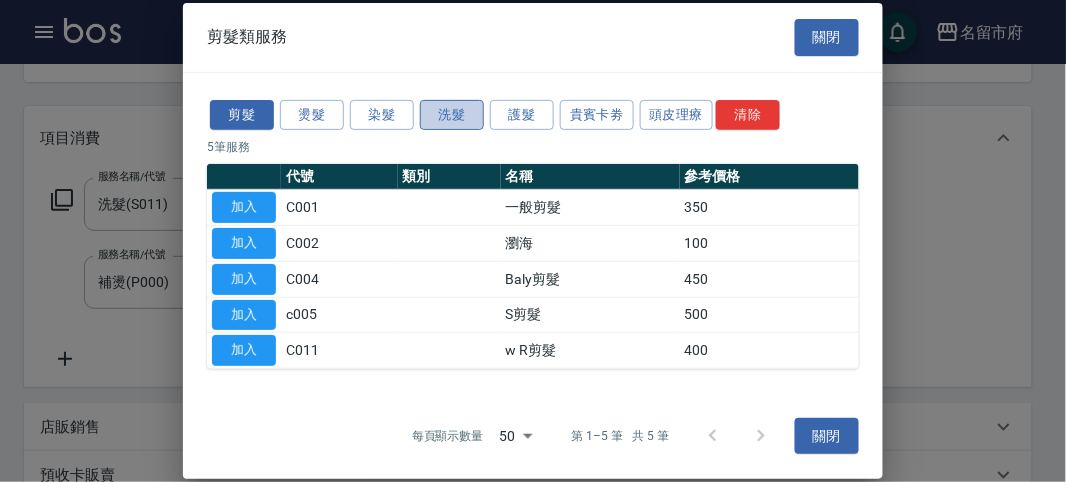 click on "洗髮" at bounding box center (452, 114) 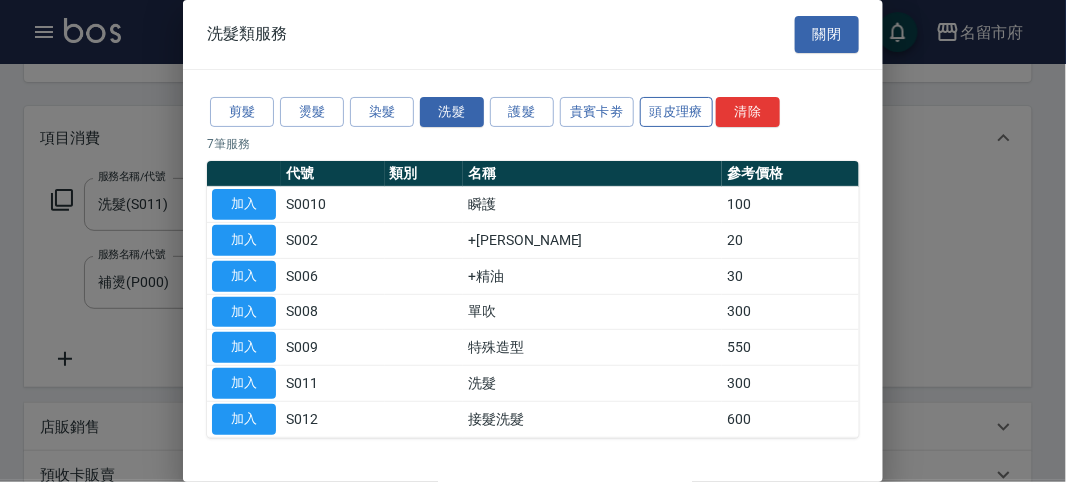 click on "頭皮理療" at bounding box center [677, 112] 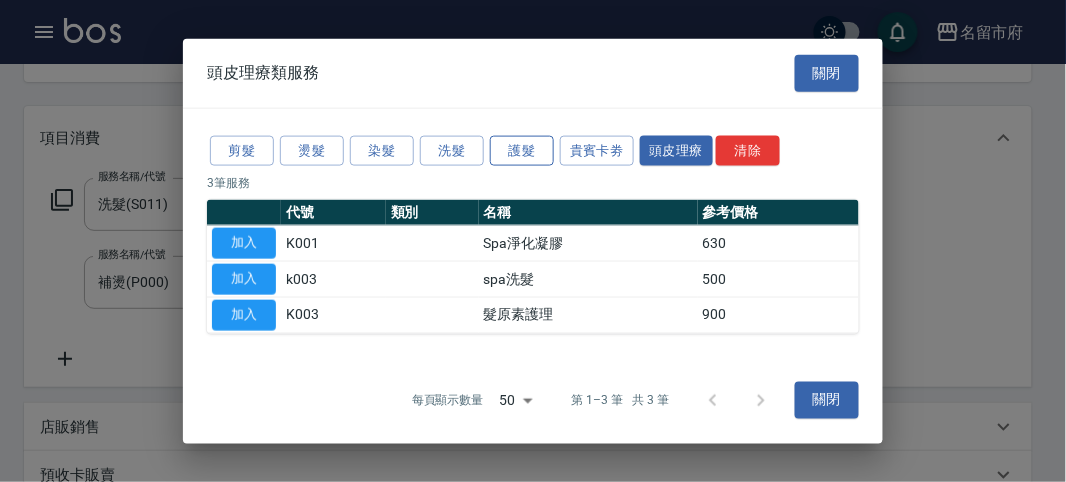 click on "護髮" at bounding box center (522, 150) 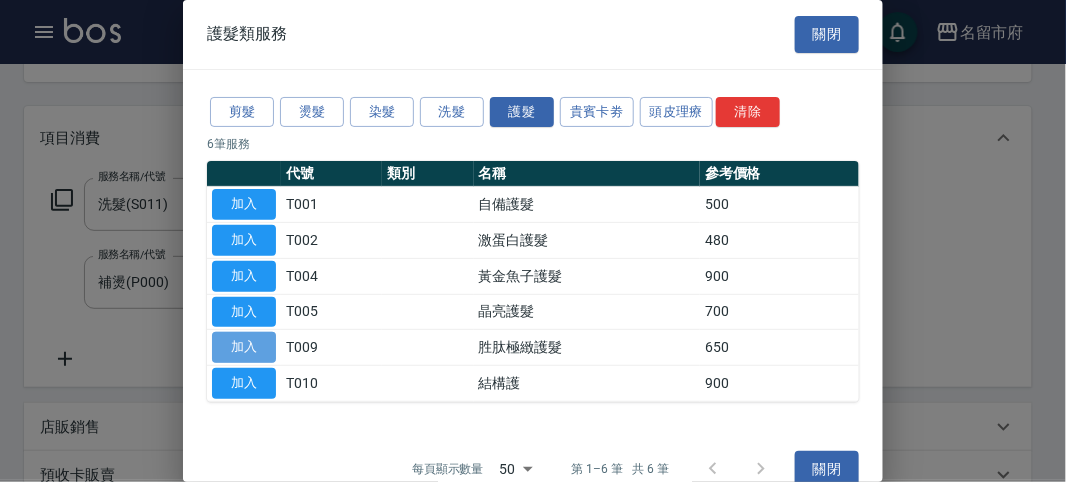 click on "加入" at bounding box center (244, 347) 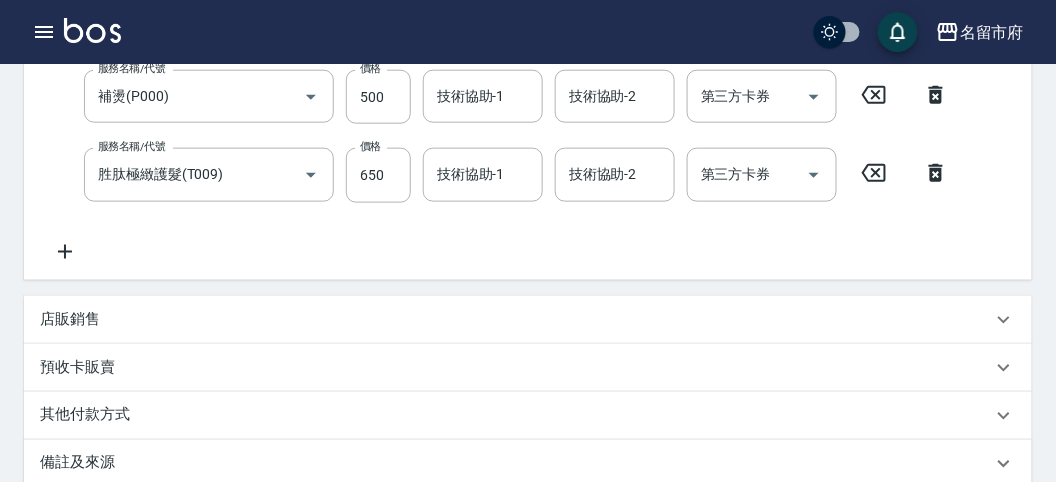 scroll, scrollTop: 297, scrollLeft: 0, axis: vertical 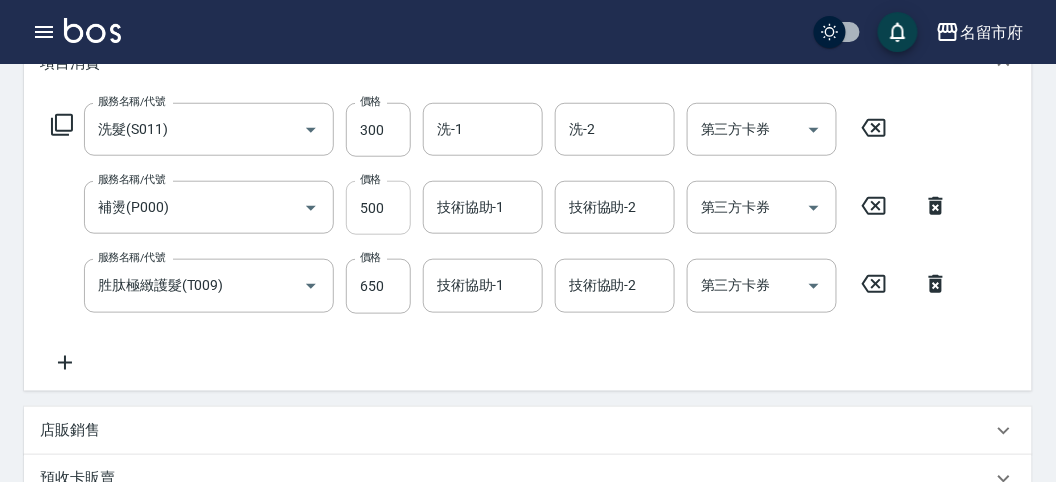 click on "500" at bounding box center [378, 208] 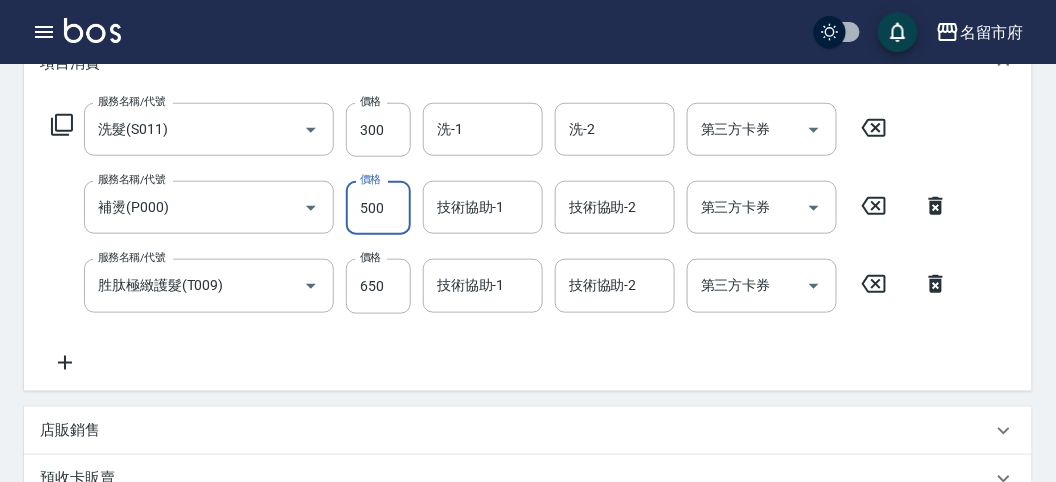 click on "500" at bounding box center [378, 208] 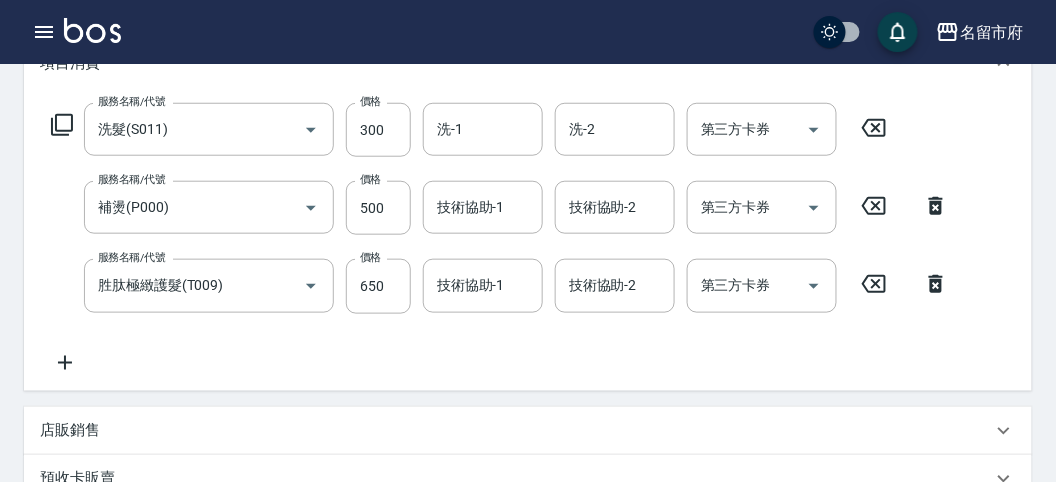 click 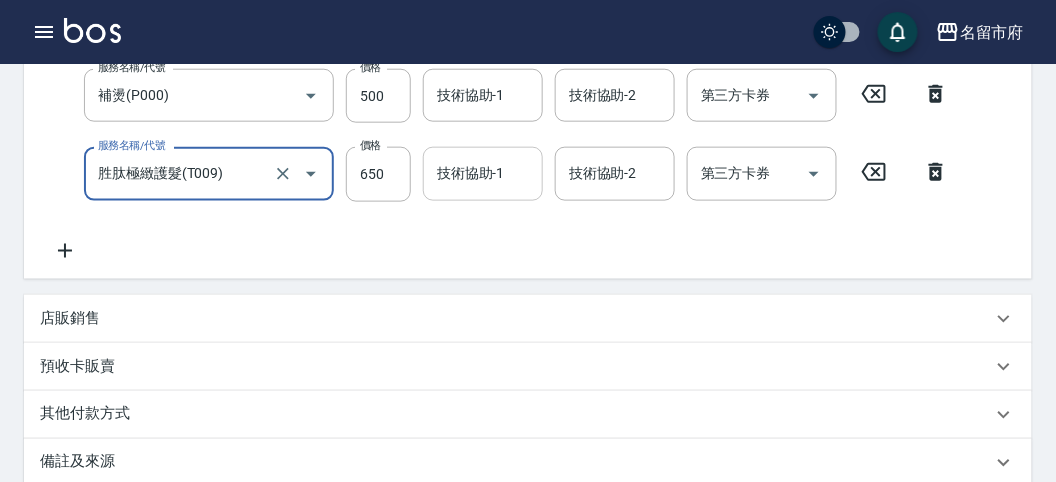scroll, scrollTop: 297, scrollLeft: 0, axis: vertical 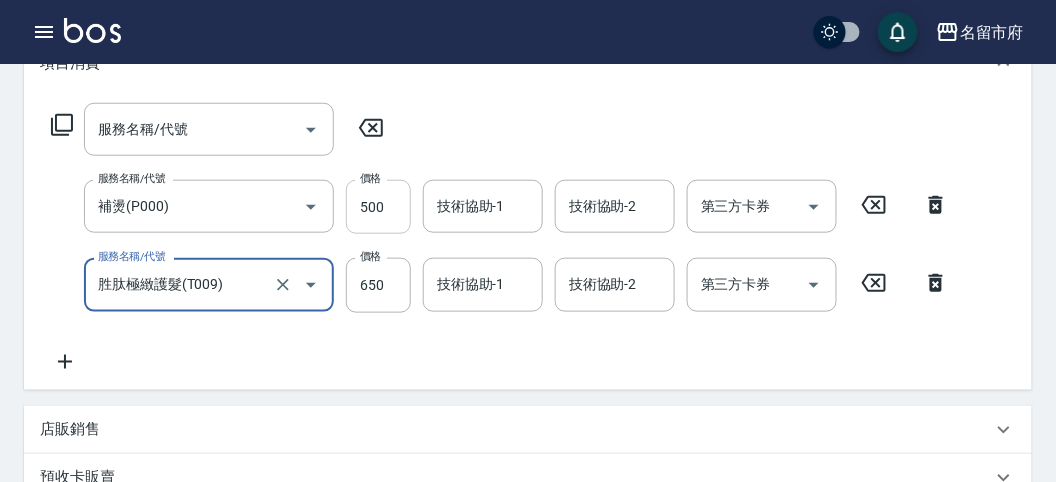 click on "500" at bounding box center (378, 207) 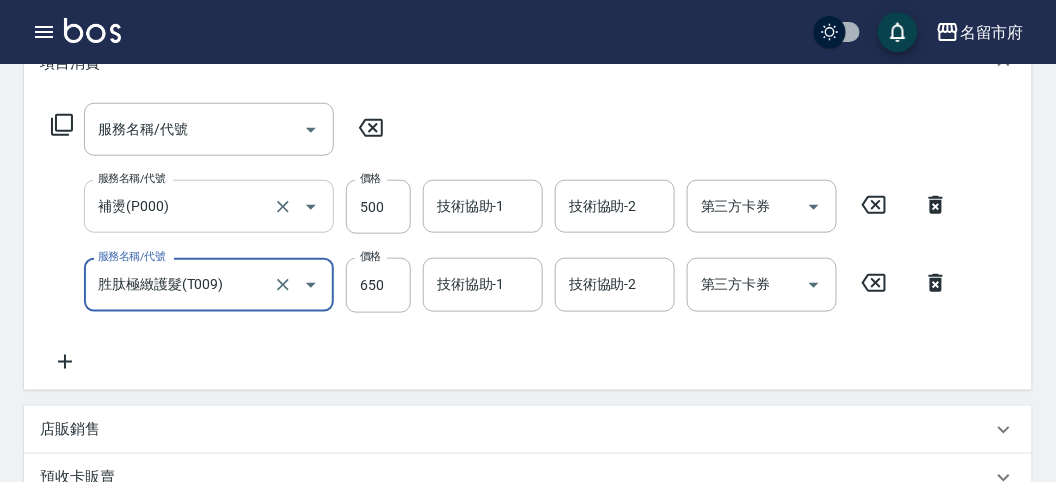 click at bounding box center (297, 206) 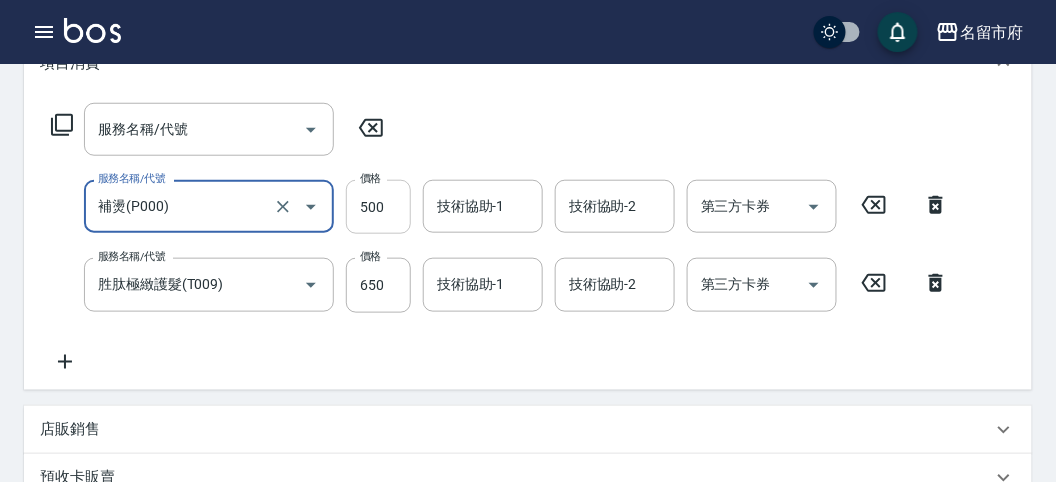 click on "500" at bounding box center (378, 207) 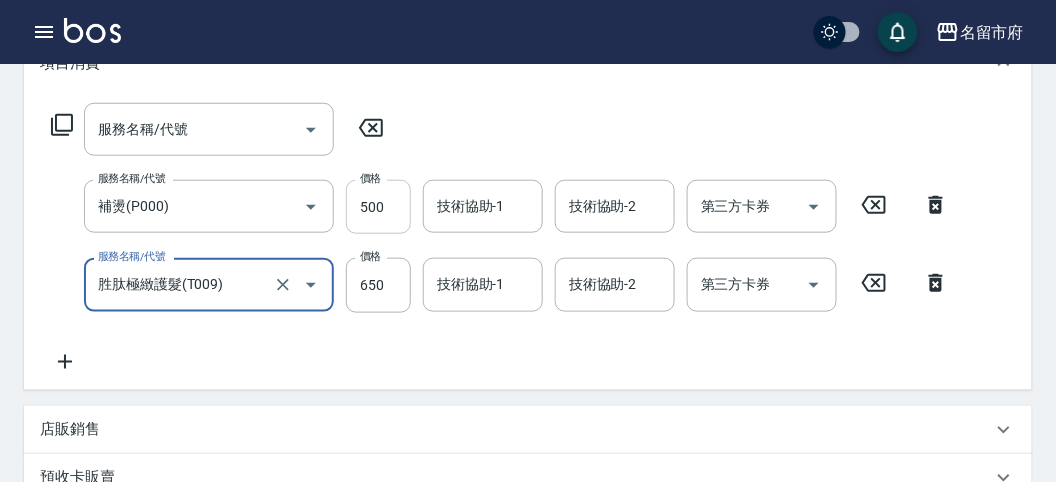 drag, startPoint x: 355, startPoint y: 202, endPoint x: 393, endPoint y: 202, distance: 38 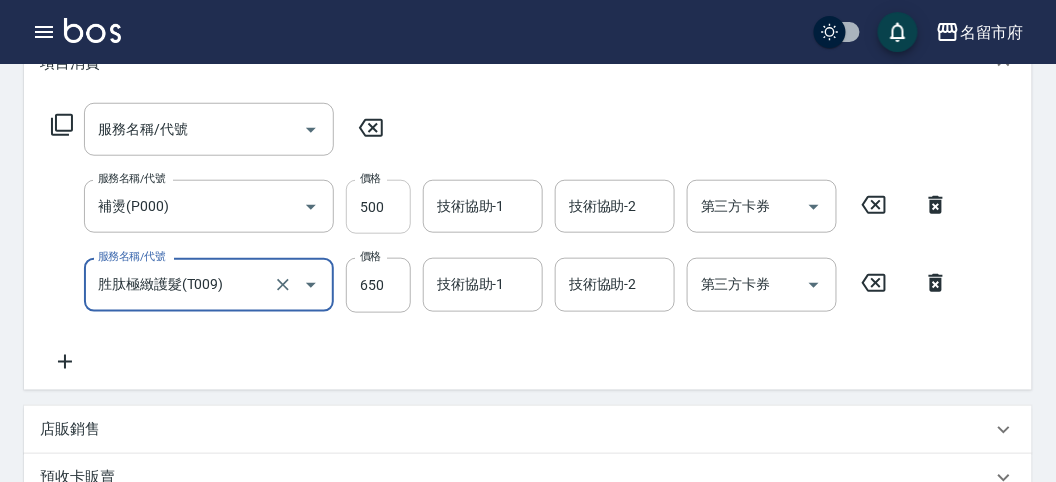 click on "500" at bounding box center [378, 207] 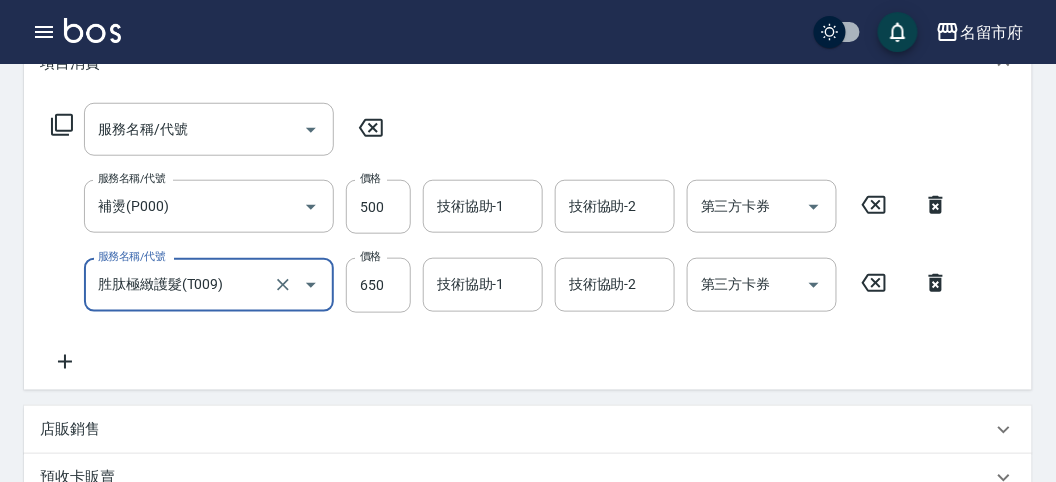 click 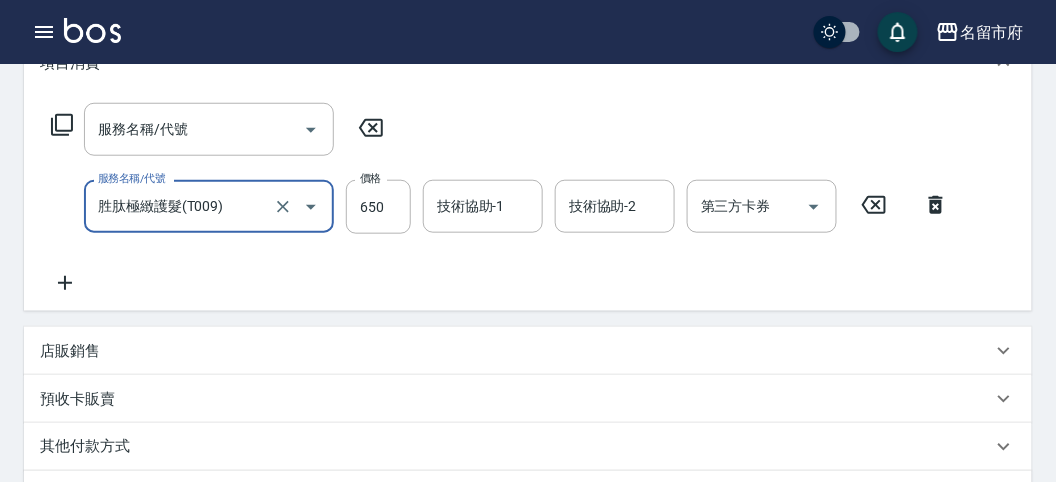 click 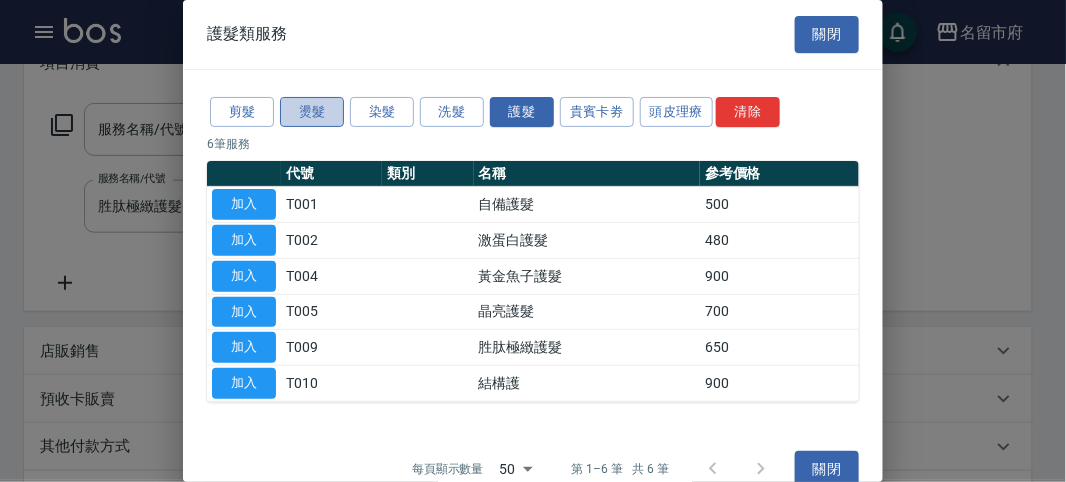 click on "燙髮" at bounding box center (312, 112) 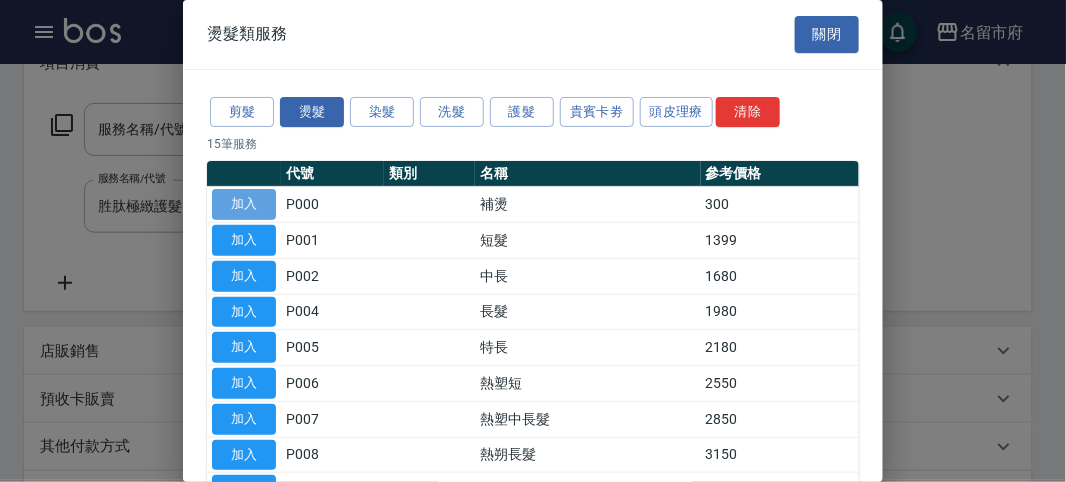 click on "加入" at bounding box center [244, 204] 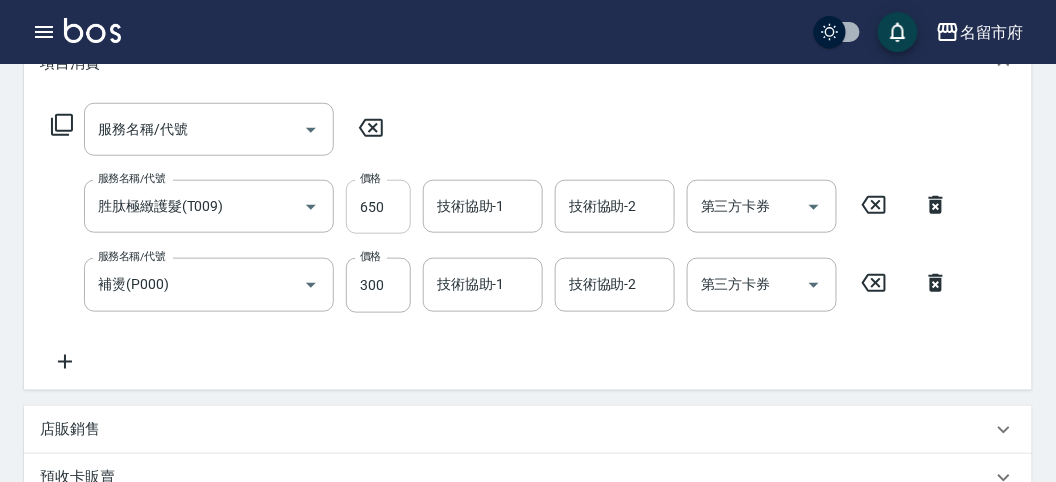 click on "650" at bounding box center (378, 207) 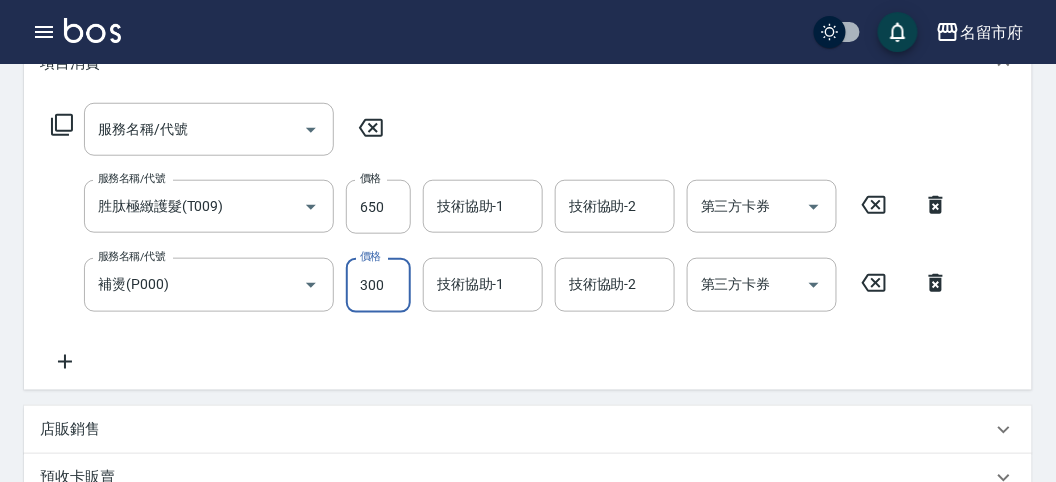 click on "300" at bounding box center (378, 285) 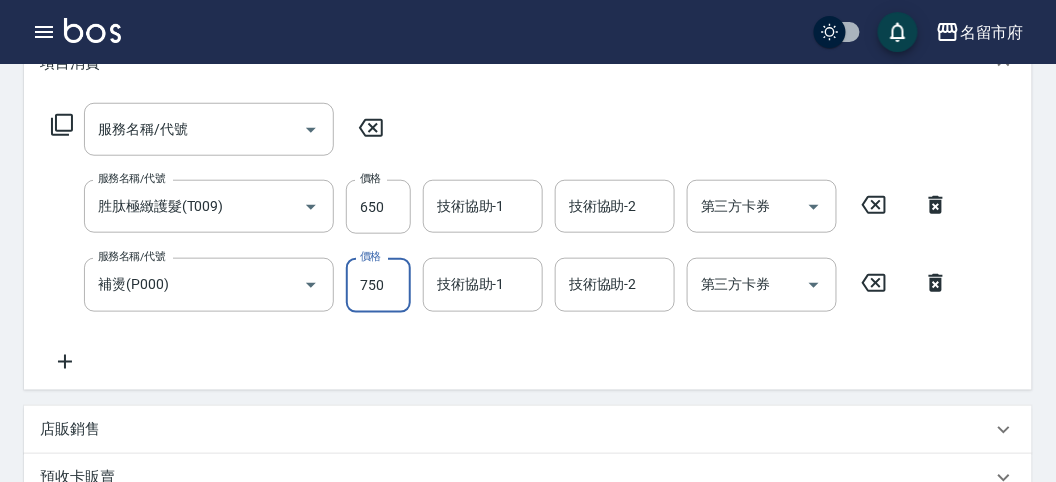 type on "750" 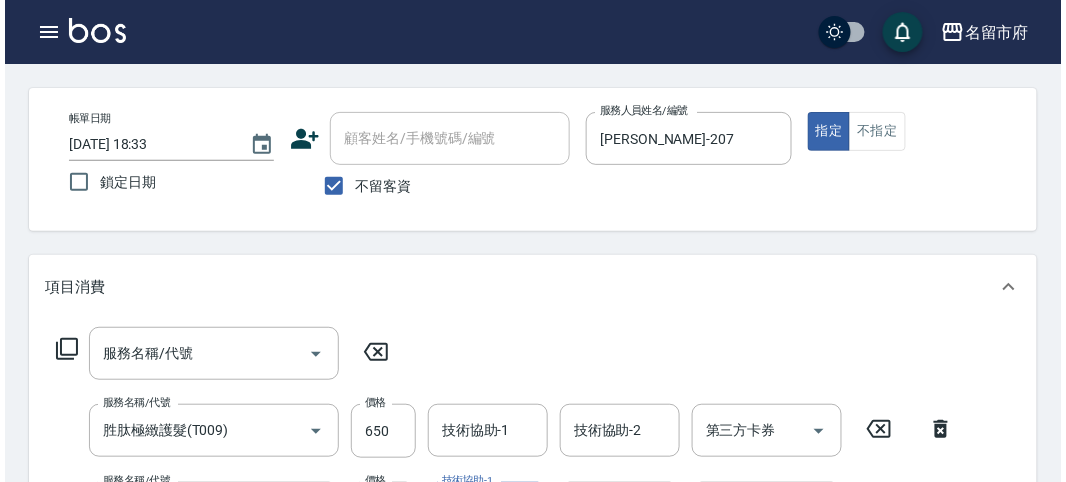 scroll, scrollTop: 740, scrollLeft: 0, axis: vertical 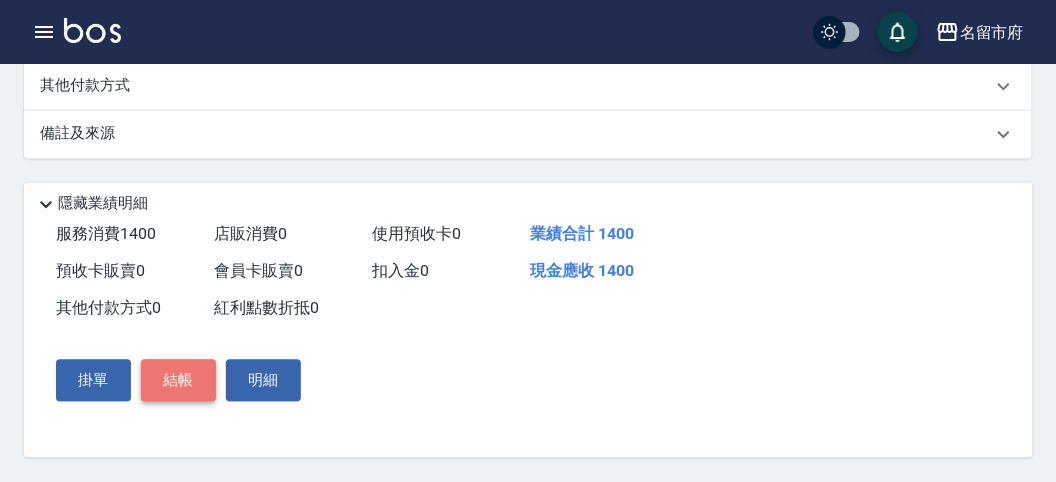 click on "結帳" at bounding box center (178, 381) 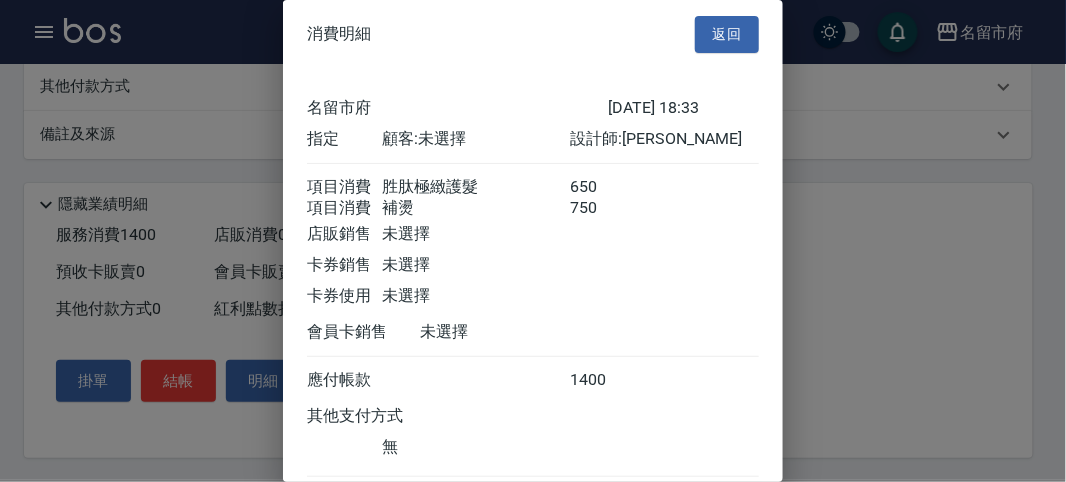 scroll, scrollTop: 133, scrollLeft: 0, axis: vertical 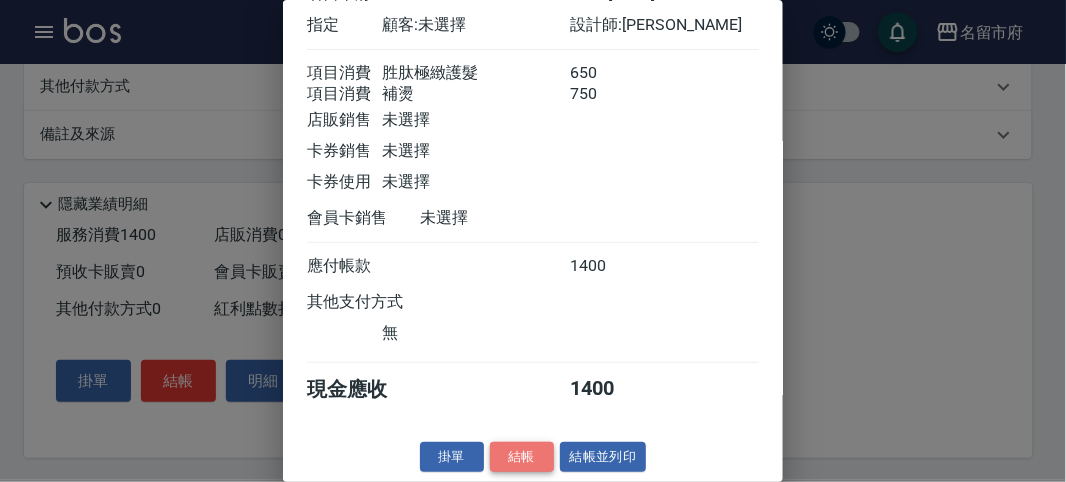 click on "結帳" at bounding box center (522, 457) 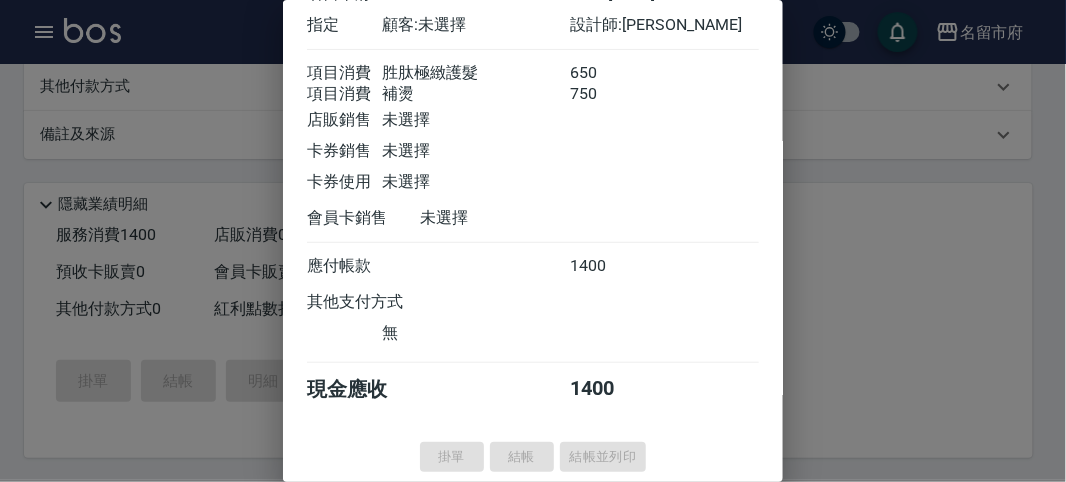 type on "[DATE] 18:46" 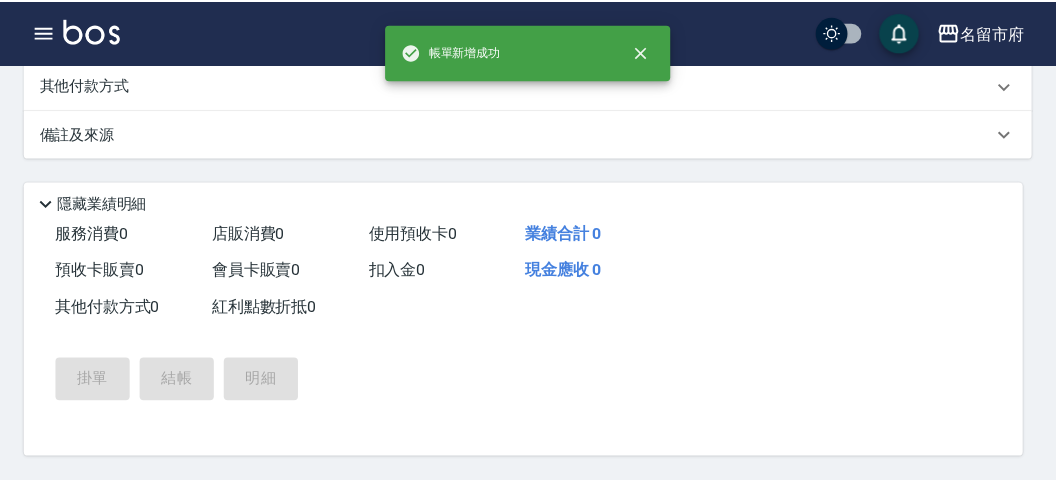 scroll, scrollTop: 0, scrollLeft: 0, axis: both 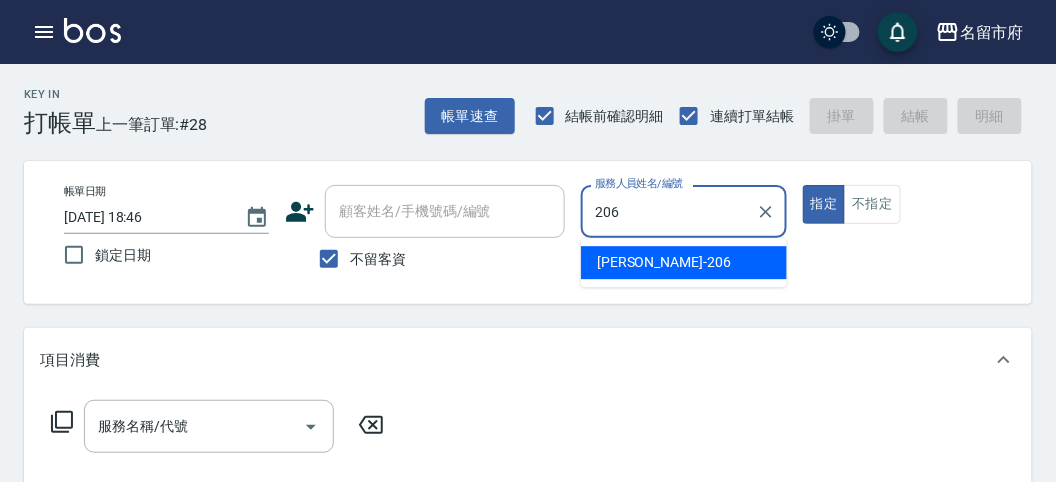 type on "[PERSON_NAME]-206" 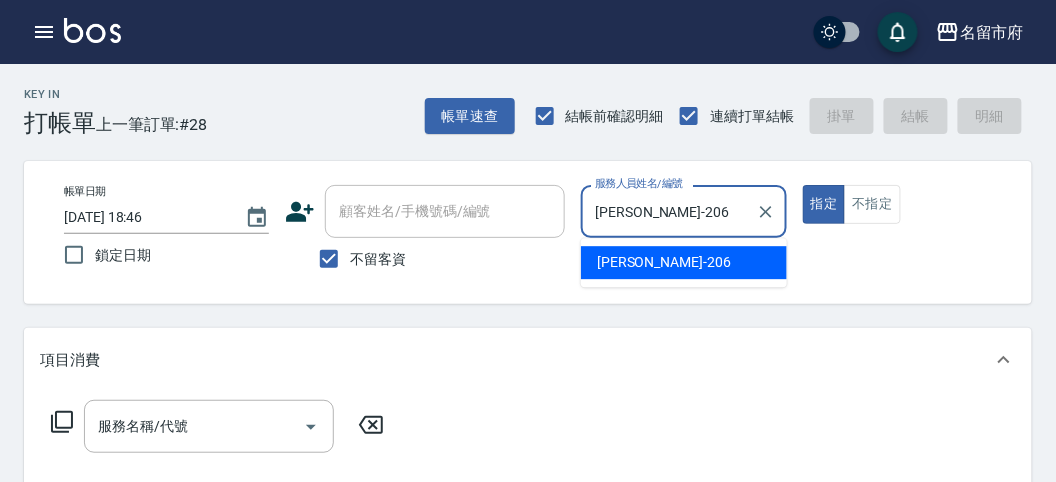 type on "true" 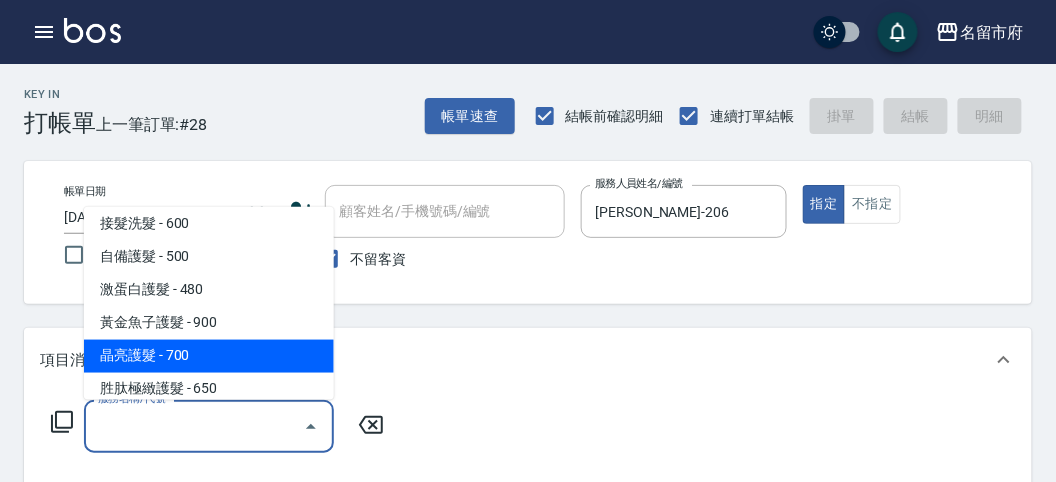 scroll, scrollTop: 1228, scrollLeft: 0, axis: vertical 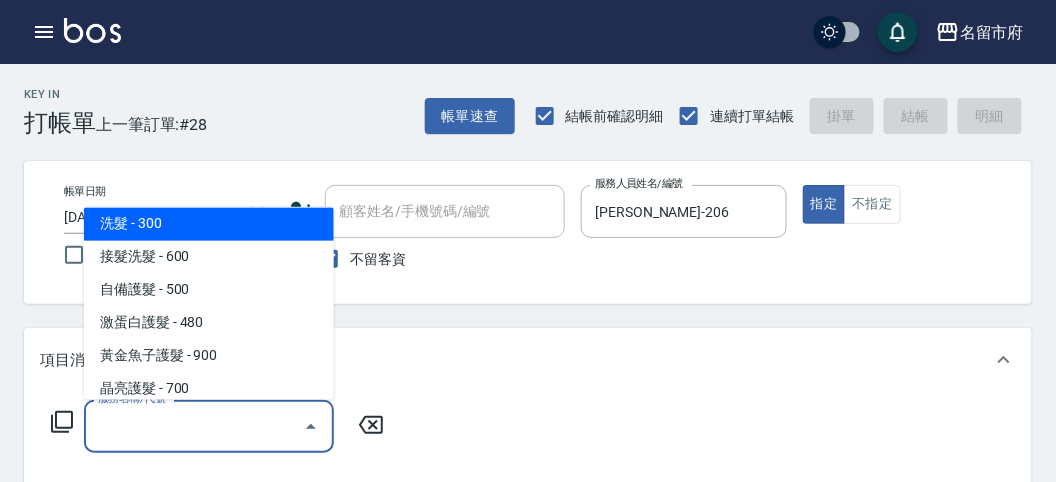 type on "洗髮(S011)" 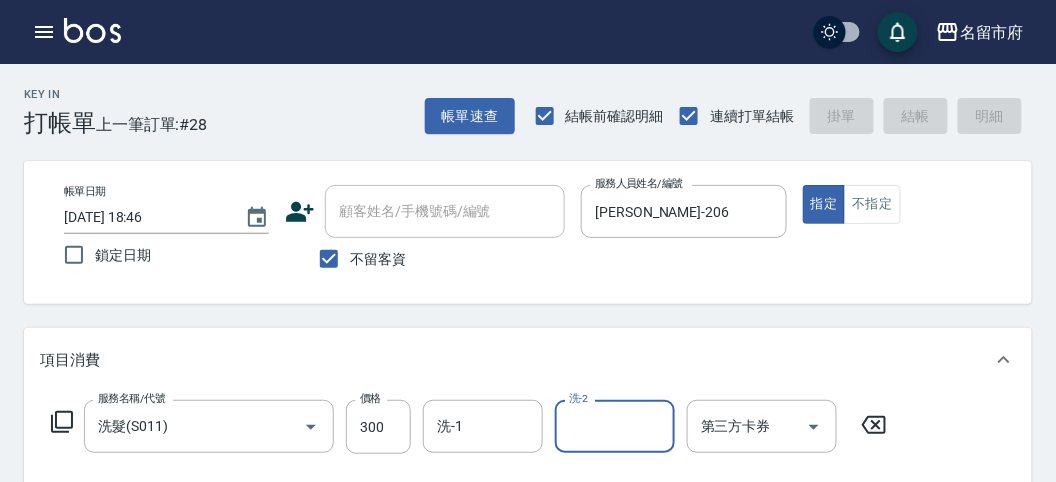 type on "[DATE] 18:47" 